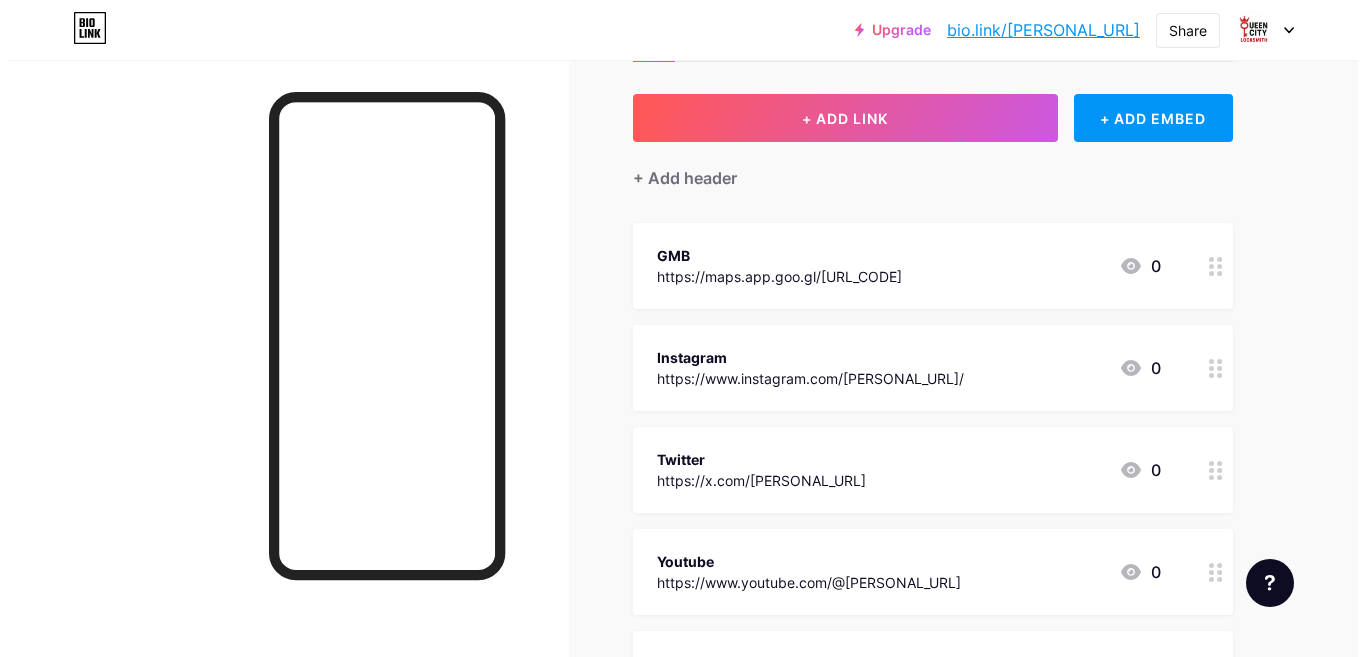 scroll, scrollTop: 0, scrollLeft: 0, axis: both 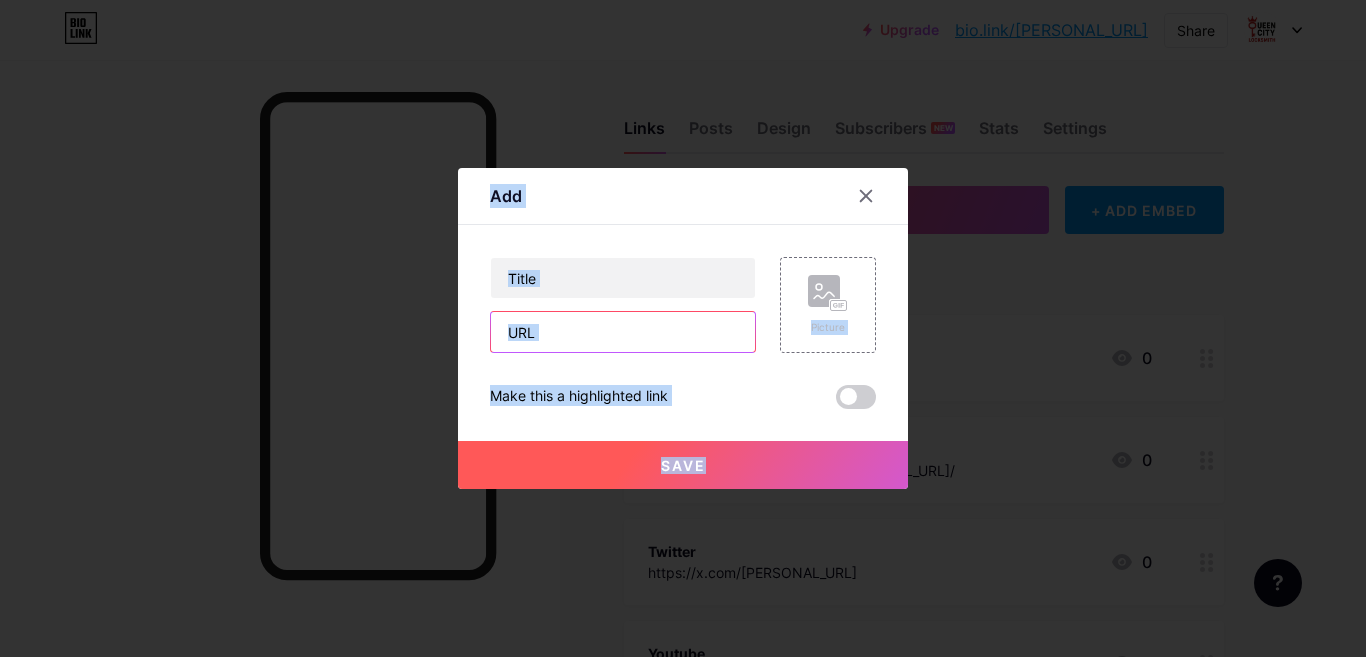 drag, startPoint x: 669, startPoint y: 330, endPoint x: 650, endPoint y: 322, distance: 20.615528 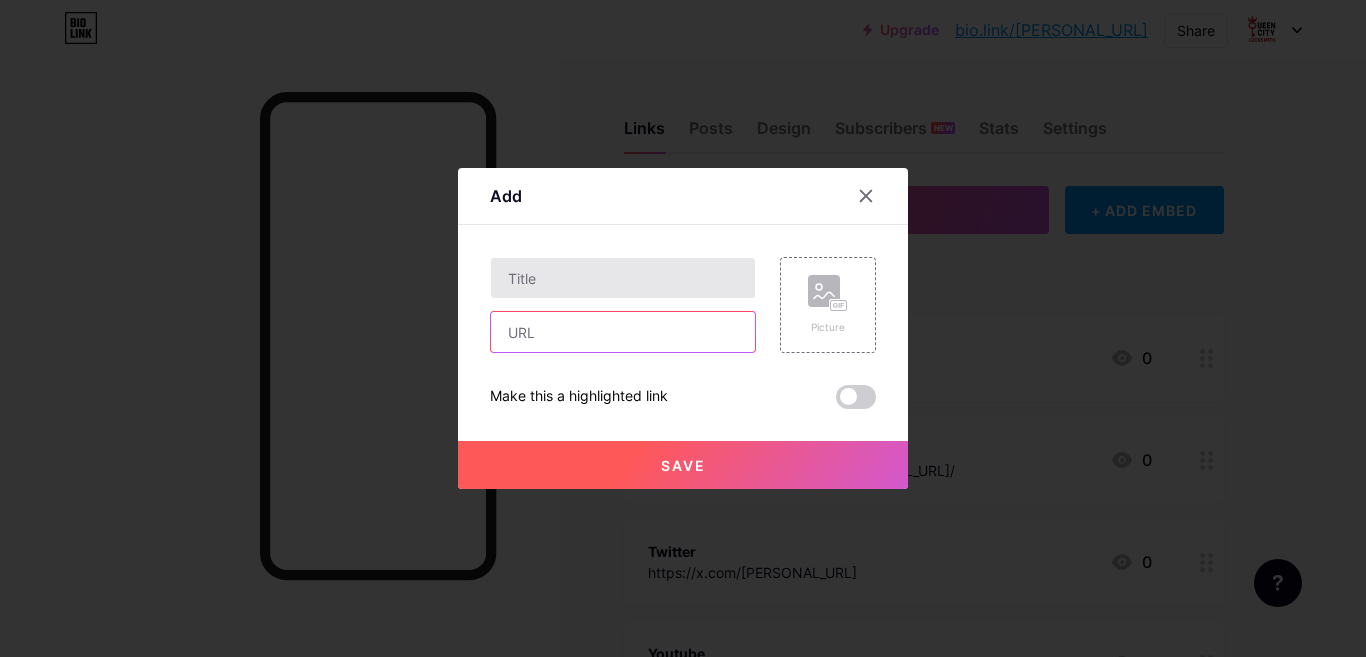 paste on "https://www.houzz.com/pro/[PERSONAL_URL]/__public" 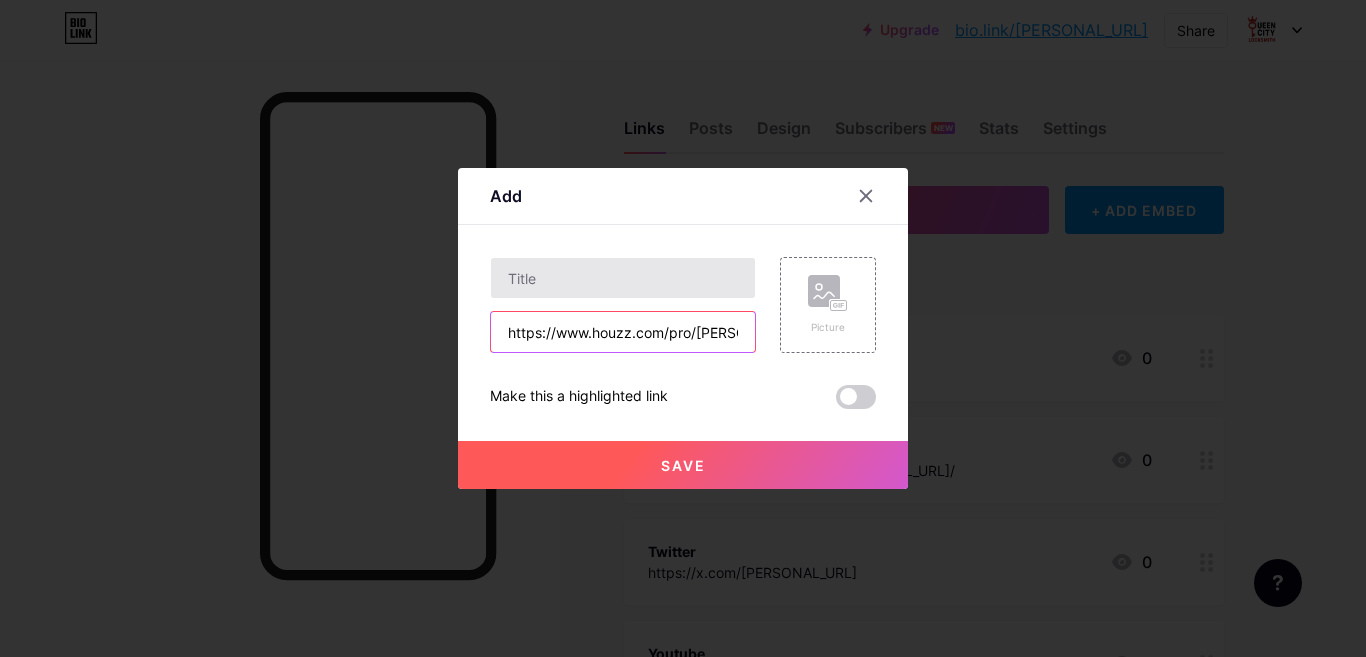 type on "https://www.houzz.com/pro/[PERSONAL_URL]/__public" 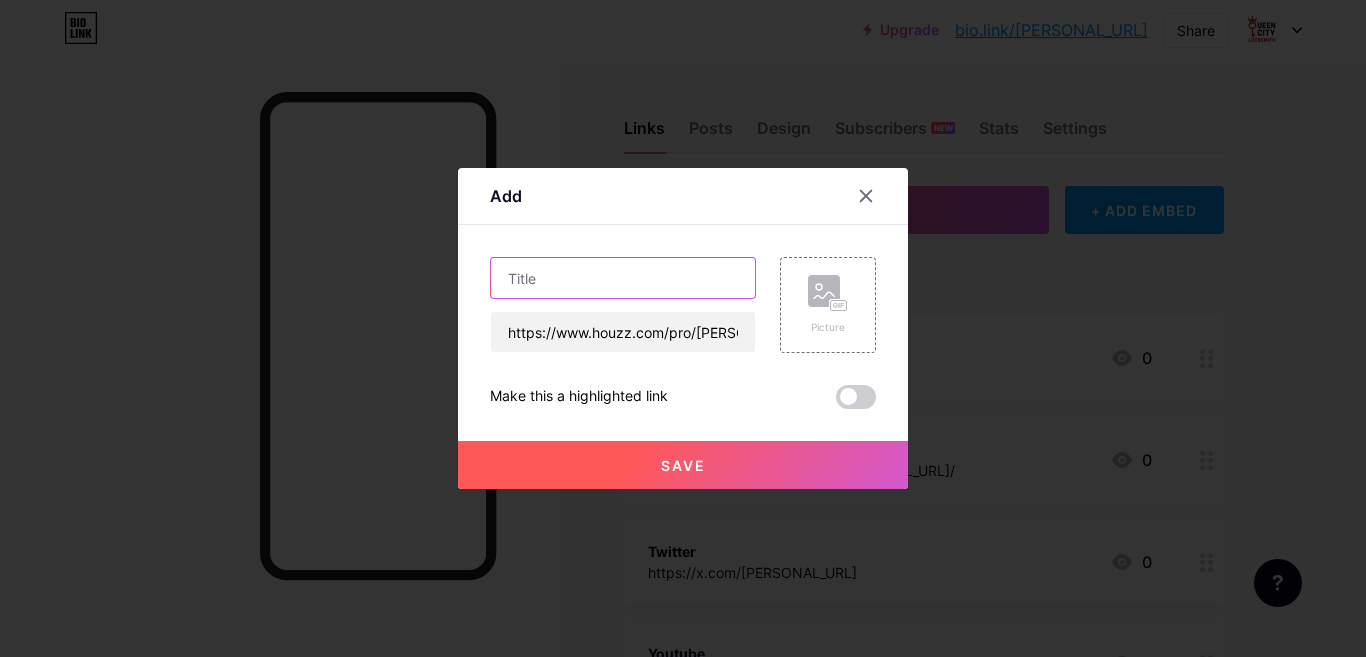 scroll, scrollTop: 0, scrollLeft: 0, axis: both 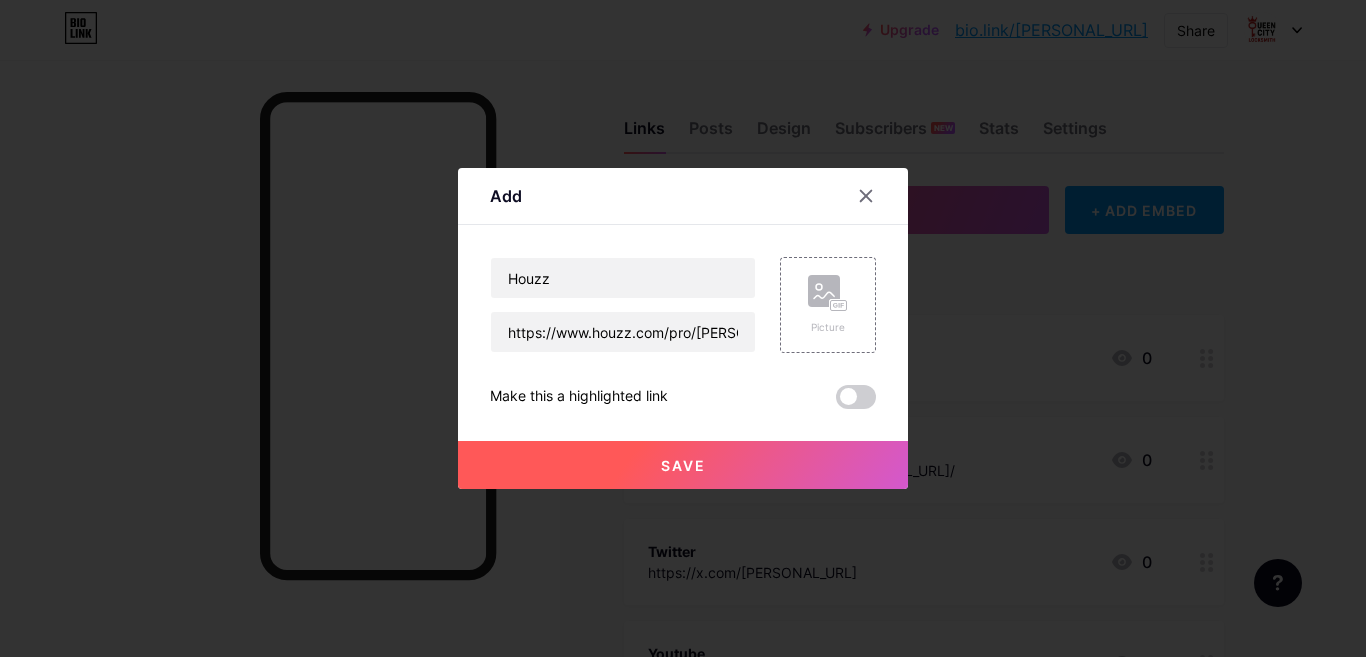 click on "Save" at bounding box center (683, 465) 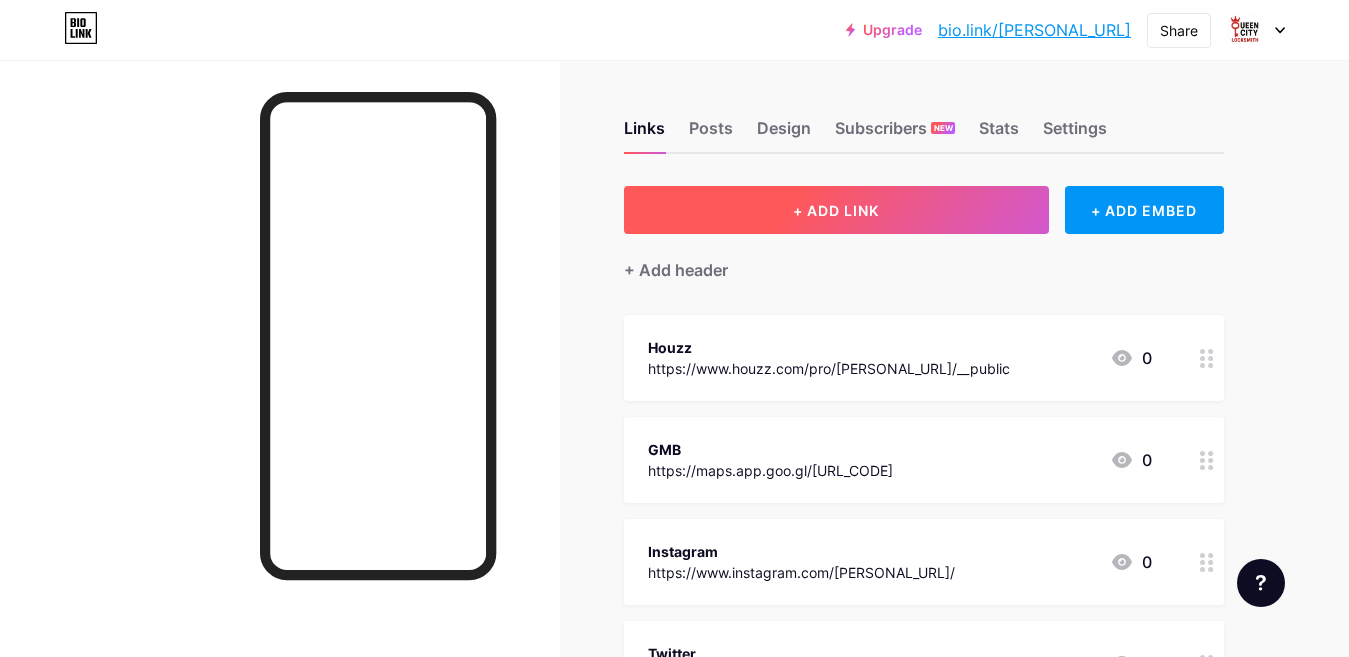 click on "+ ADD LINK" at bounding box center [836, 210] 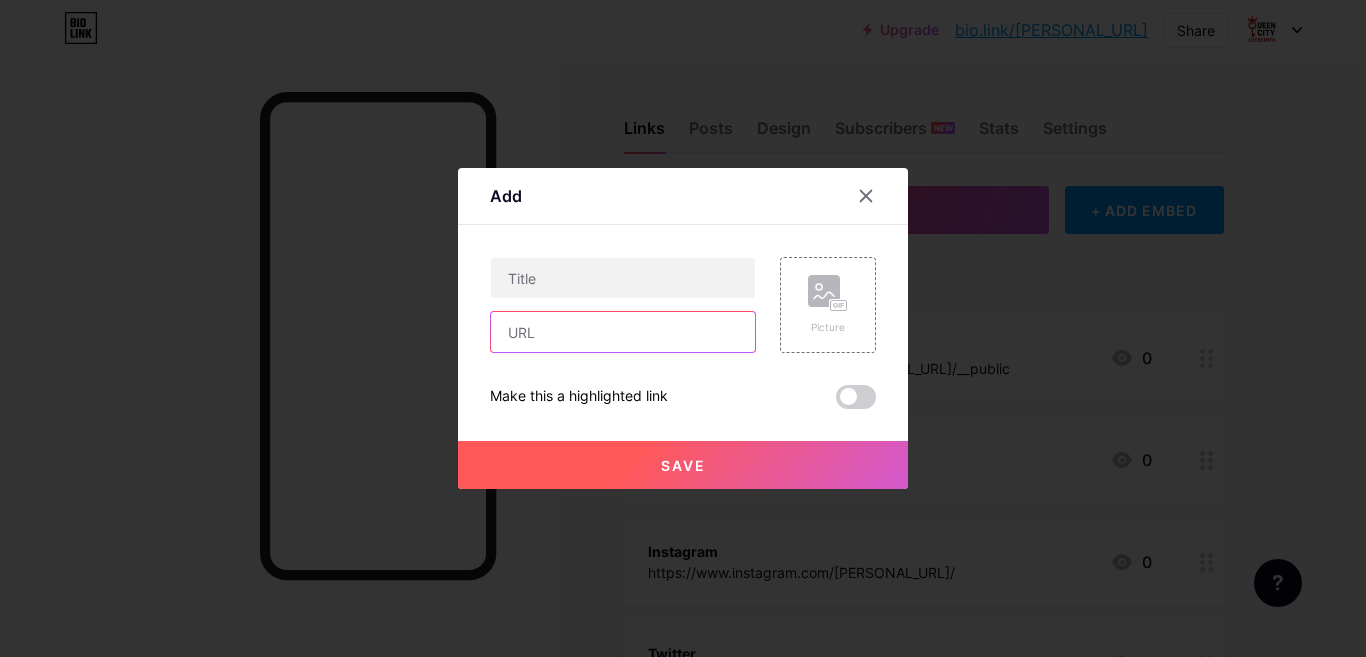 click at bounding box center (623, 332) 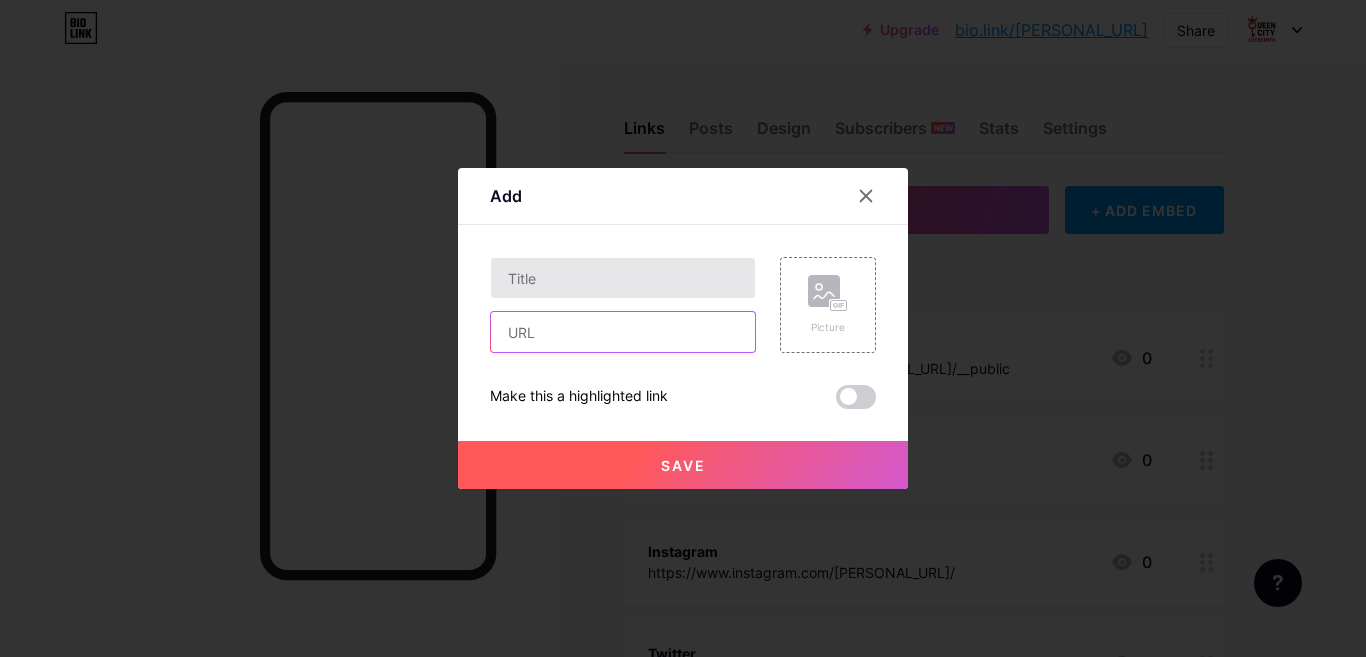 paste on "https://pro.porch.com/[CITY]-mo/locksmiths/[PERSONAL_URL]/pp" 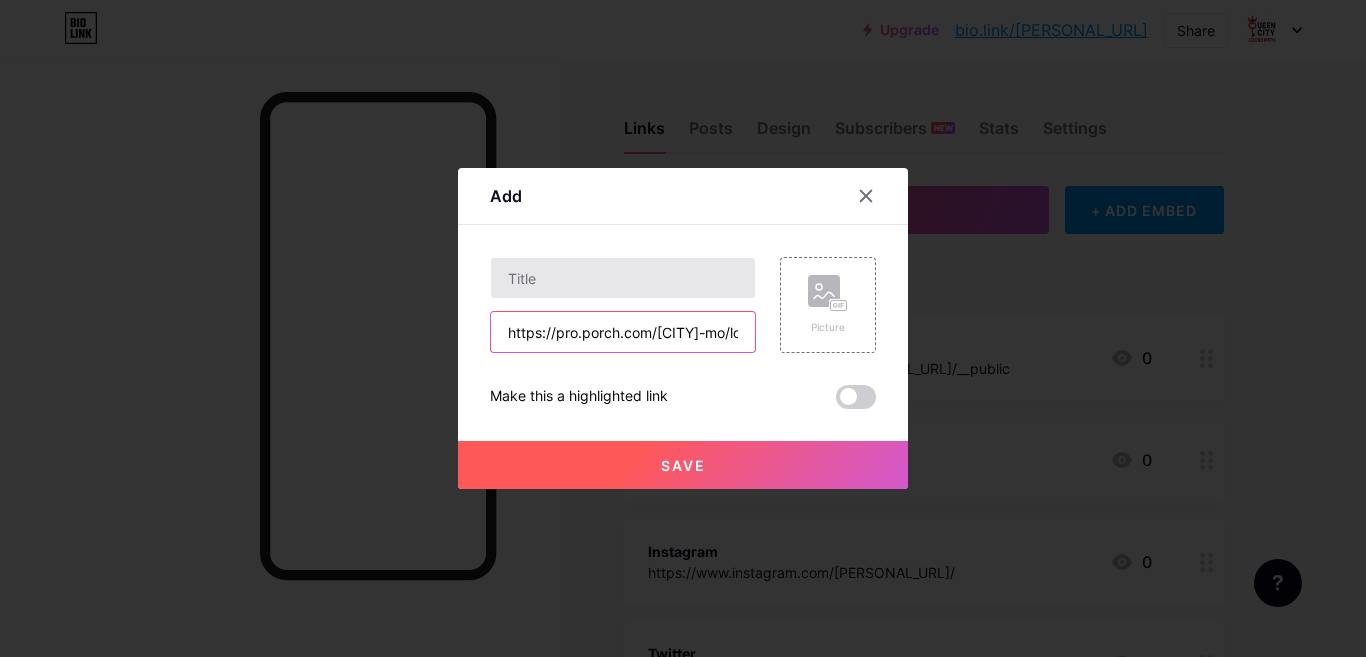 scroll, scrollTop: 0, scrollLeft: 260, axis: horizontal 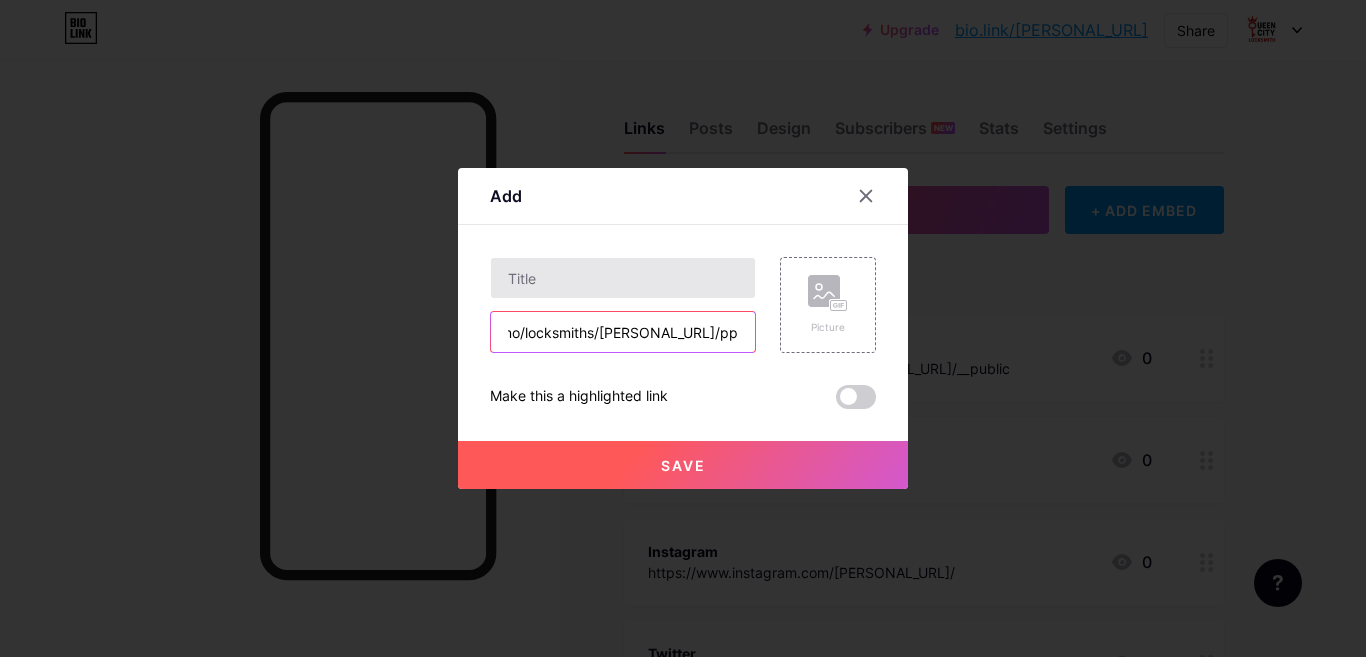 type on "https://pro.porch.com/[CITY]-mo/locksmiths/[PERSONAL_URL]/pp" 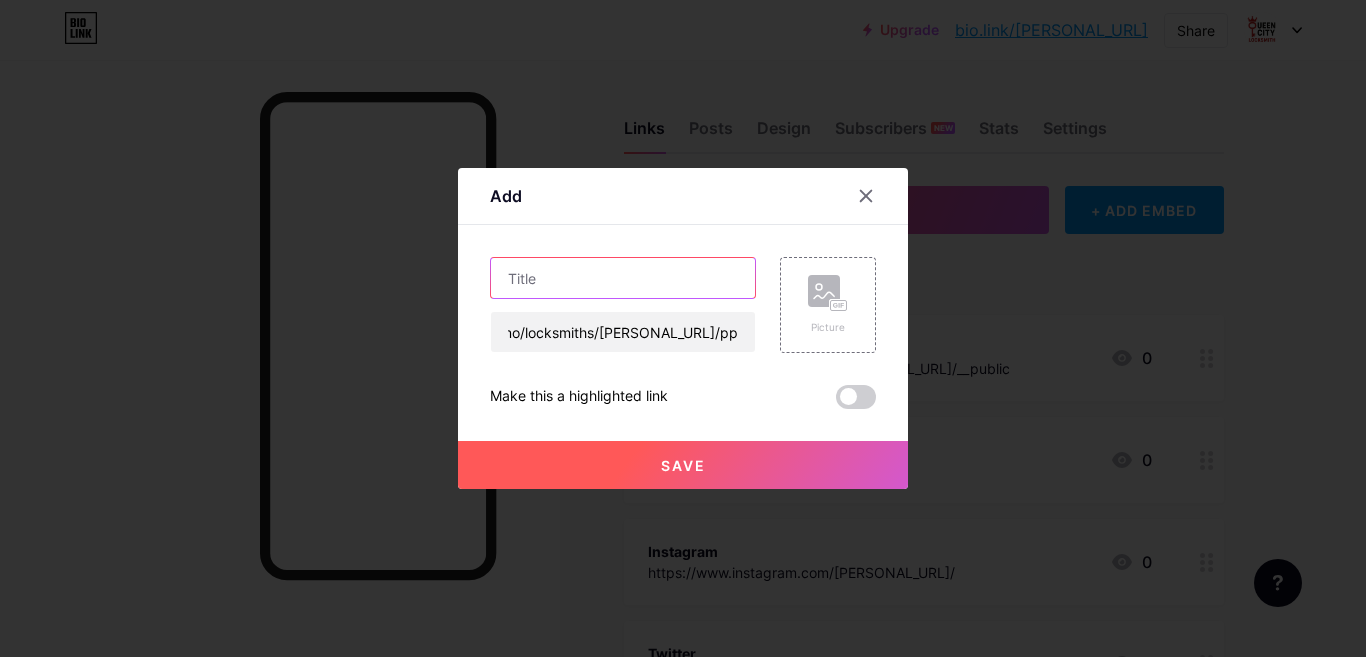click at bounding box center (623, 278) 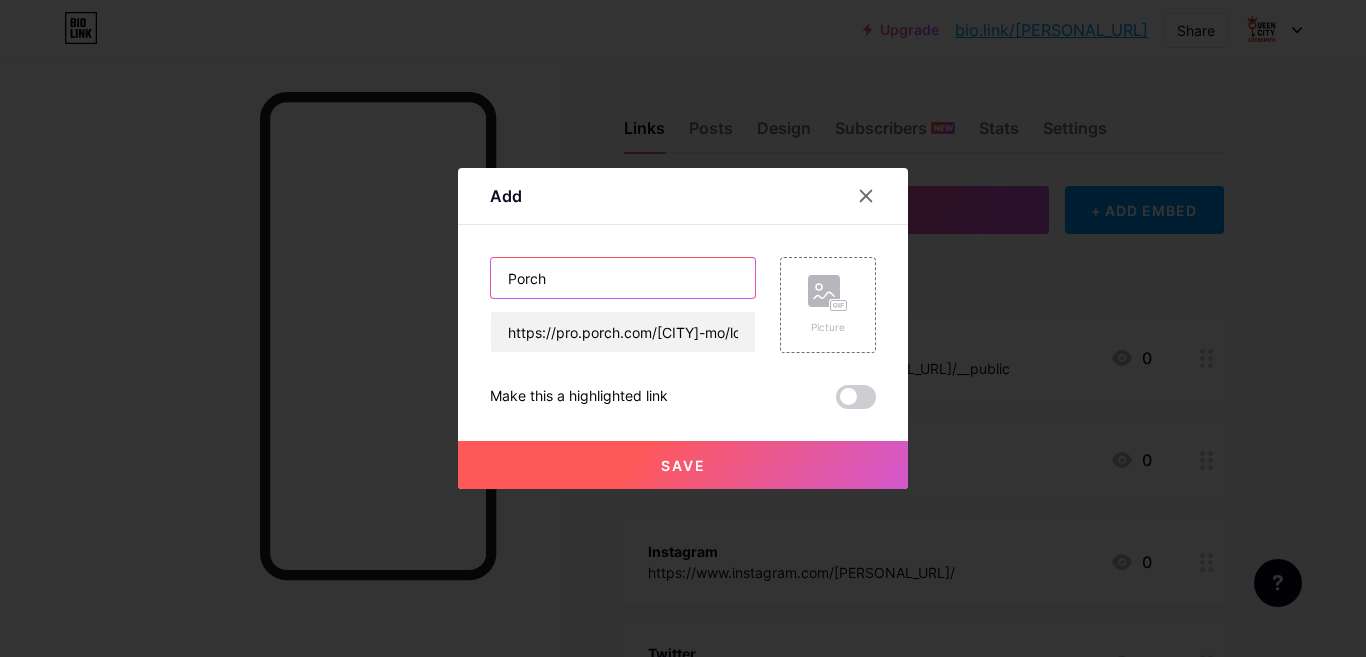 type on "Porch" 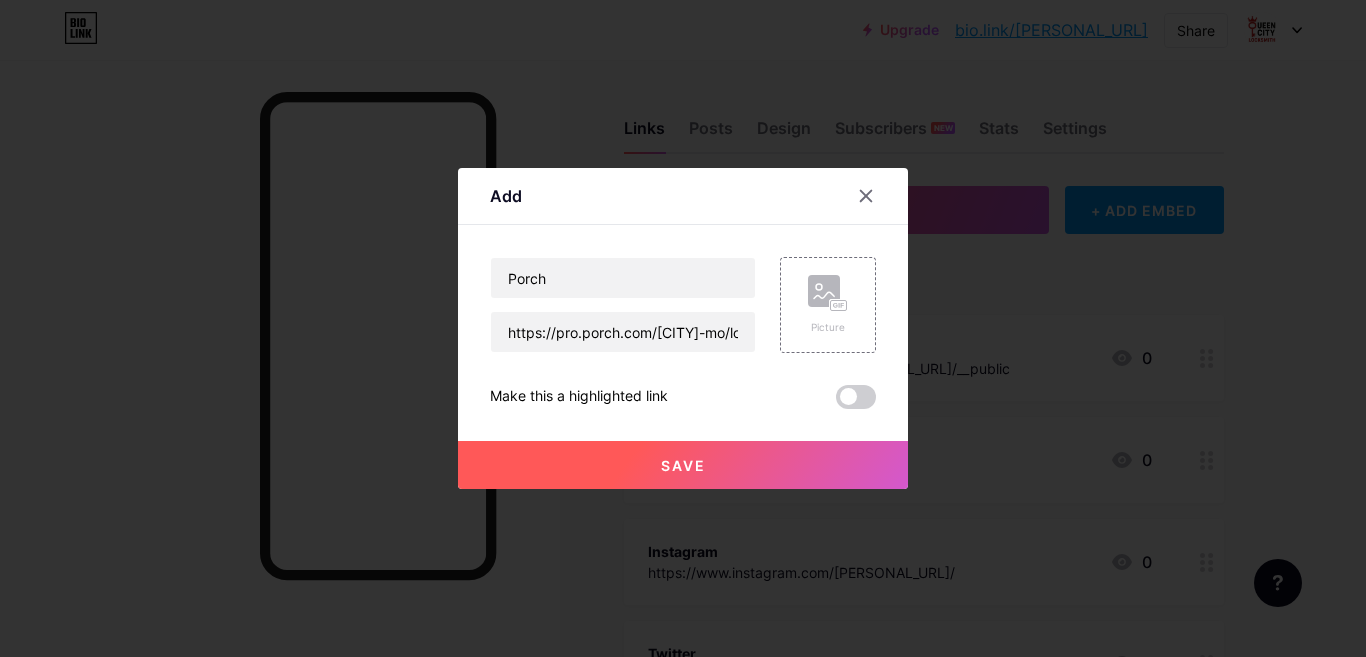 click on "Save" at bounding box center (683, 465) 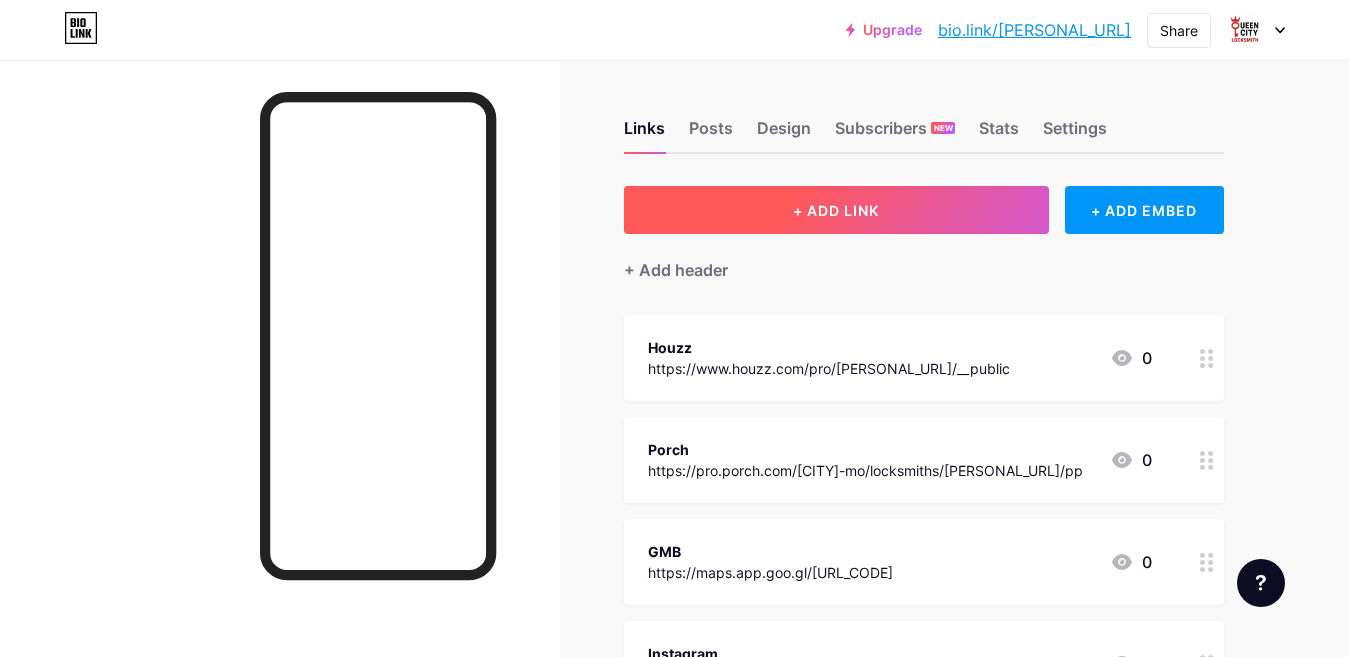 click on "+ ADD LINK" at bounding box center (836, 210) 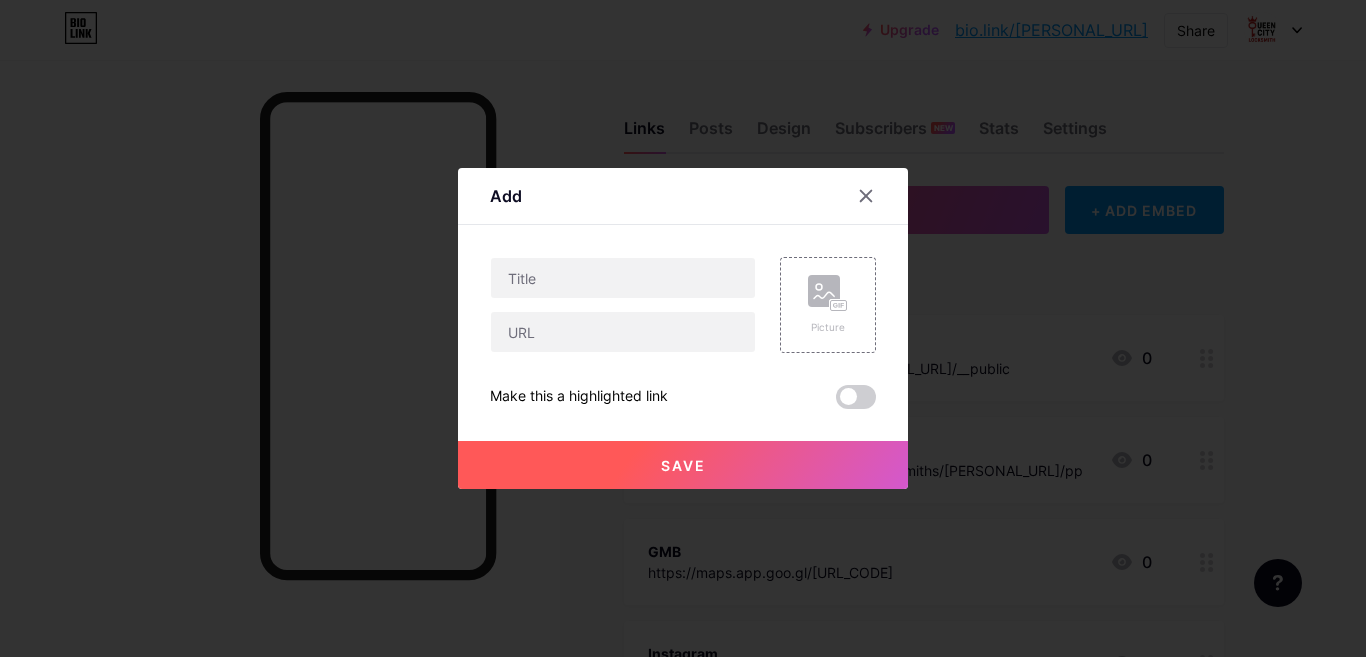 click at bounding box center (623, 305) 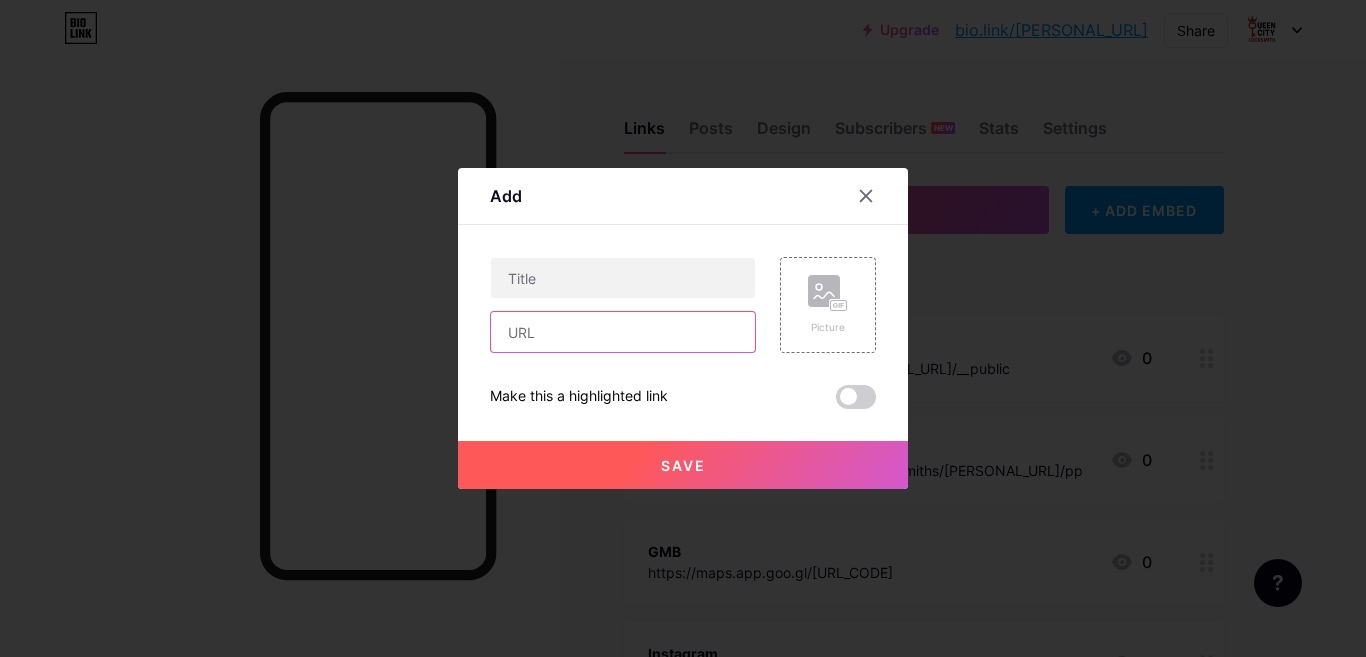 click at bounding box center (623, 332) 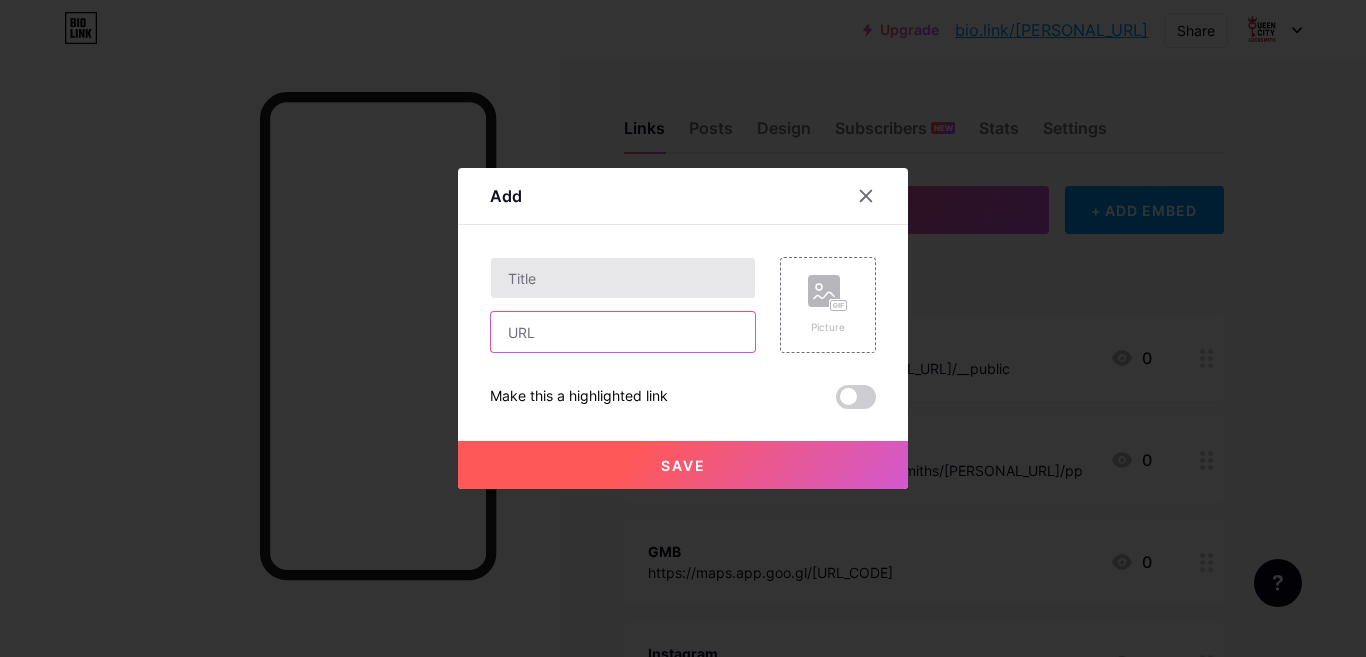 paste on "https://app.foursquare.com/v/[PERSONAL_URL]/[NUMBER]" 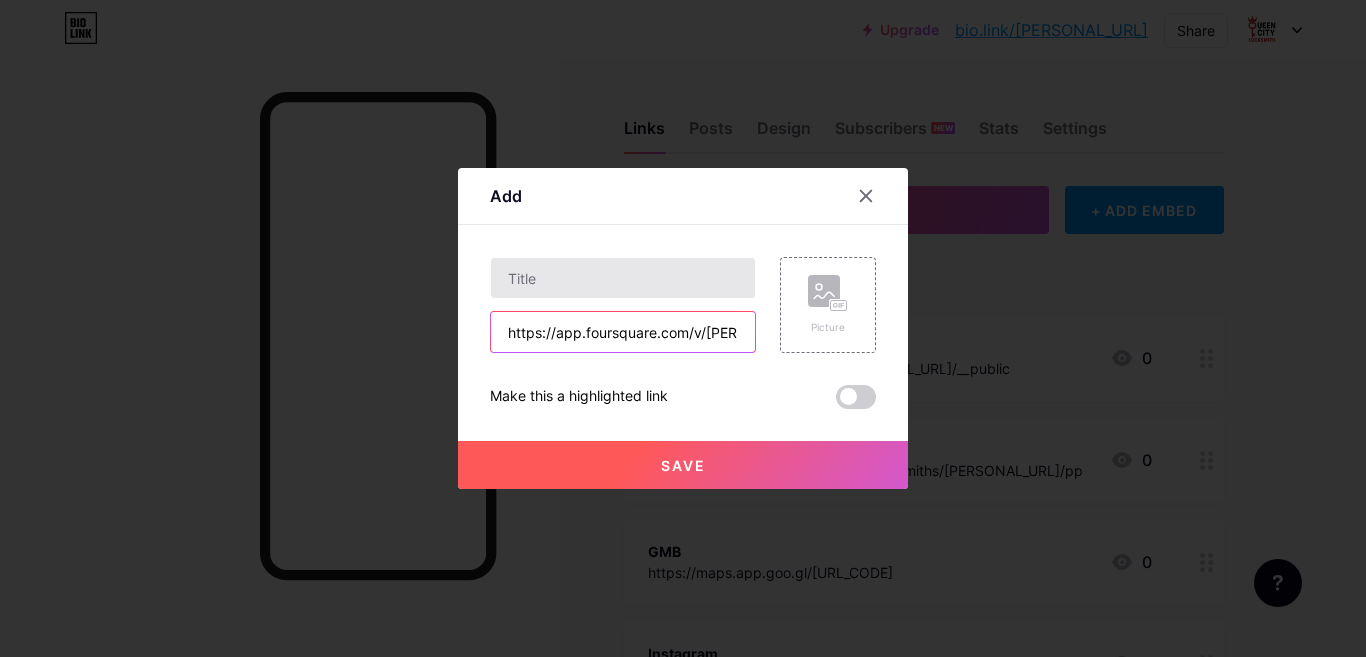 scroll, scrollTop: 0, scrollLeft: 309, axis: horizontal 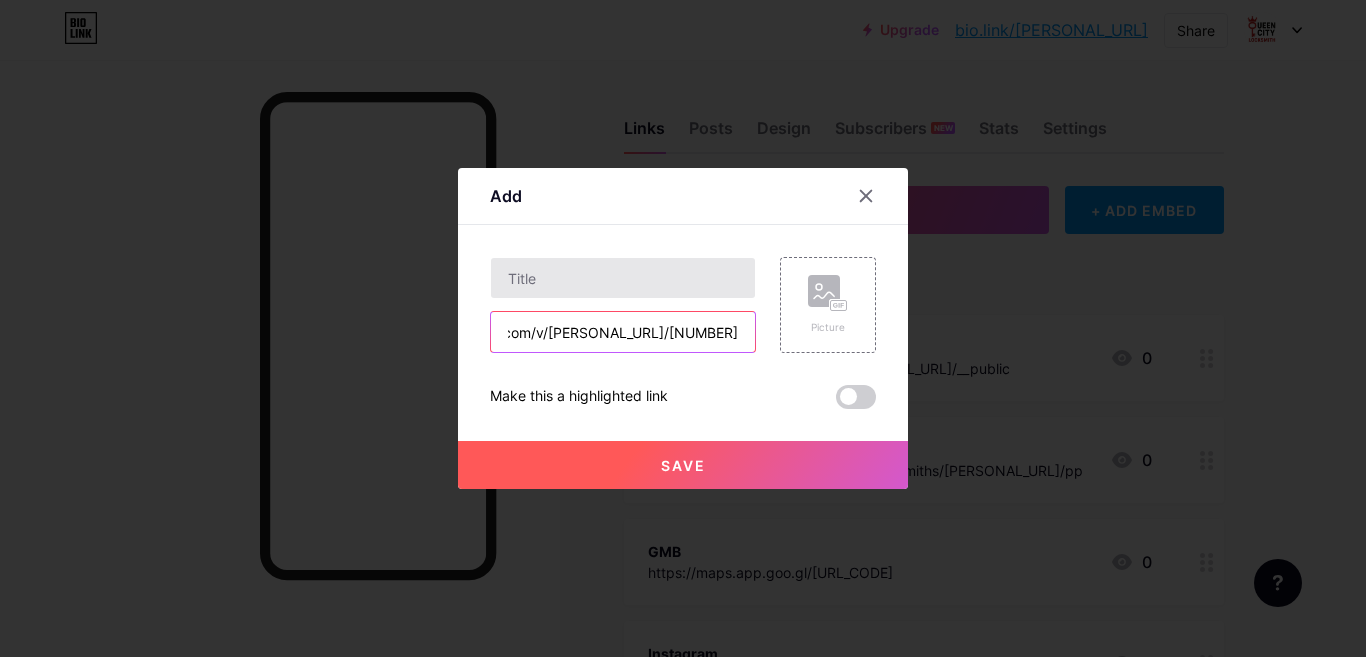 type on "https://app.foursquare.com/v/[PERSONAL_URL]/[NUMBER]" 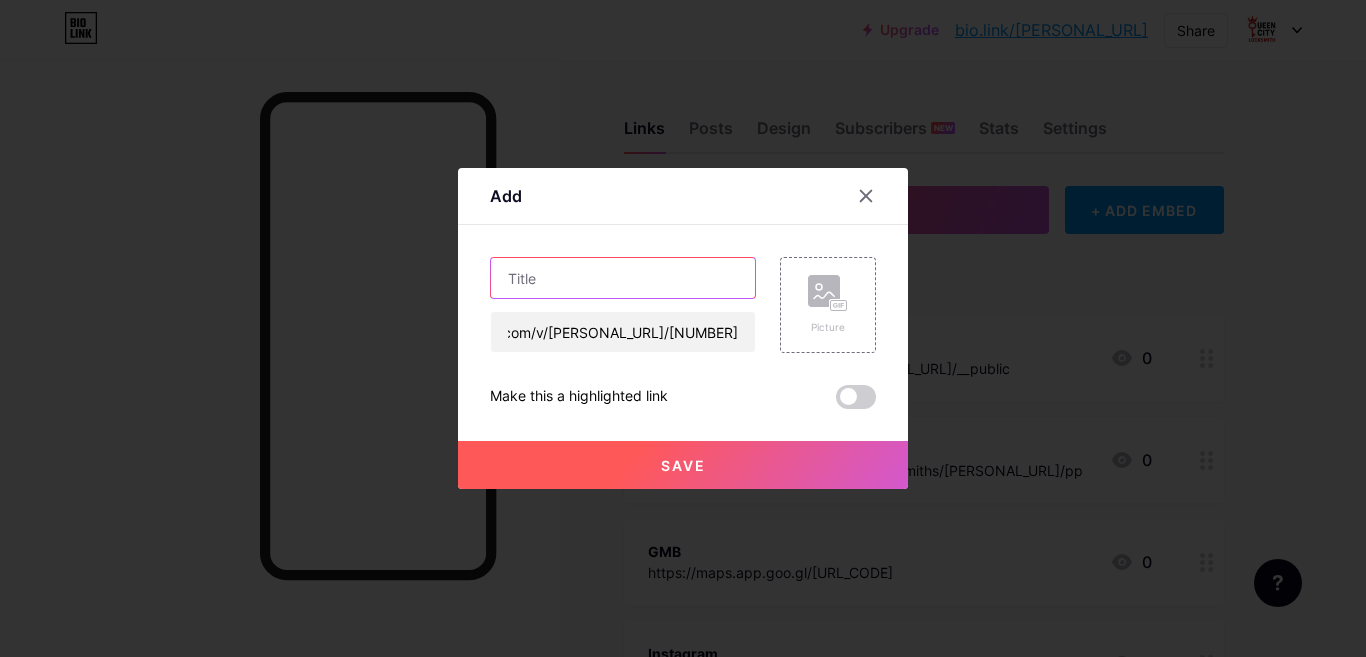click at bounding box center (623, 278) 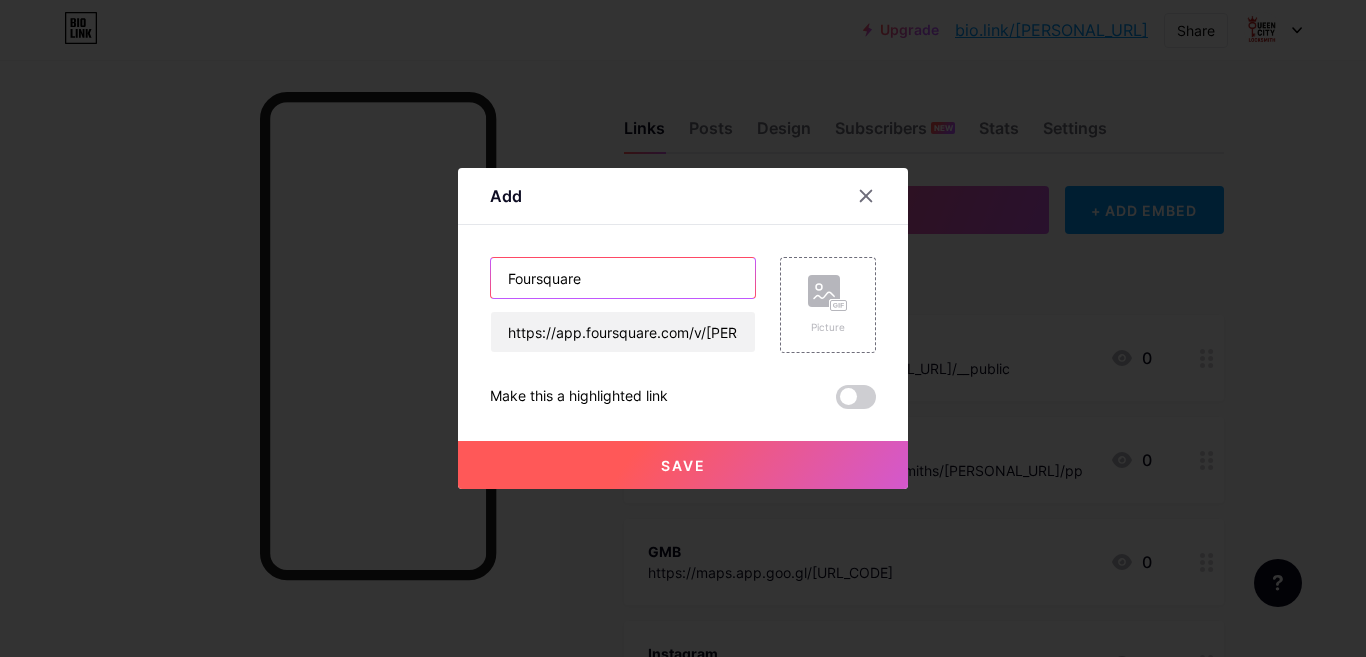 type on "Foursquare" 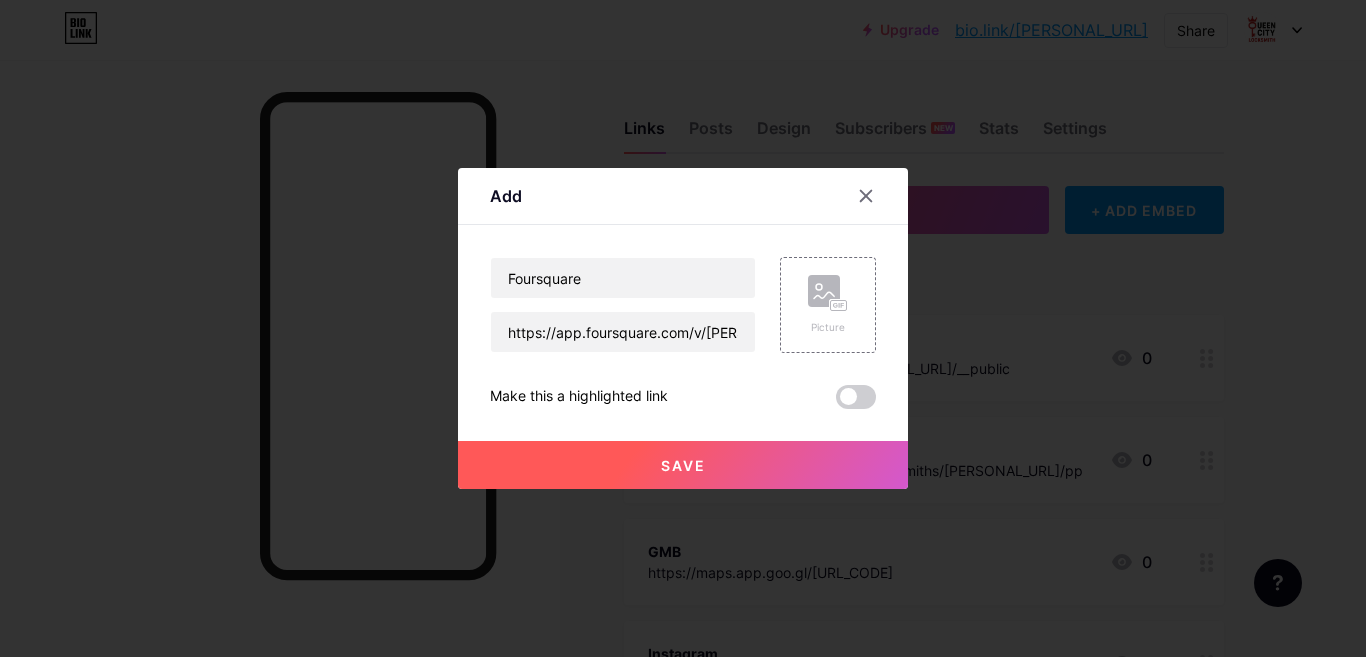 drag, startPoint x: 623, startPoint y: 451, endPoint x: 629, endPoint y: 435, distance: 17.088007 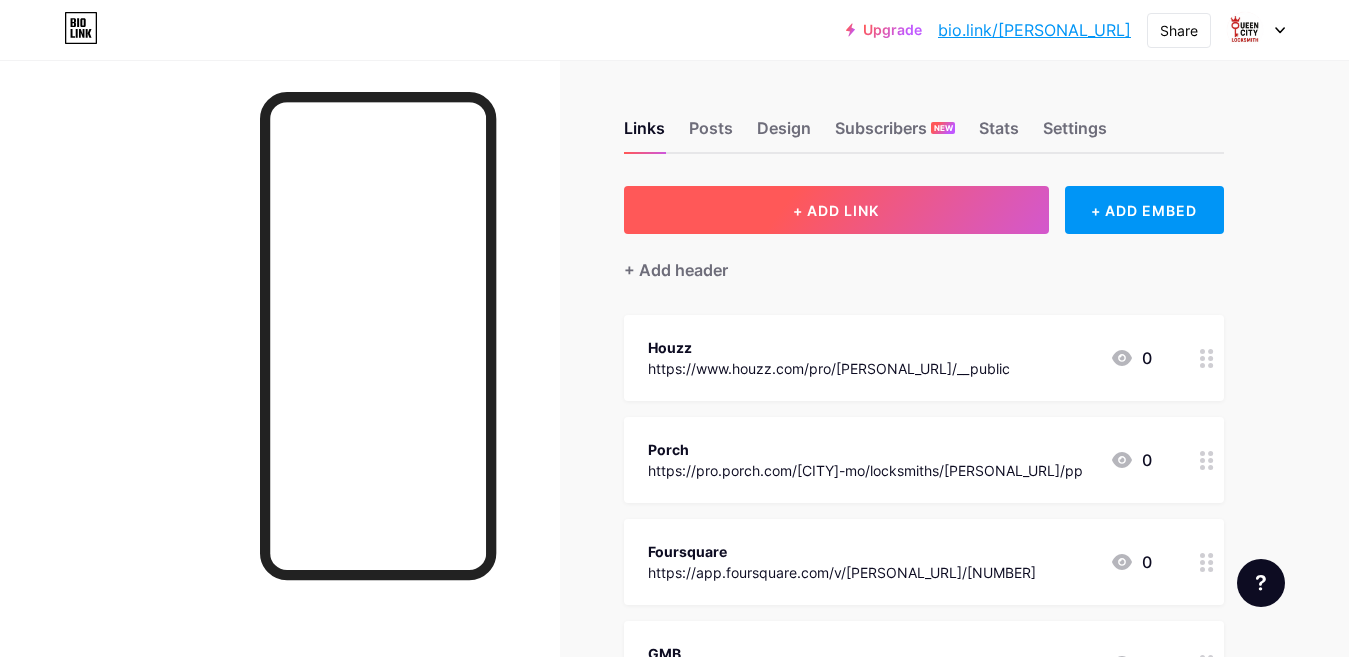 click on "+ ADD LINK" at bounding box center (836, 210) 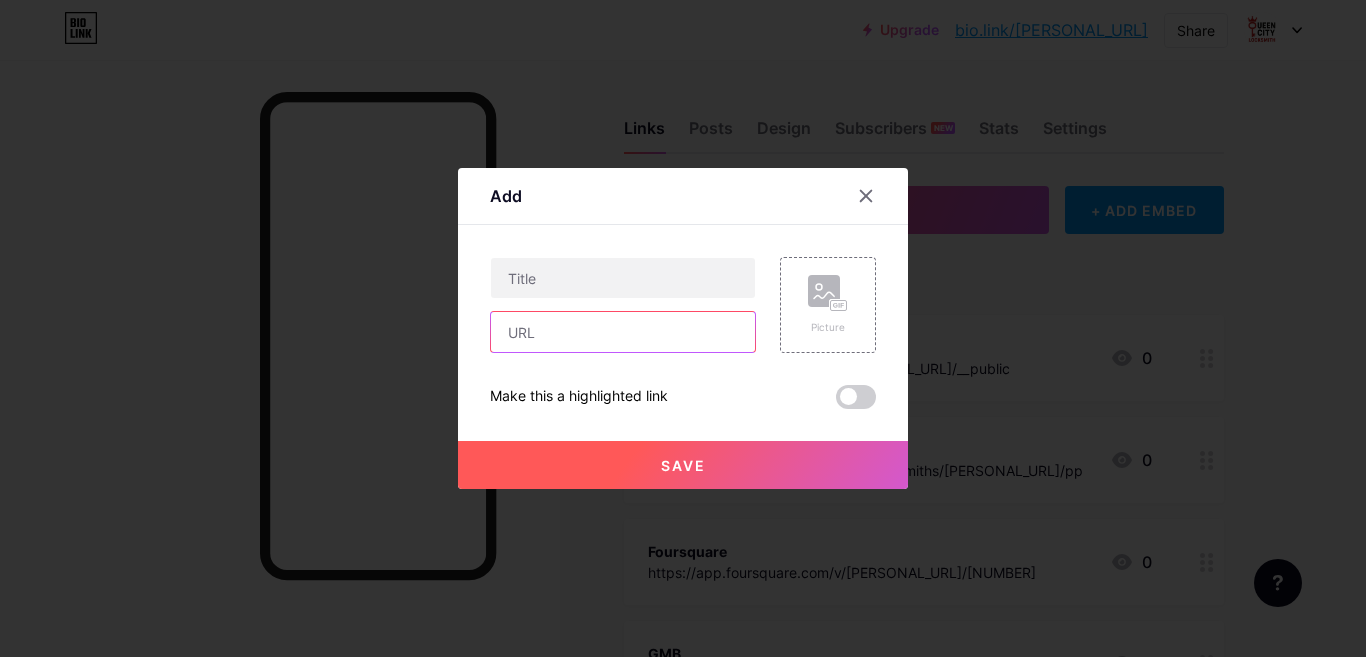 click at bounding box center (623, 332) 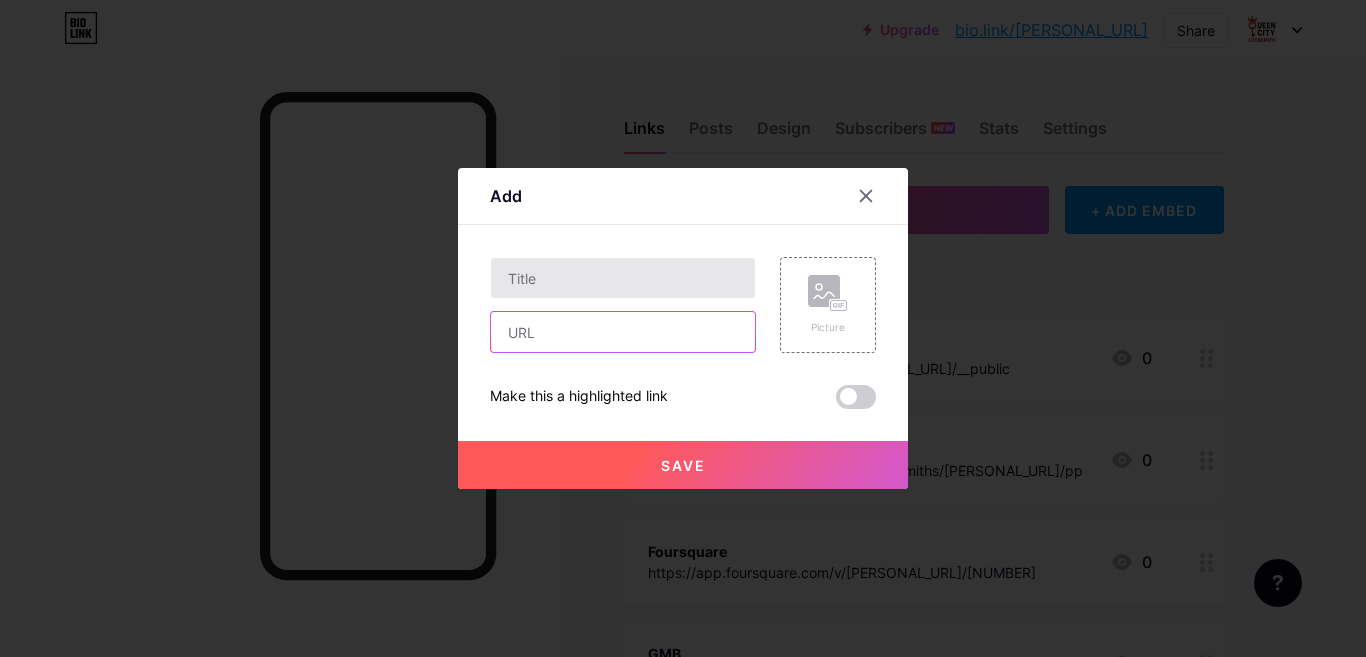paste on "https://about.me/[PERSONAL_URL]" 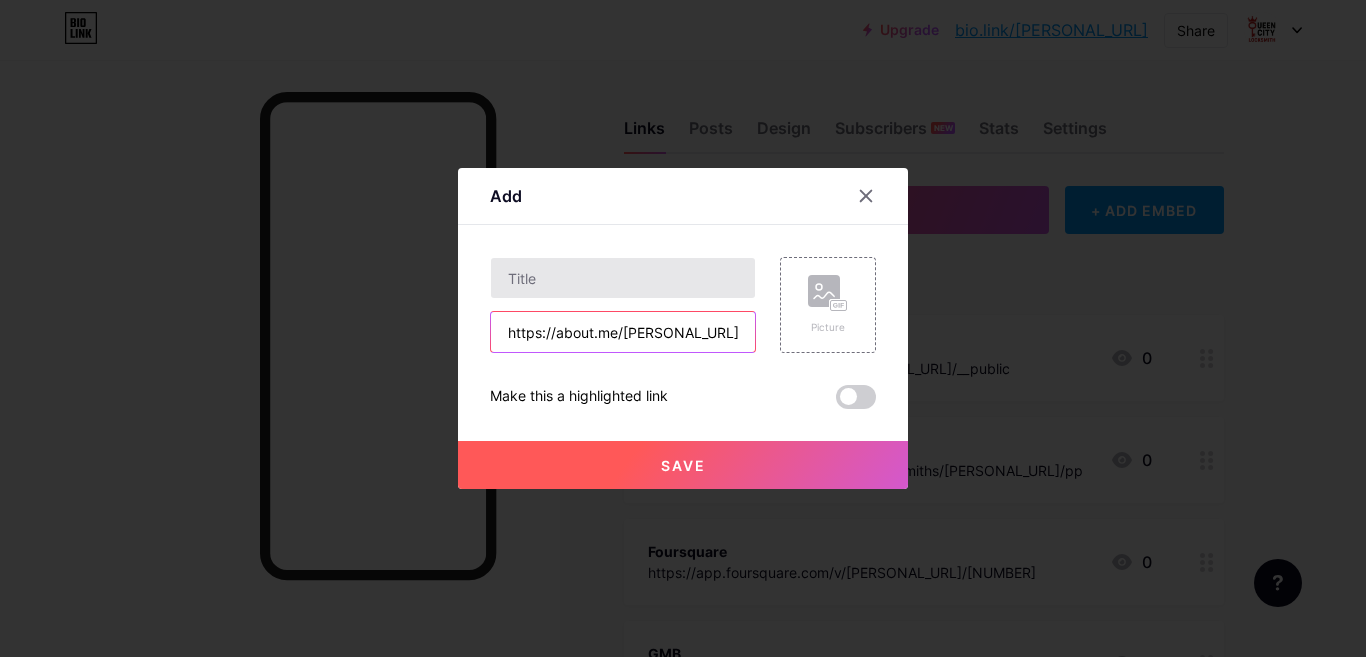 type on "https://about.me/[PERSONAL_URL]" 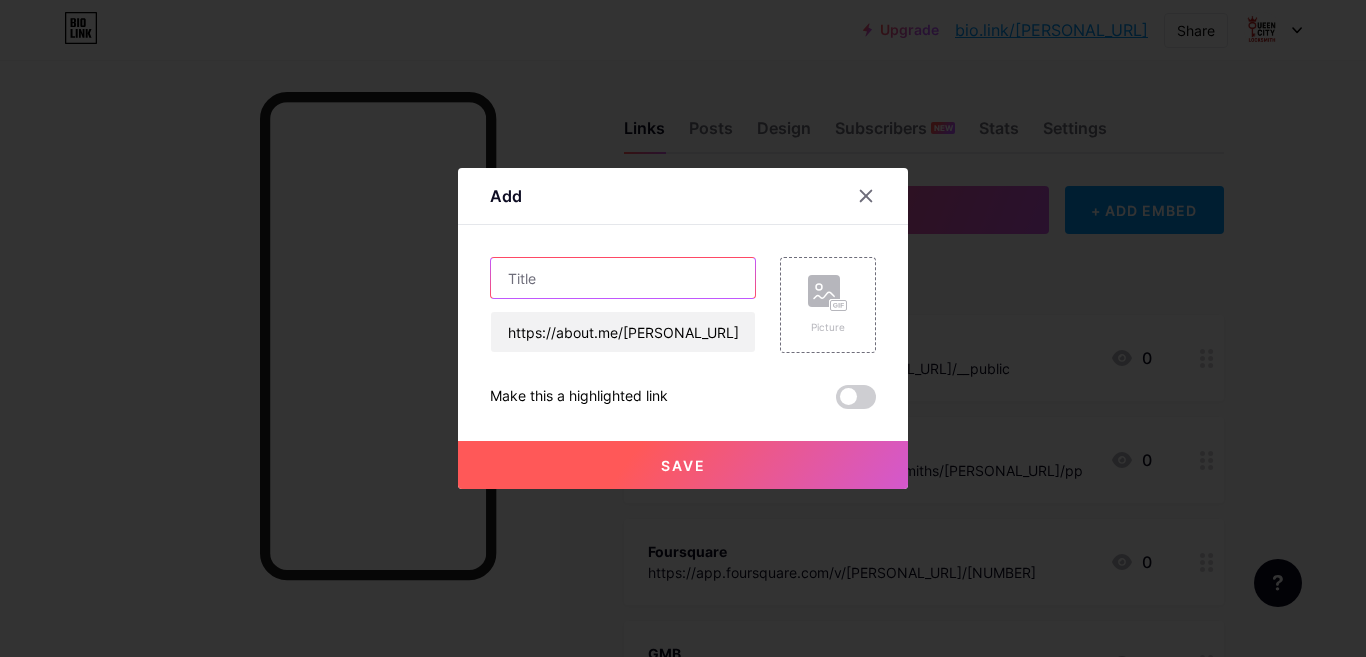 scroll, scrollTop: 0, scrollLeft: 0, axis: both 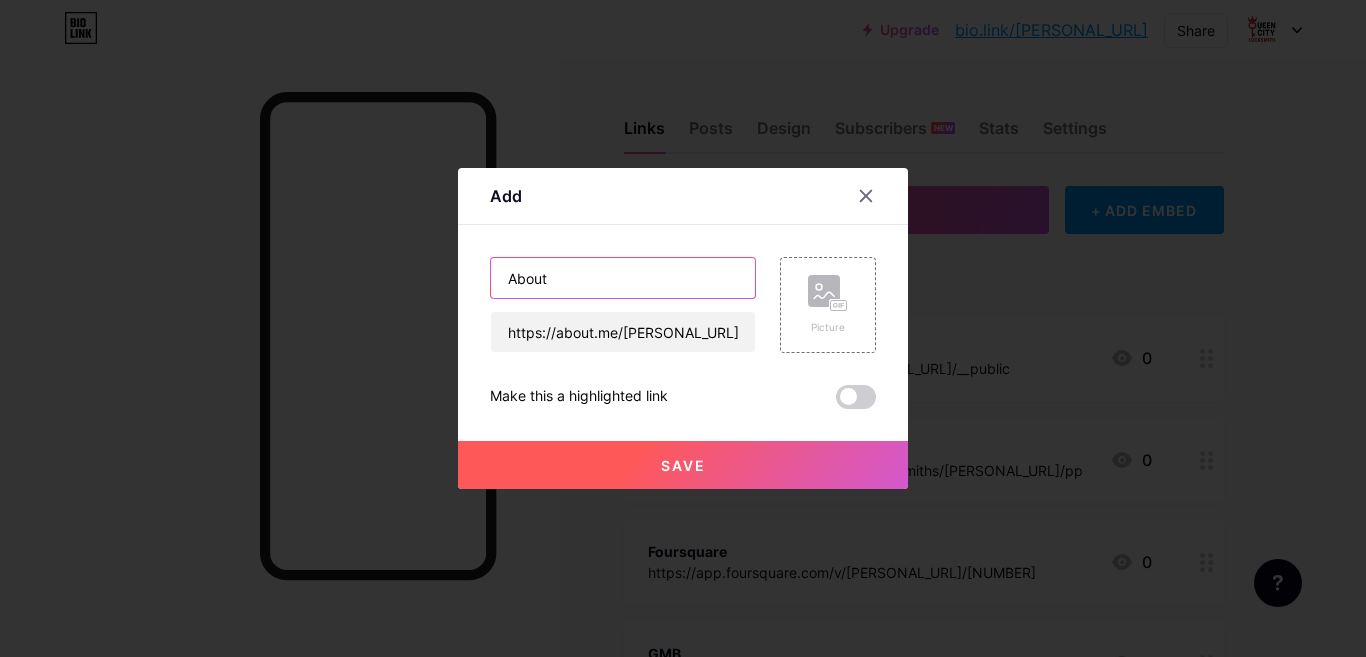 drag, startPoint x: 544, startPoint y: 279, endPoint x: 471, endPoint y: 279, distance: 73 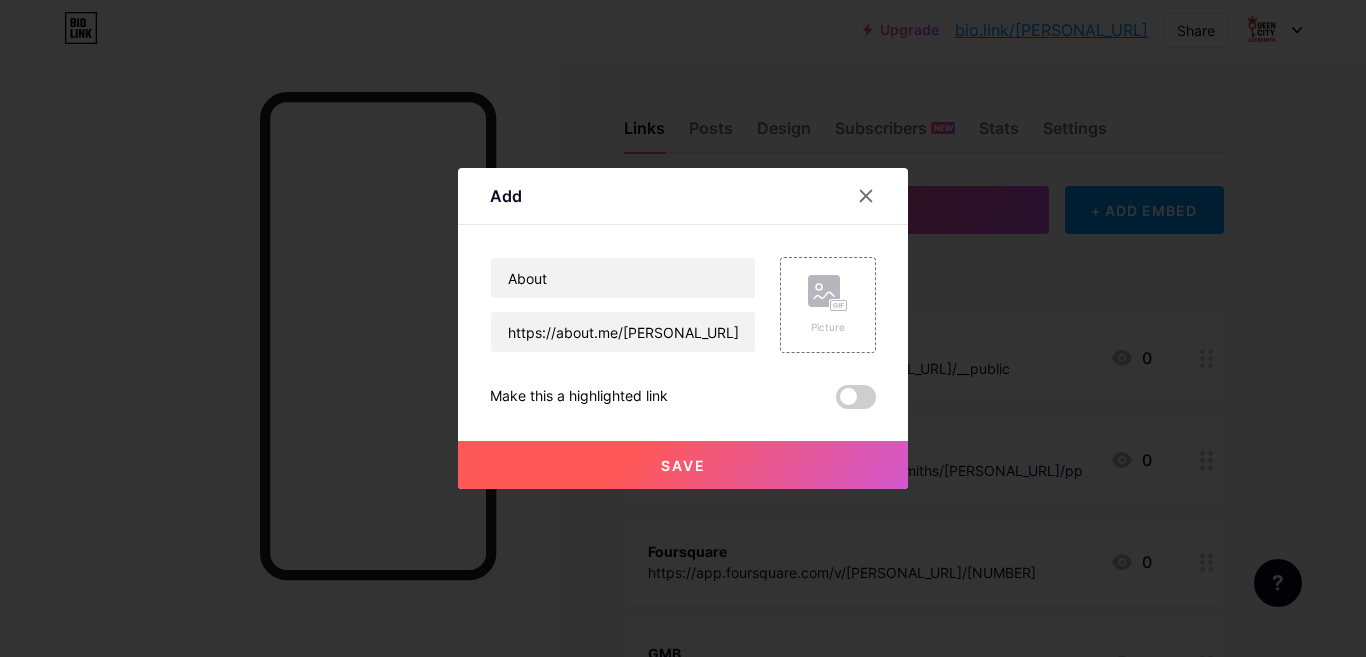 click on "Save" at bounding box center (683, 465) 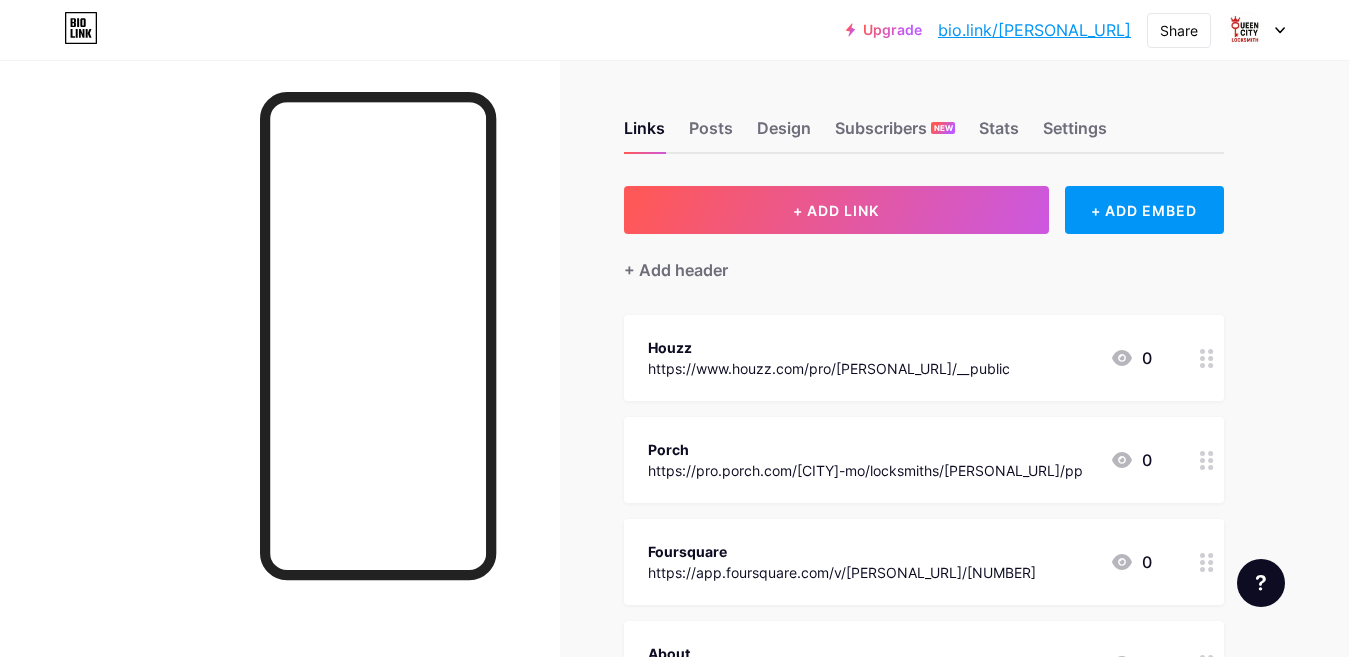 click on "+ Add header" at bounding box center (924, 258) 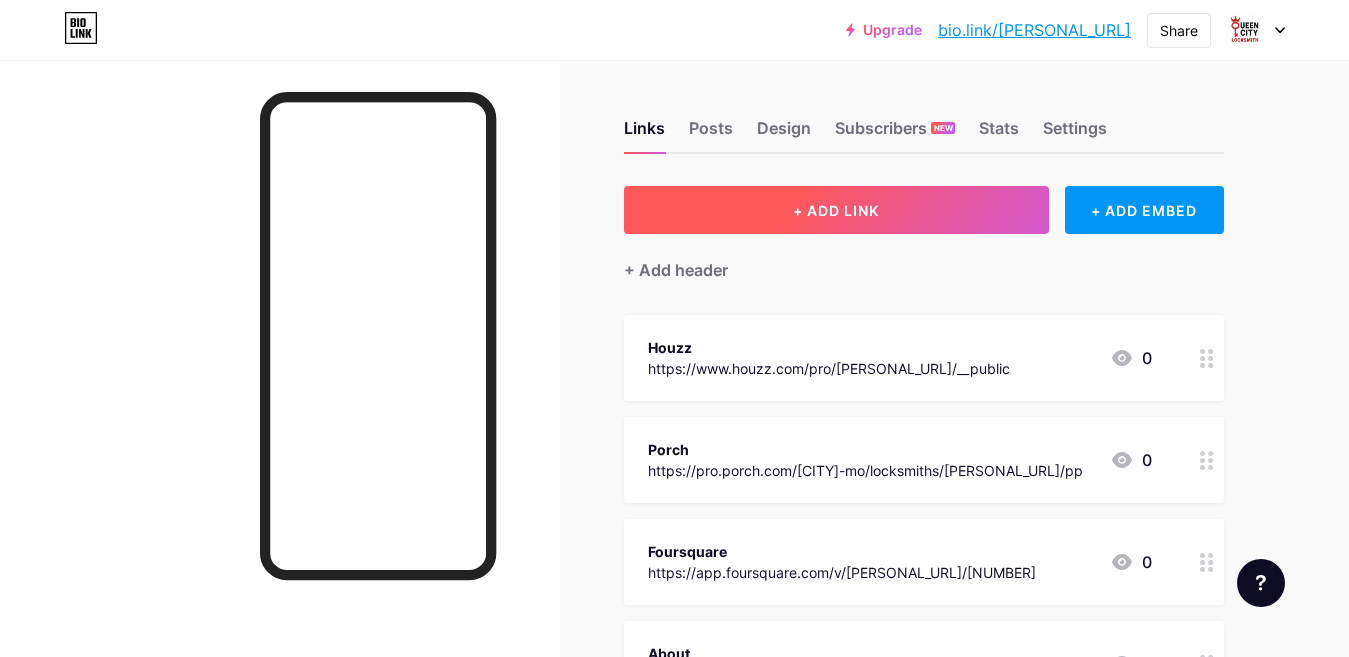 click on "+ ADD LINK" at bounding box center (836, 210) 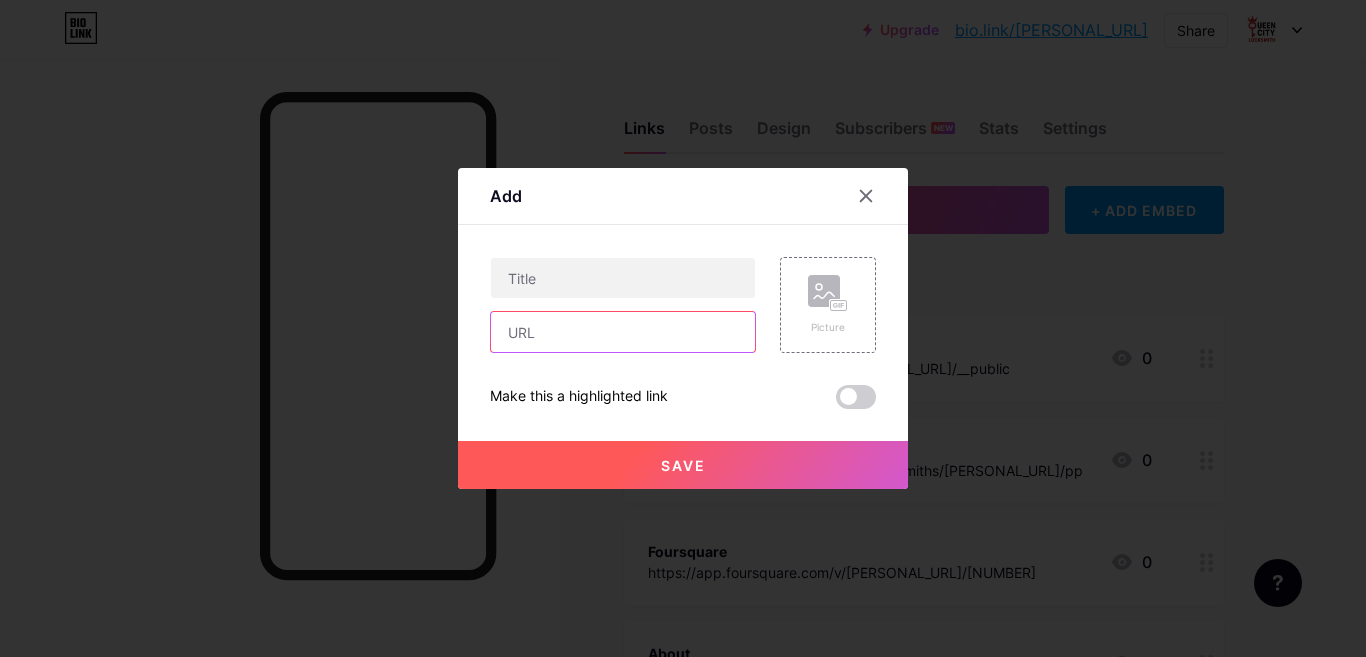 click at bounding box center [623, 332] 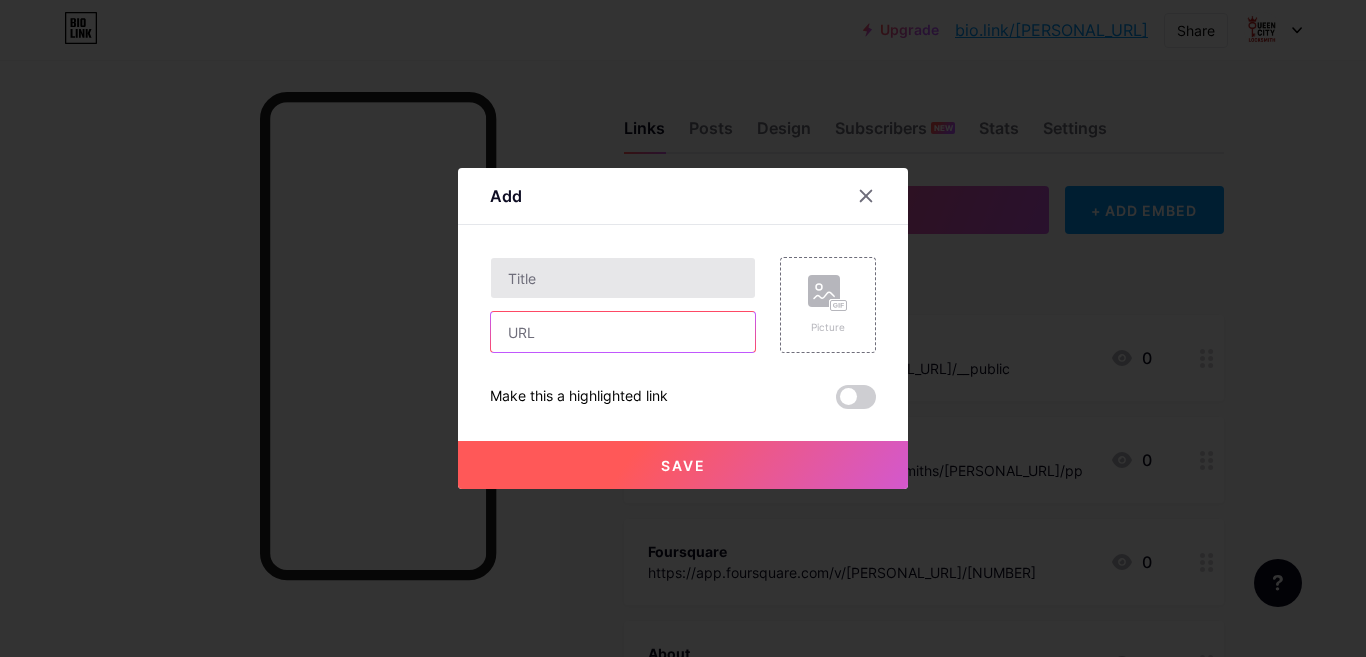paste on "https://linktr.ee/[PERSONAL_URL]" 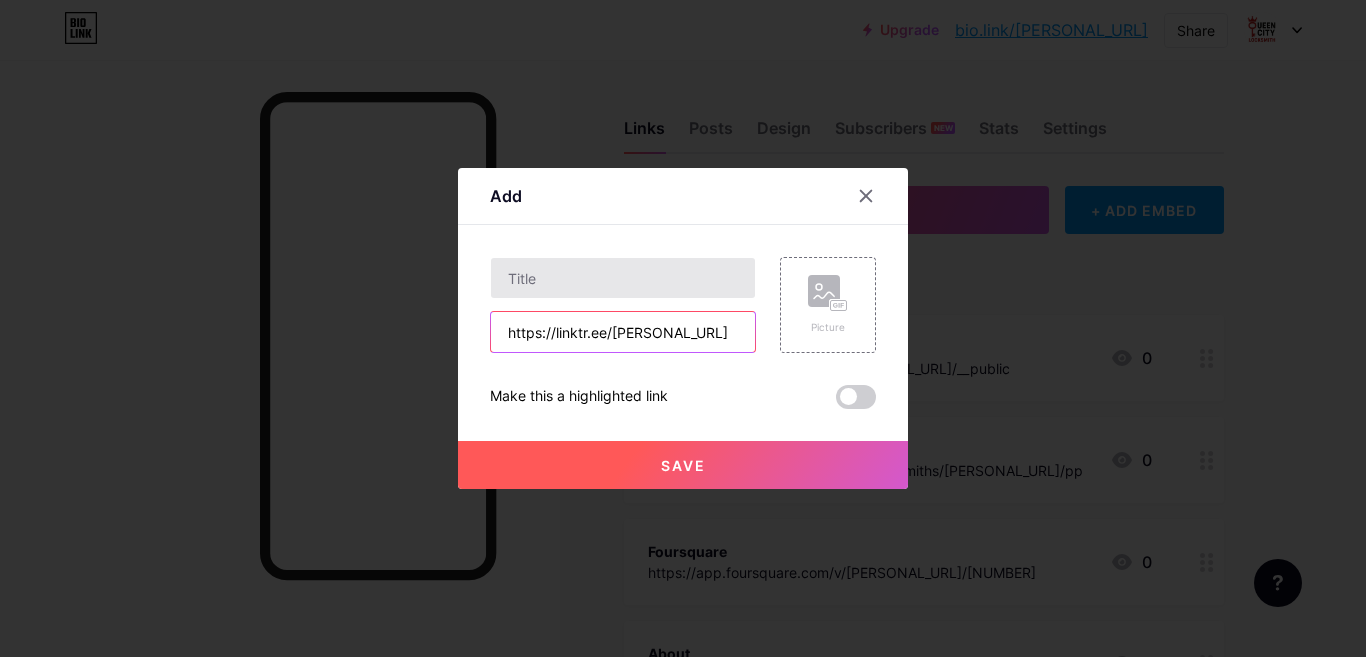 scroll, scrollTop: 0, scrollLeft: 4, axis: horizontal 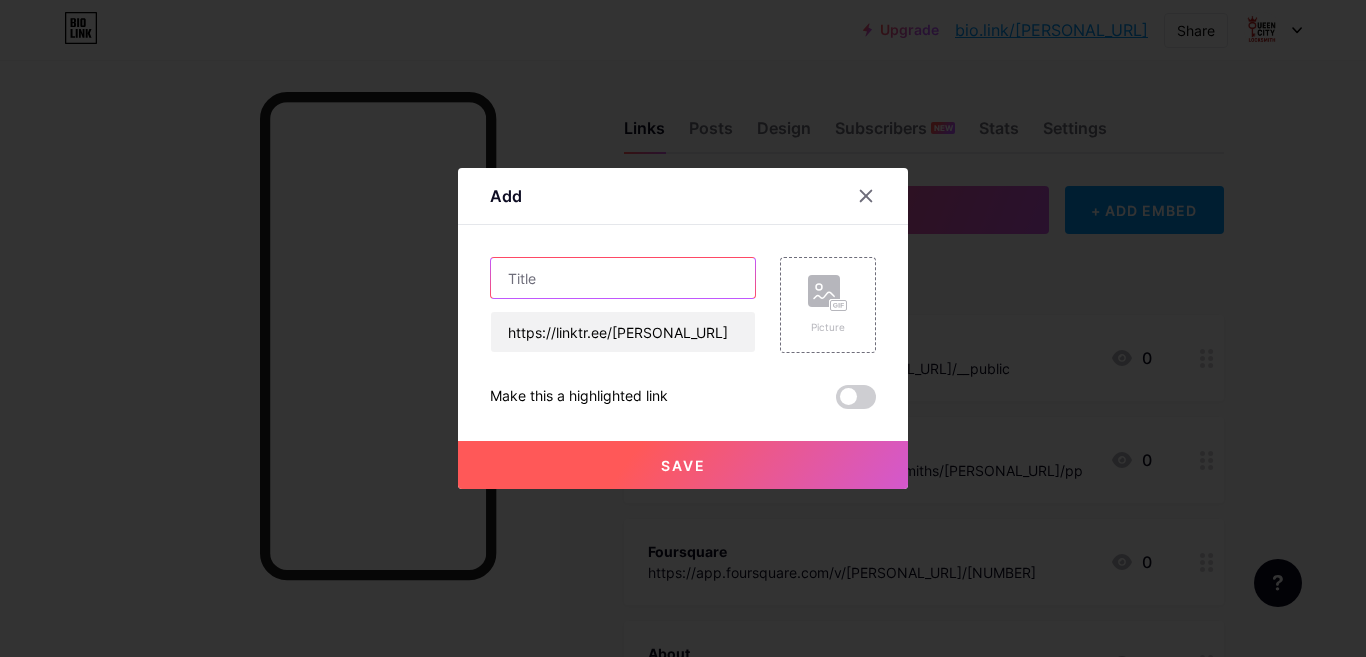 click at bounding box center [623, 278] 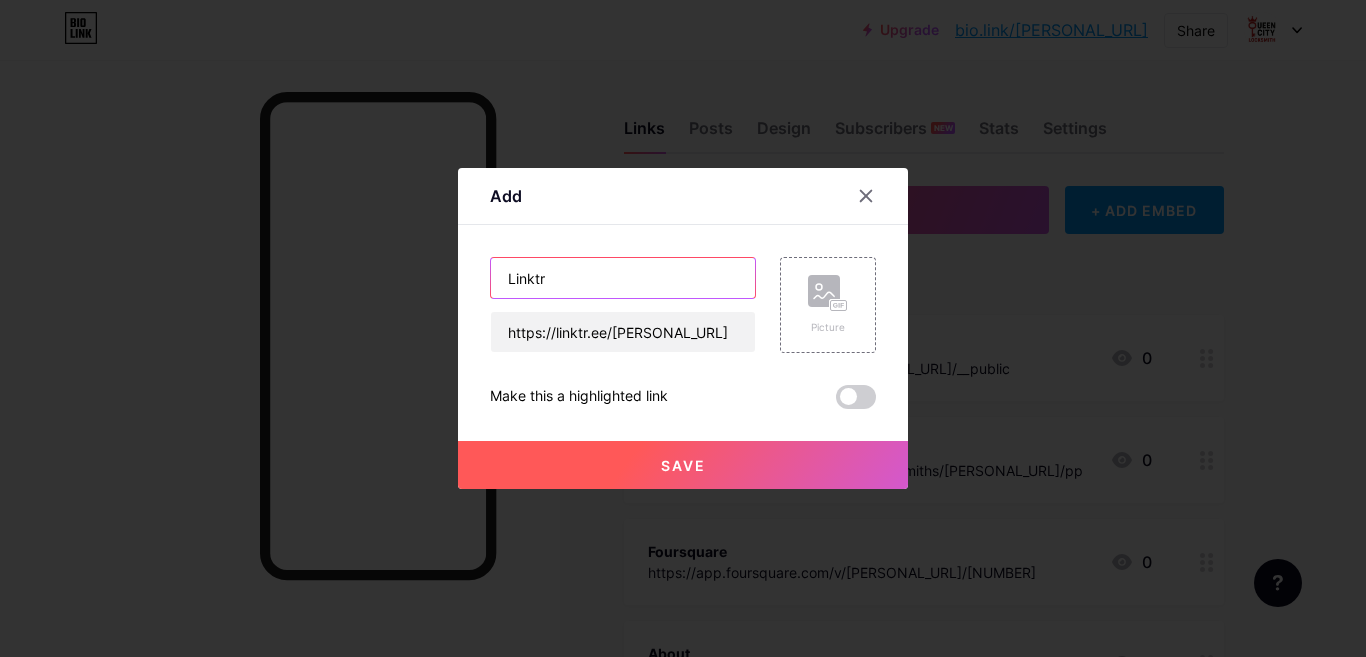 type on "Linktr" 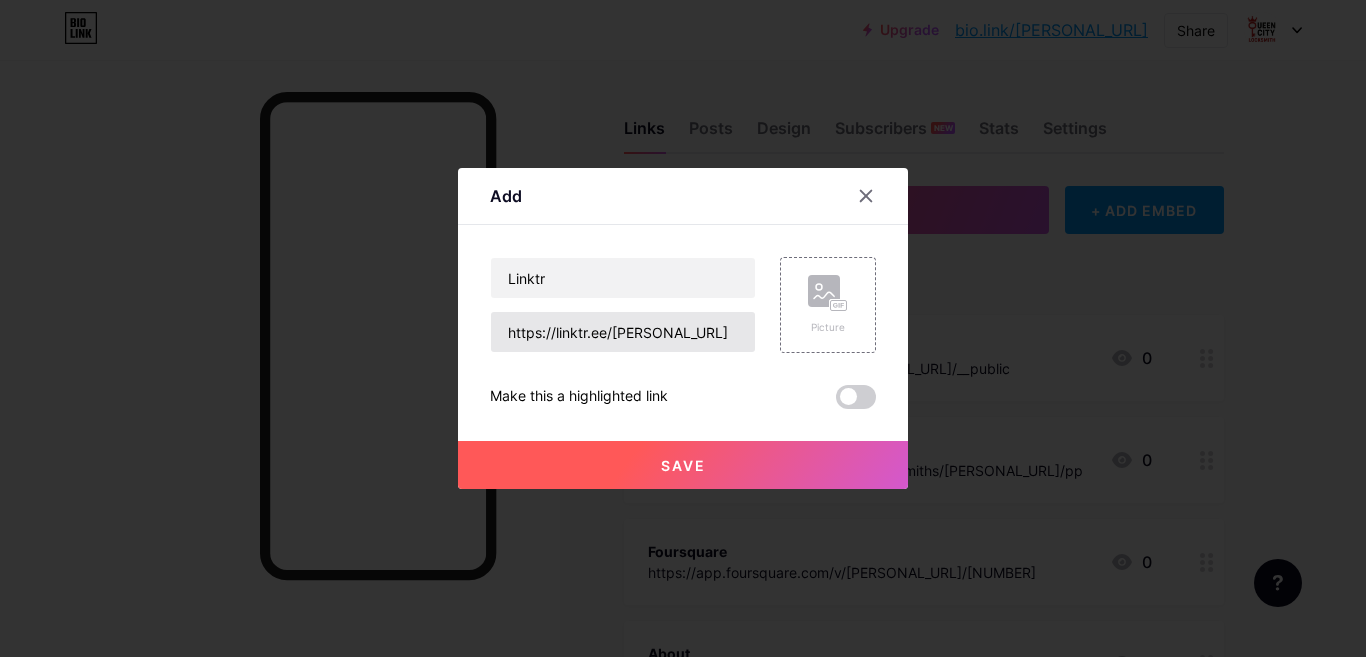 drag, startPoint x: 590, startPoint y: 474, endPoint x: 682, endPoint y: 317, distance: 181.96977 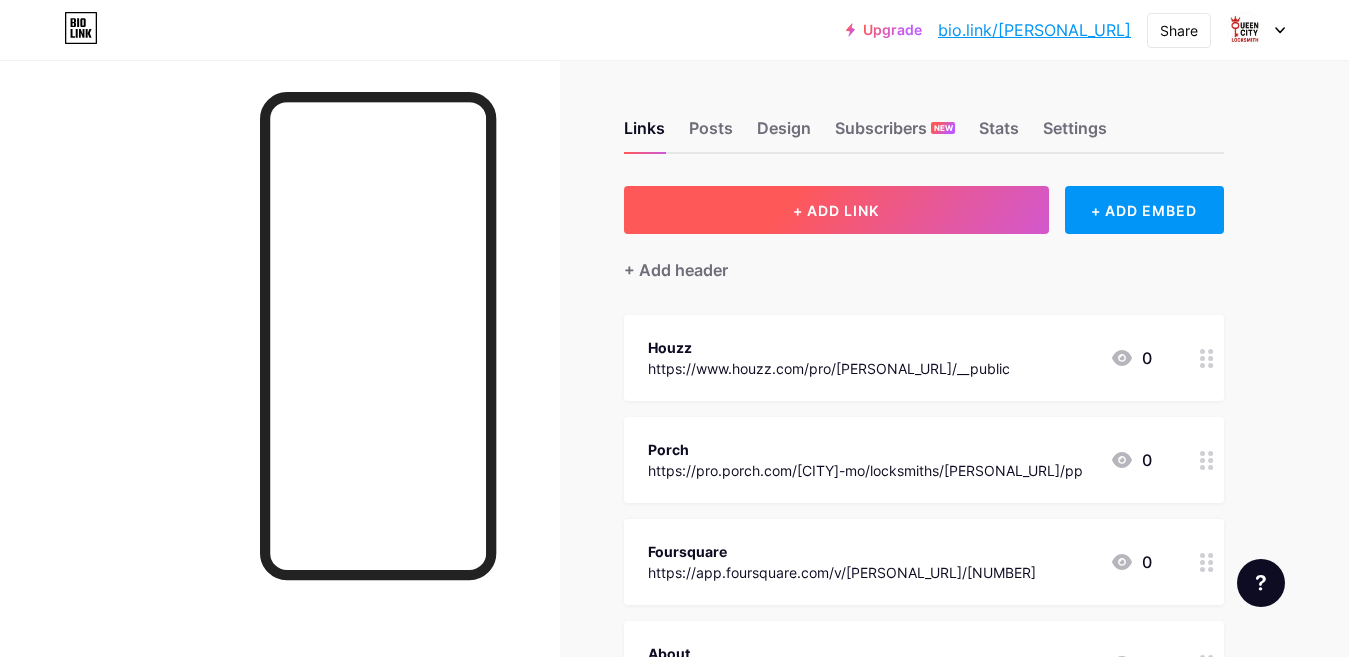click on "+ ADD LINK" at bounding box center [836, 210] 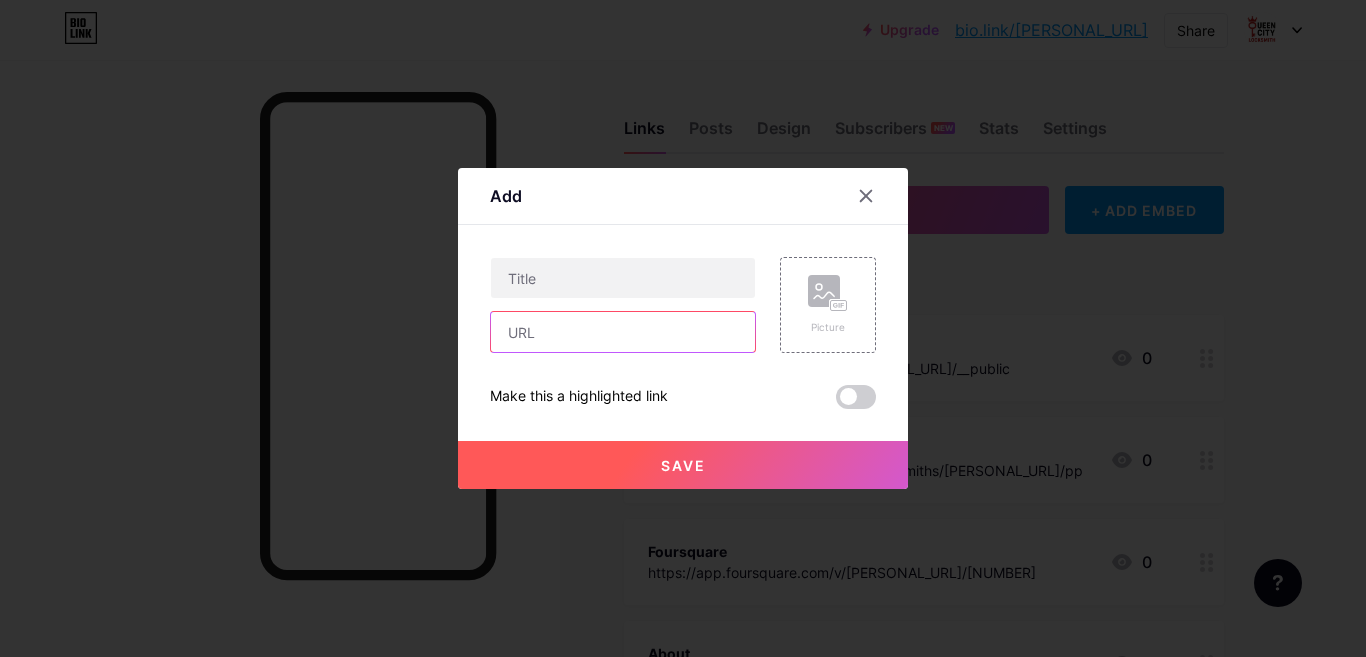 click at bounding box center [623, 332] 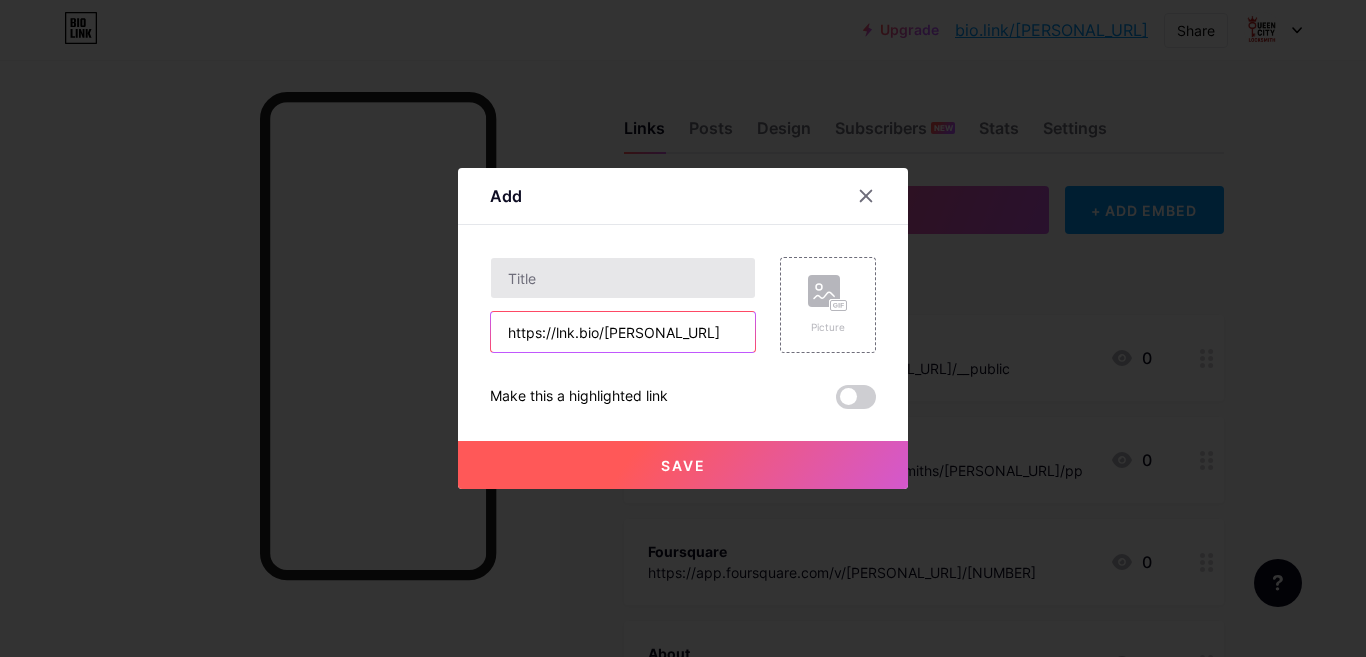 type on "https://lnk.bio/[PERSONAL_URL]" 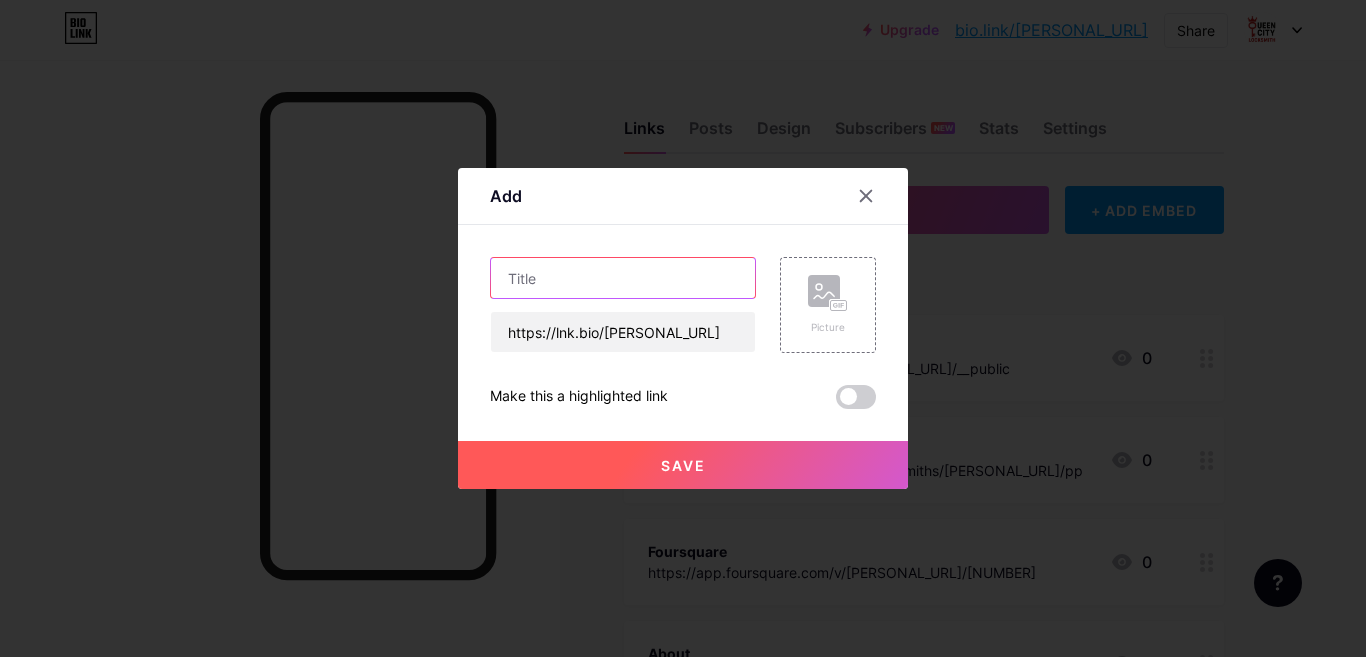 click at bounding box center [623, 278] 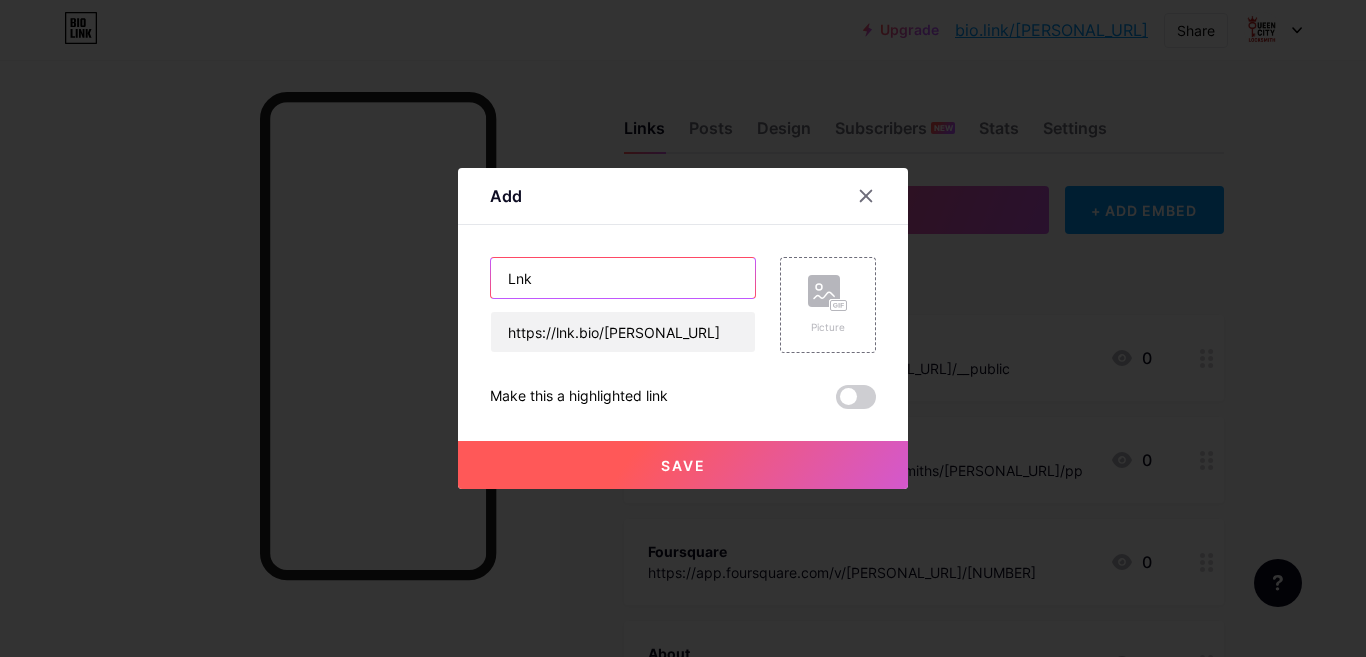 type on "Lnk" 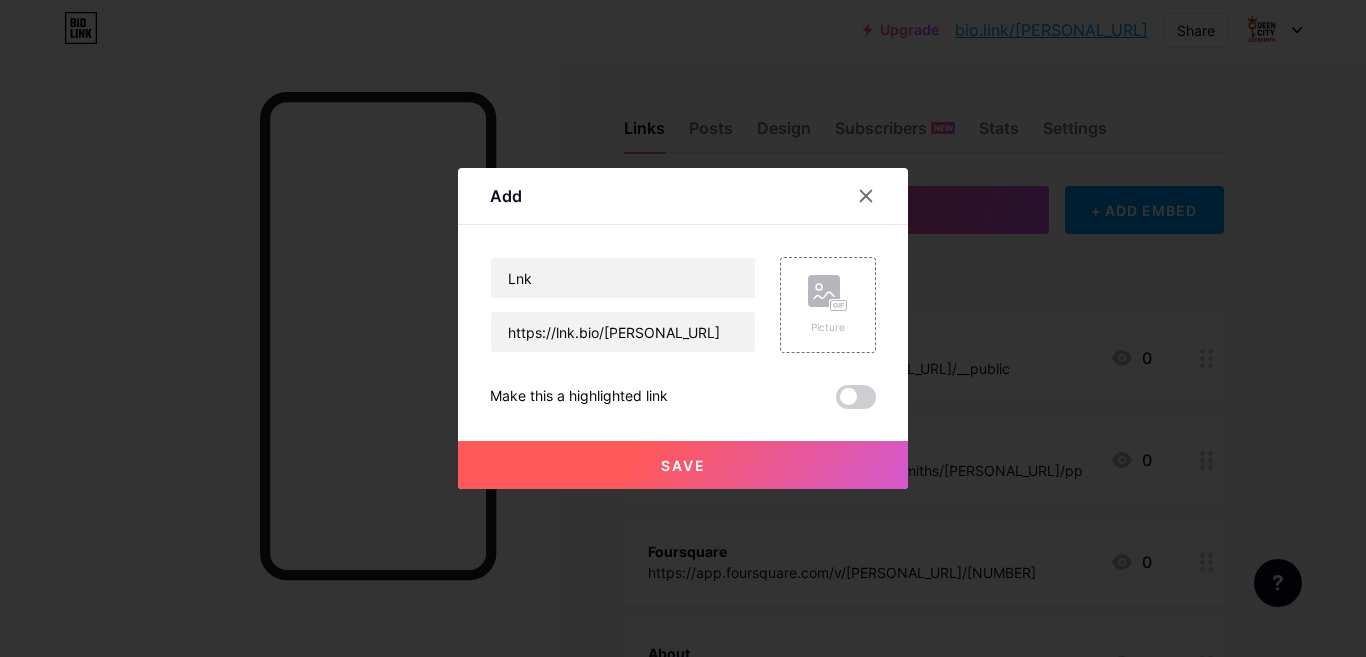 drag, startPoint x: 662, startPoint y: 465, endPoint x: 901, endPoint y: 98, distance: 437.96118 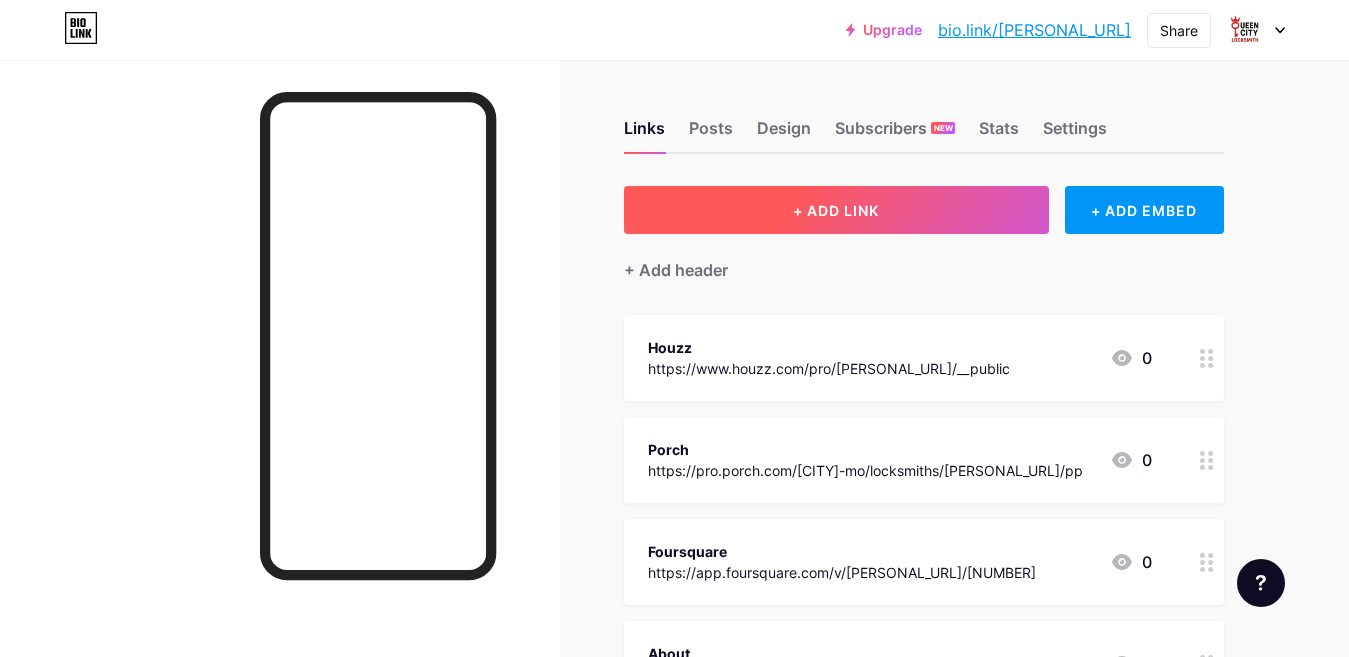 click on "+ ADD LINK" at bounding box center (836, 210) 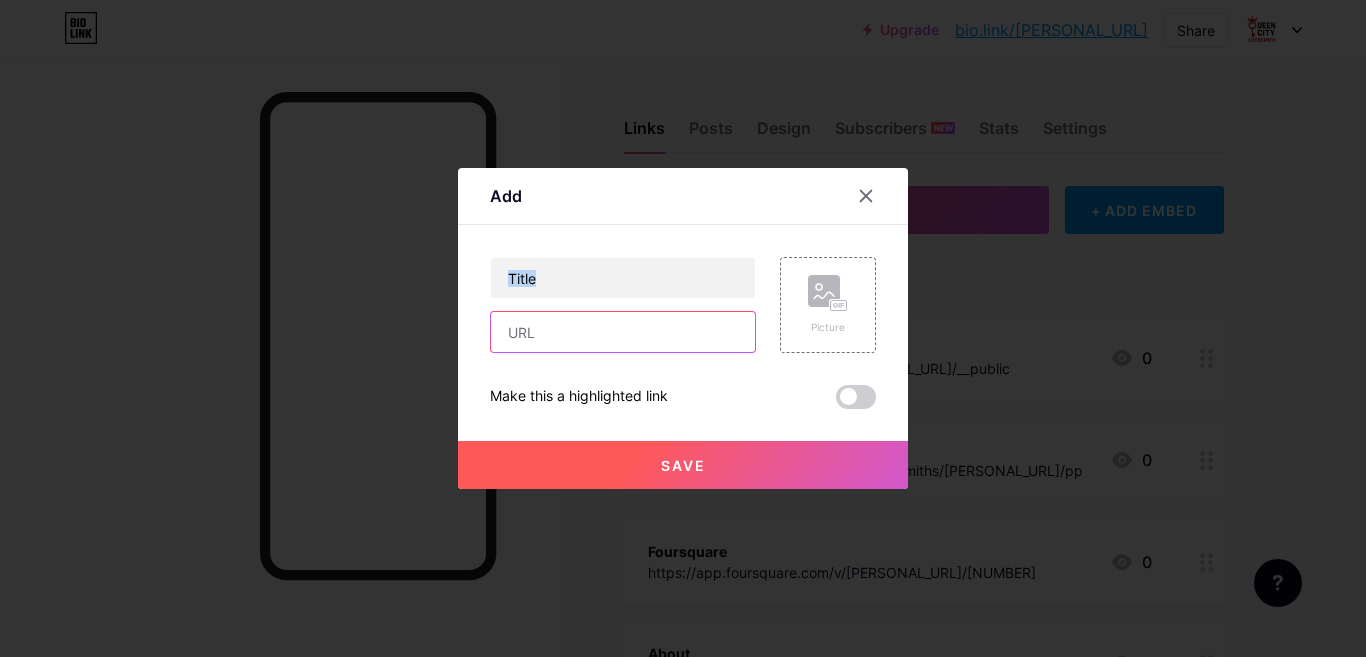 drag, startPoint x: 635, startPoint y: 348, endPoint x: 606, endPoint y: 336, distance: 31.38471 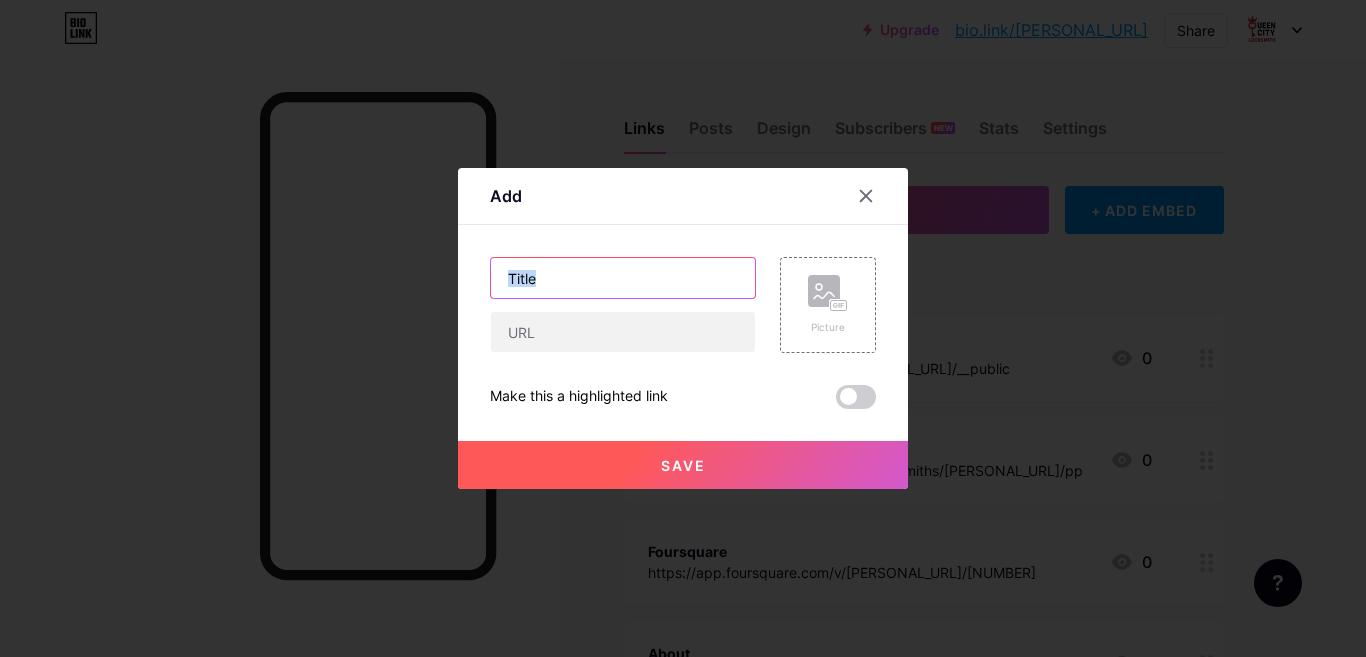 click at bounding box center [623, 278] 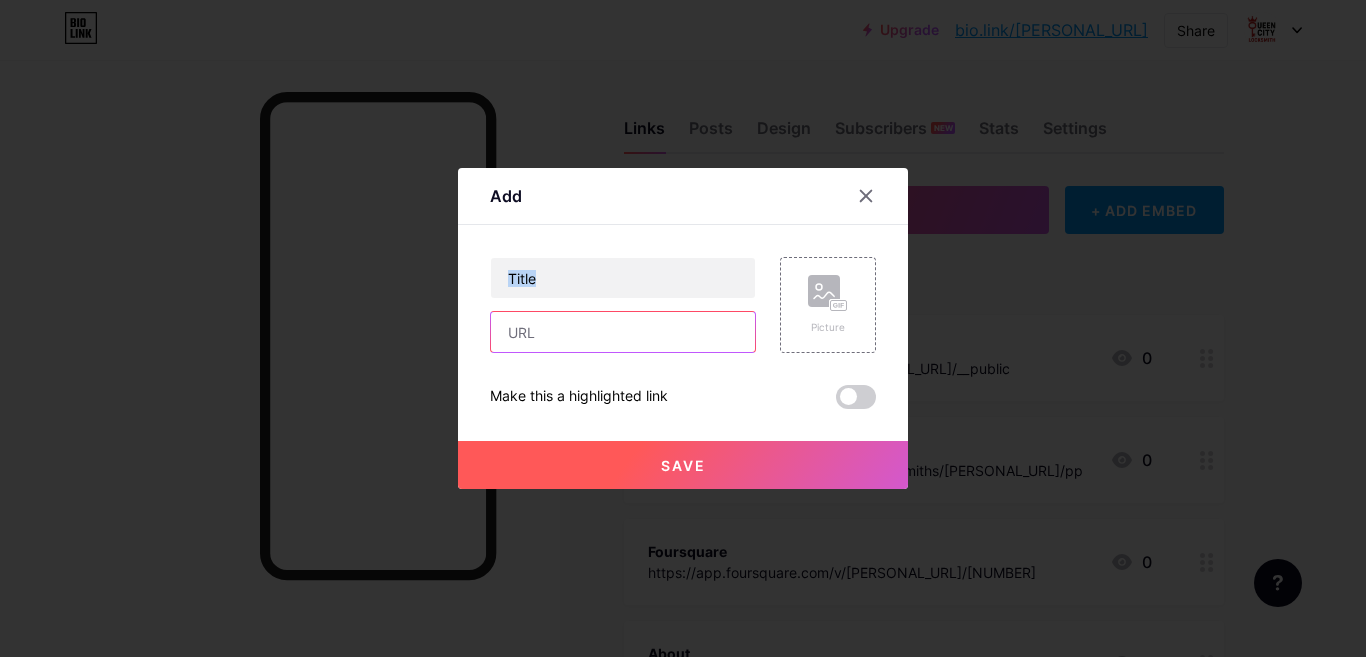 click at bounding box center [623, 332] 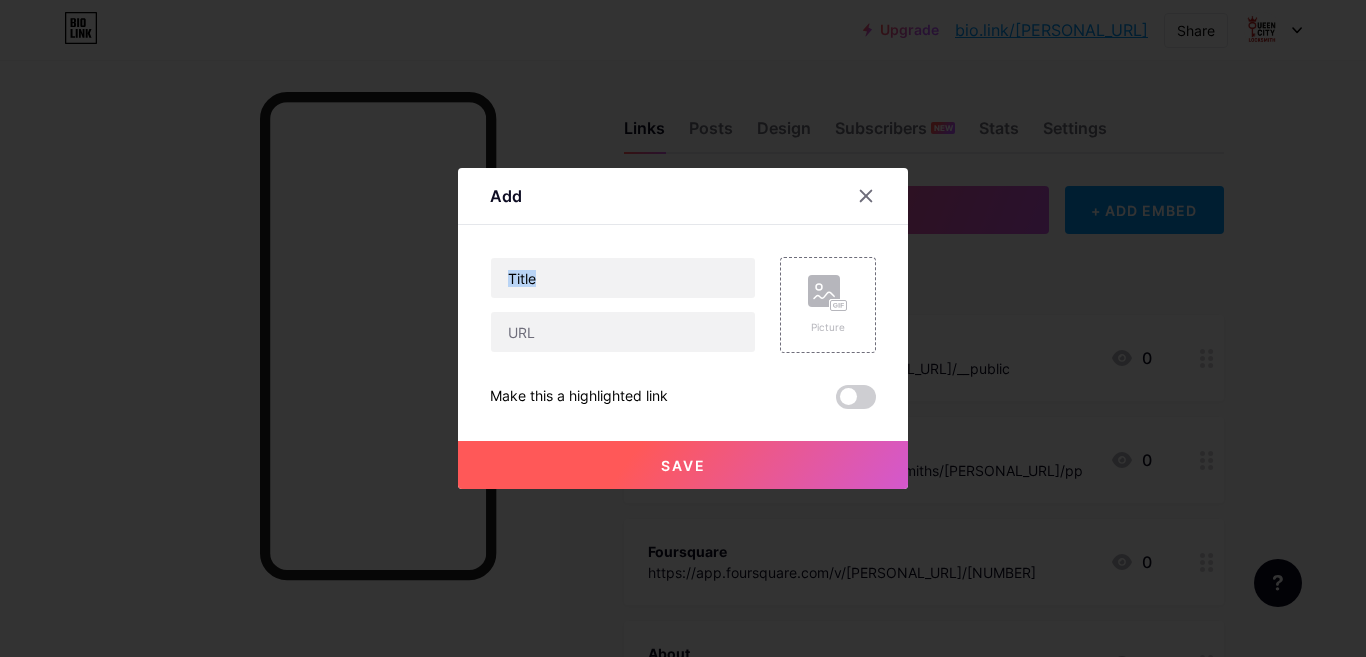 click at bounding box center [623, 332] 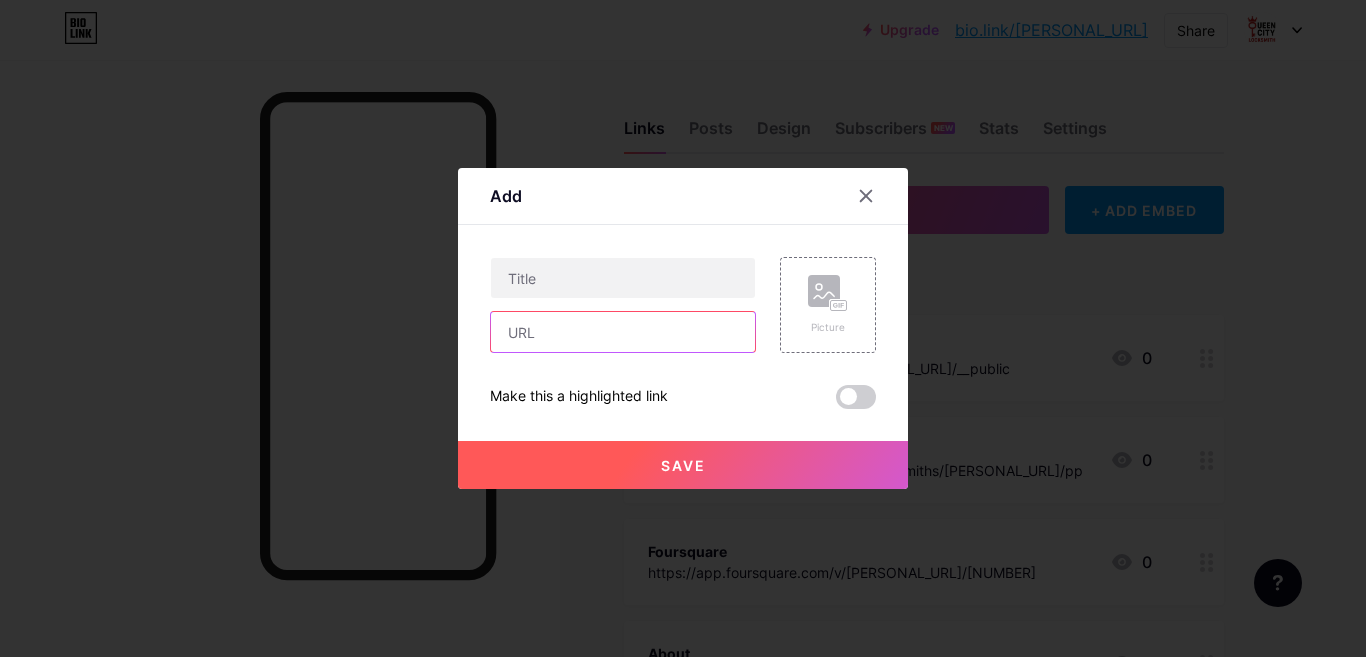 click at bounding box center (623, 332) 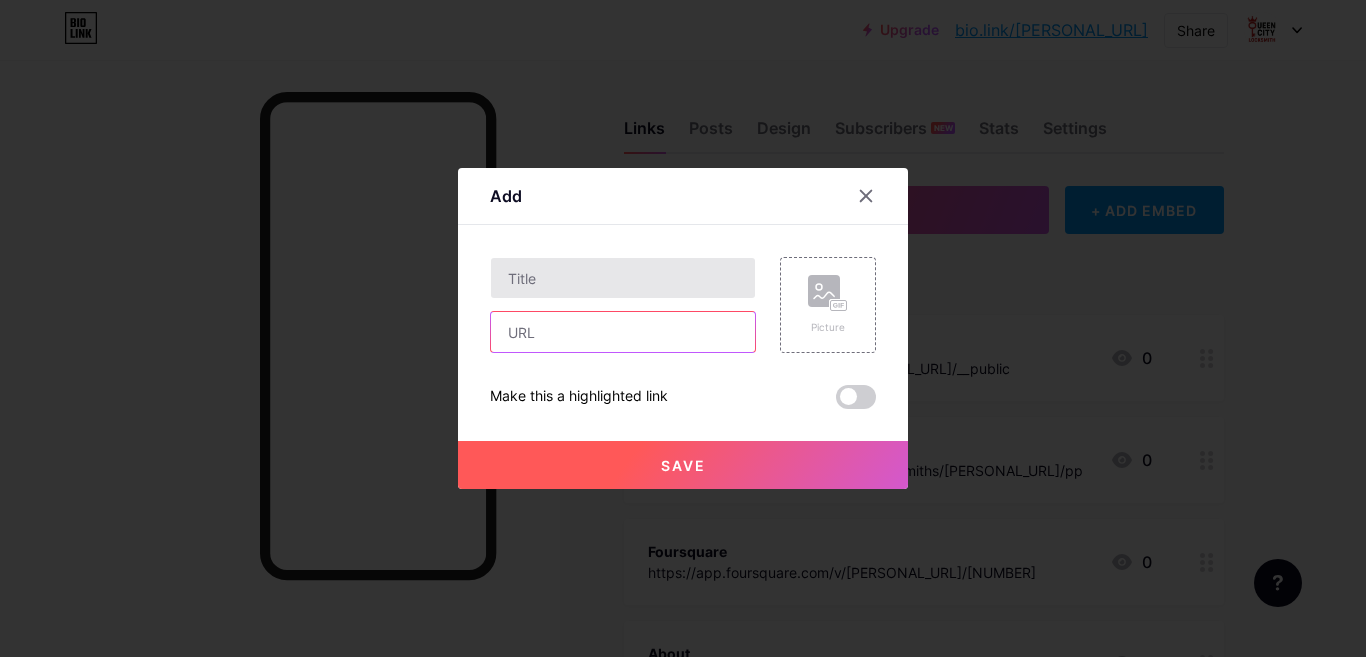 paste on "https://ezlocal.com/mo/[CITY]/locksmith/[NUMBER]" 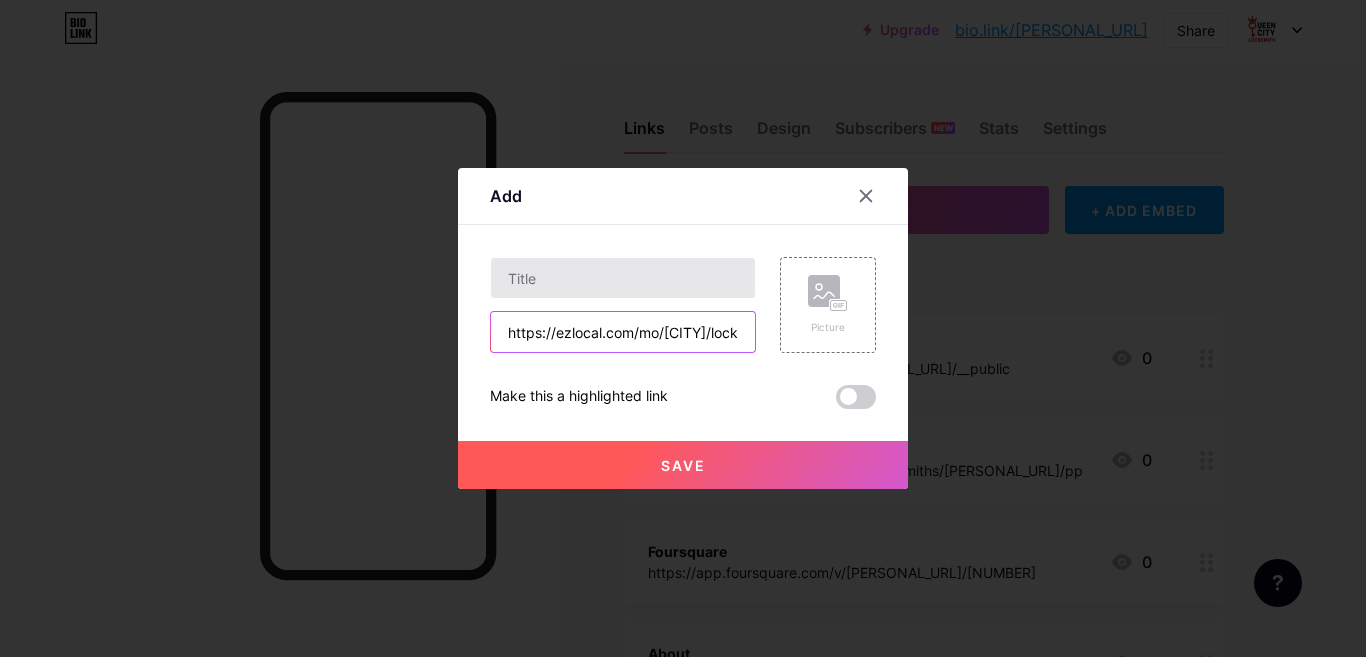 type on "https://ezlocal.com/mo/[CITY]/locksmith/[NUMBER]" 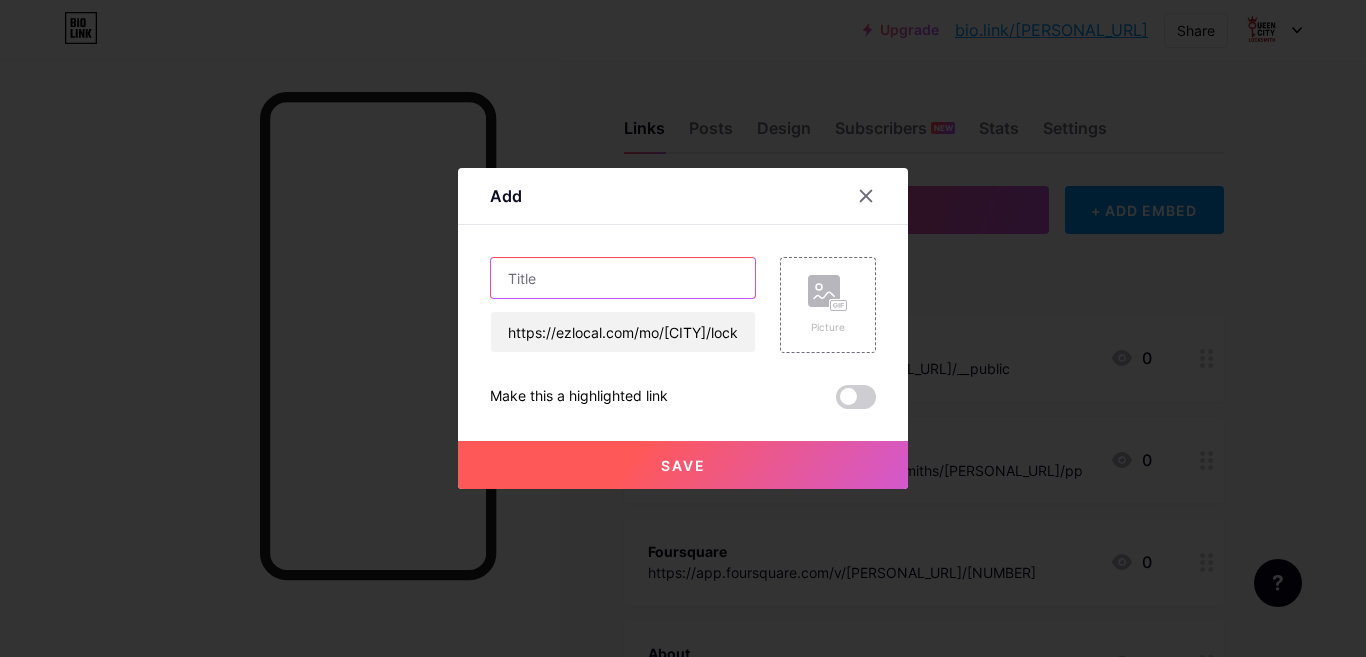 scroll, scrollTop: 0, scrollLeft: 0, axis: both 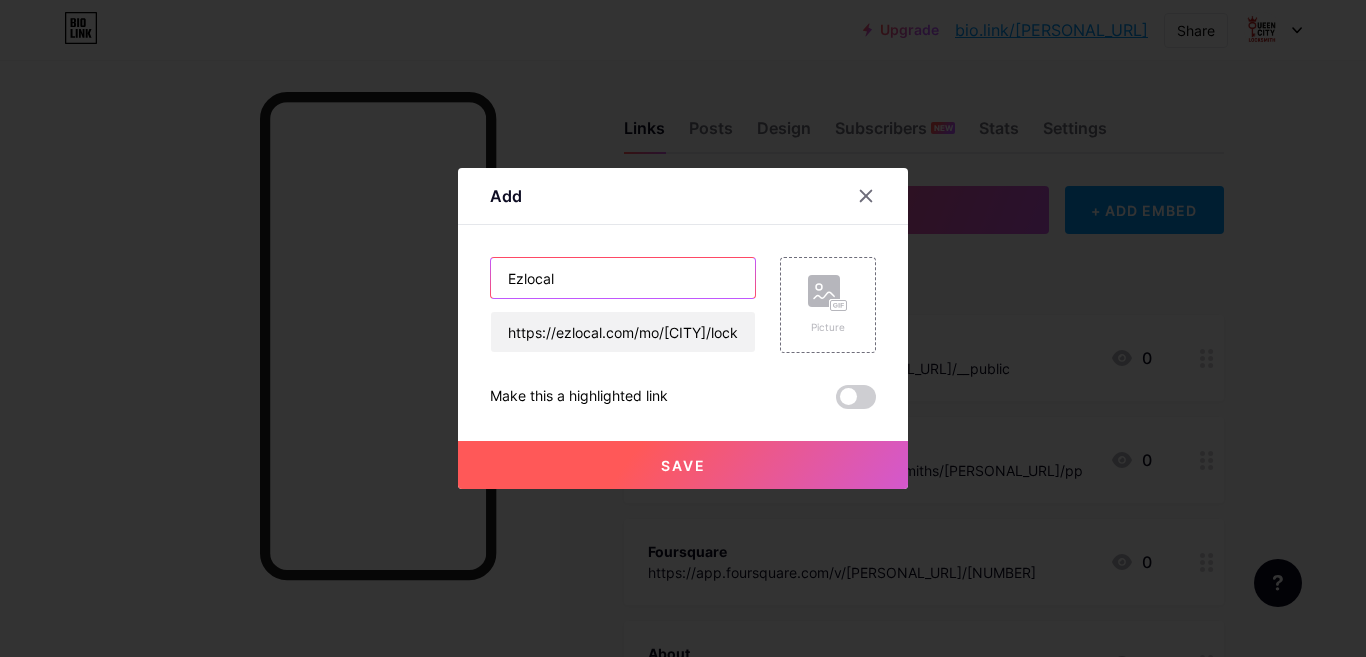 type on "Ezlocal" 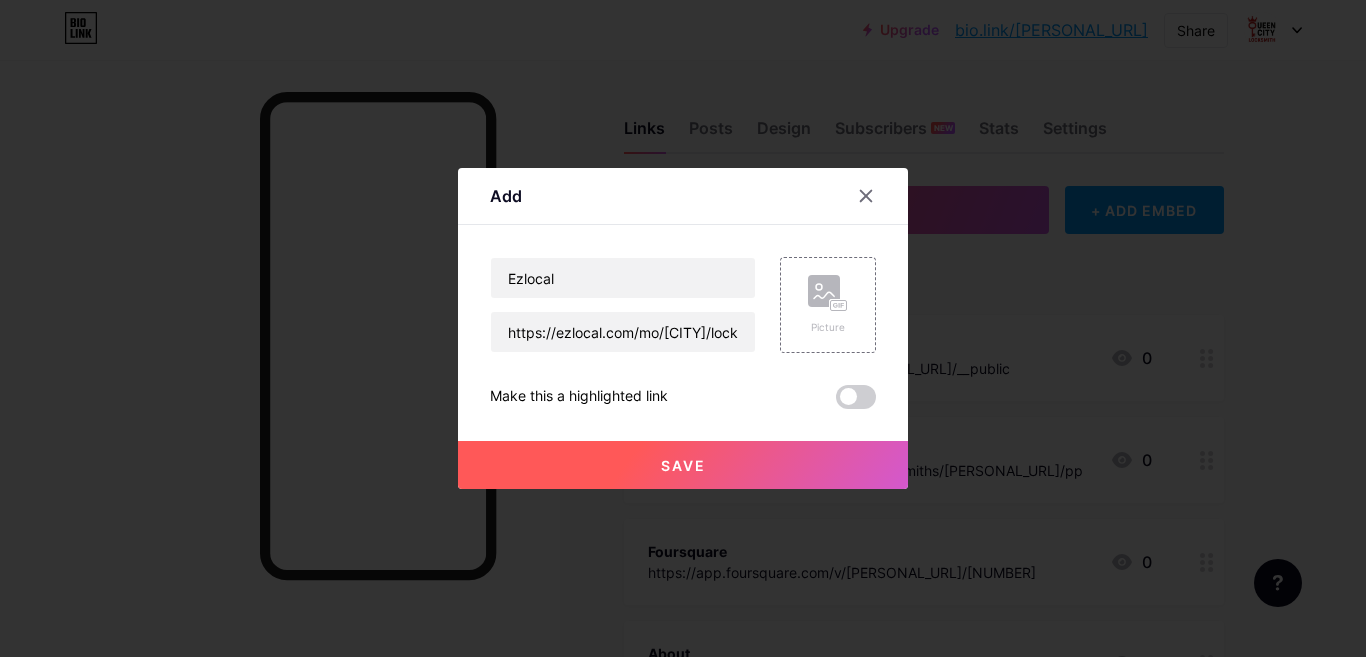 click on "Save" at bounding box center [683, 465] 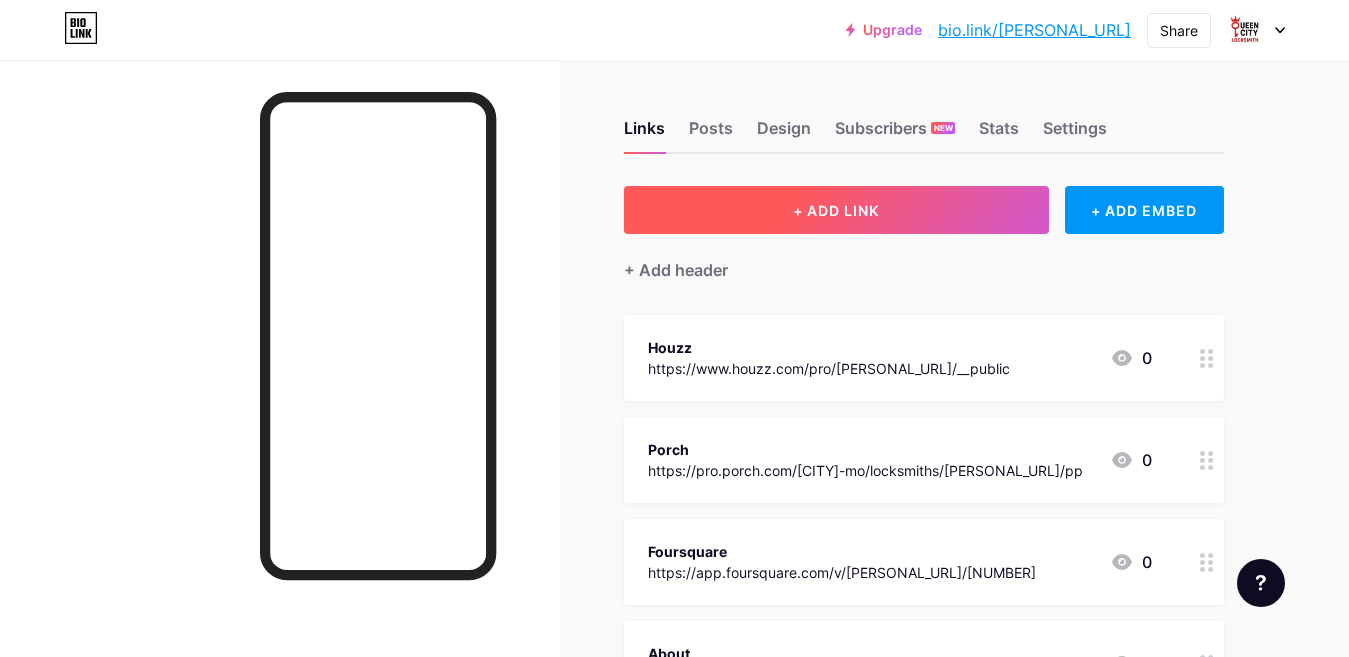 click on "+ ADD LINK" at bounding box center [836, 210] 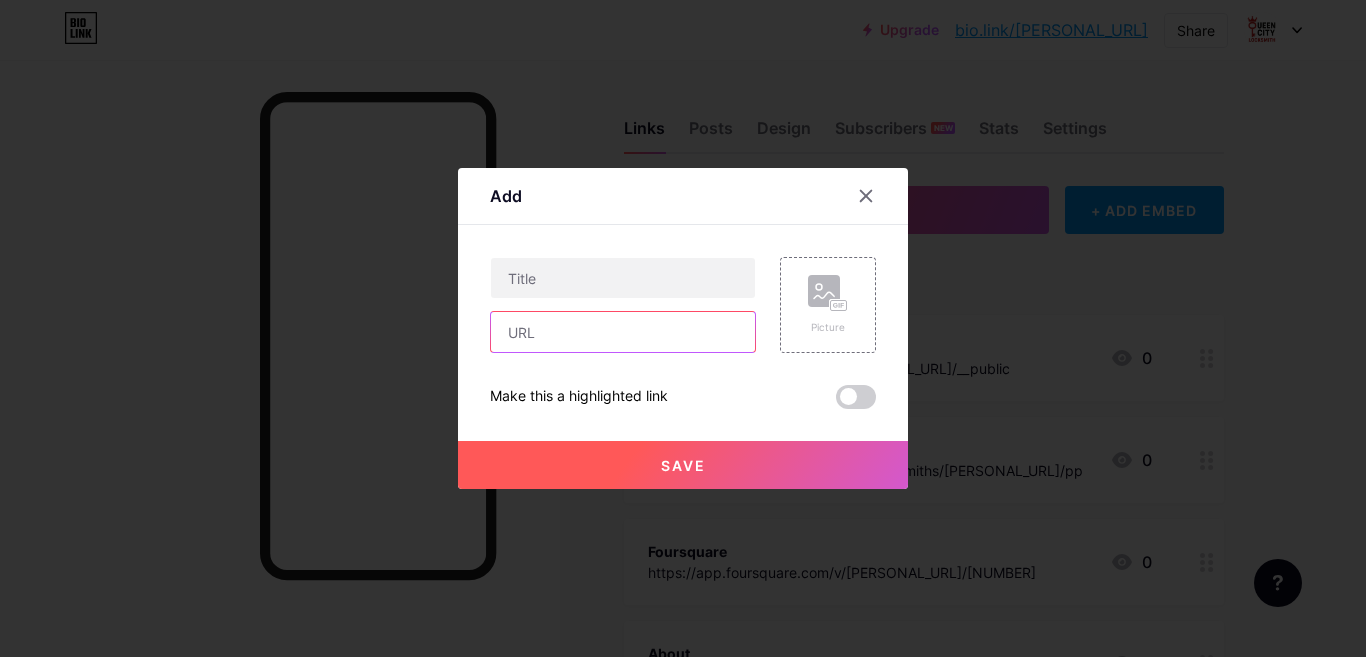 drag, startPoint x: 618, startPoint y: 339, endPoint x: 615, endPoint y: 326, distance: 13.341664 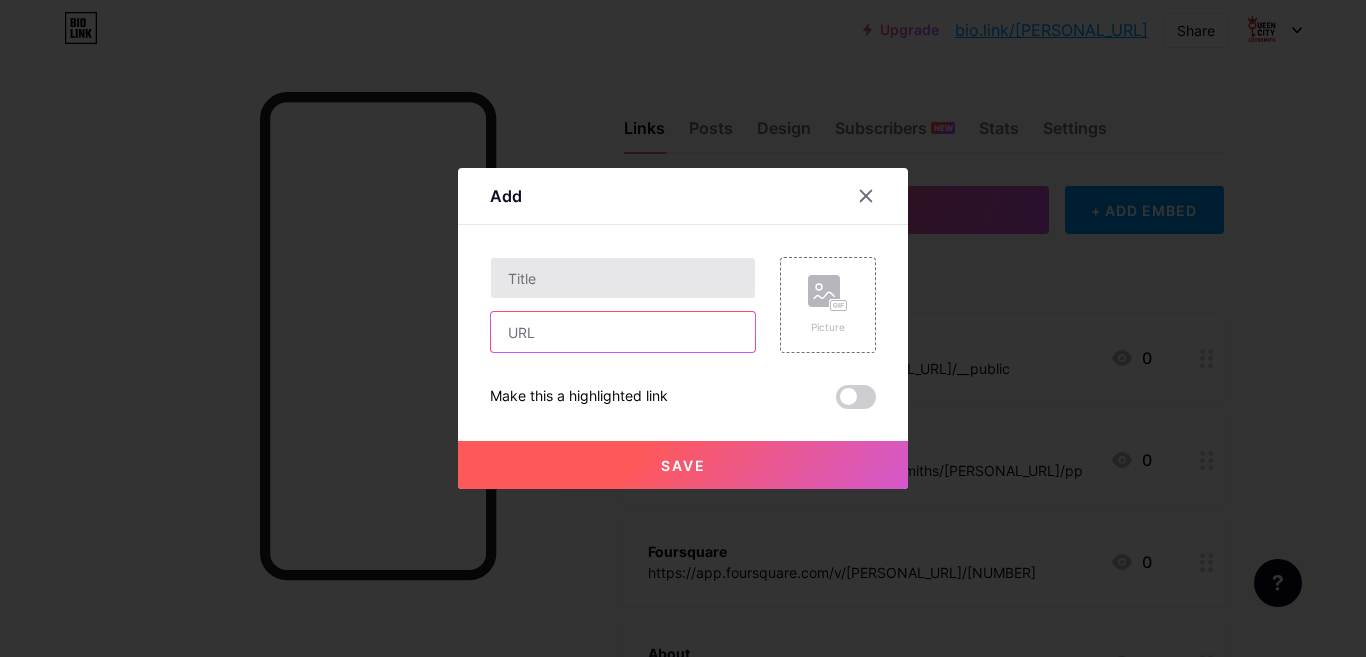 paste on "https://www.manta.com/c/m1xjcbk/[PERSONAL_URL]" 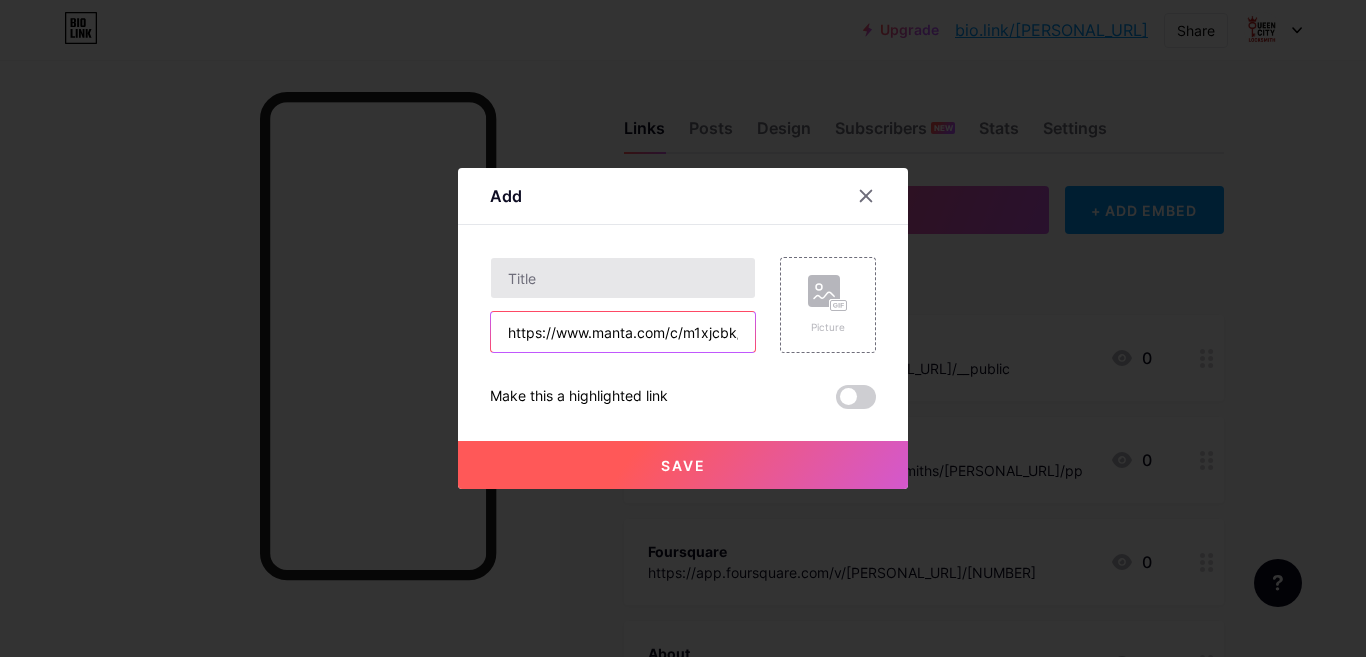 type on "https://www.manta.com/c/m1xjcbk/[PERSONAL_URL]" 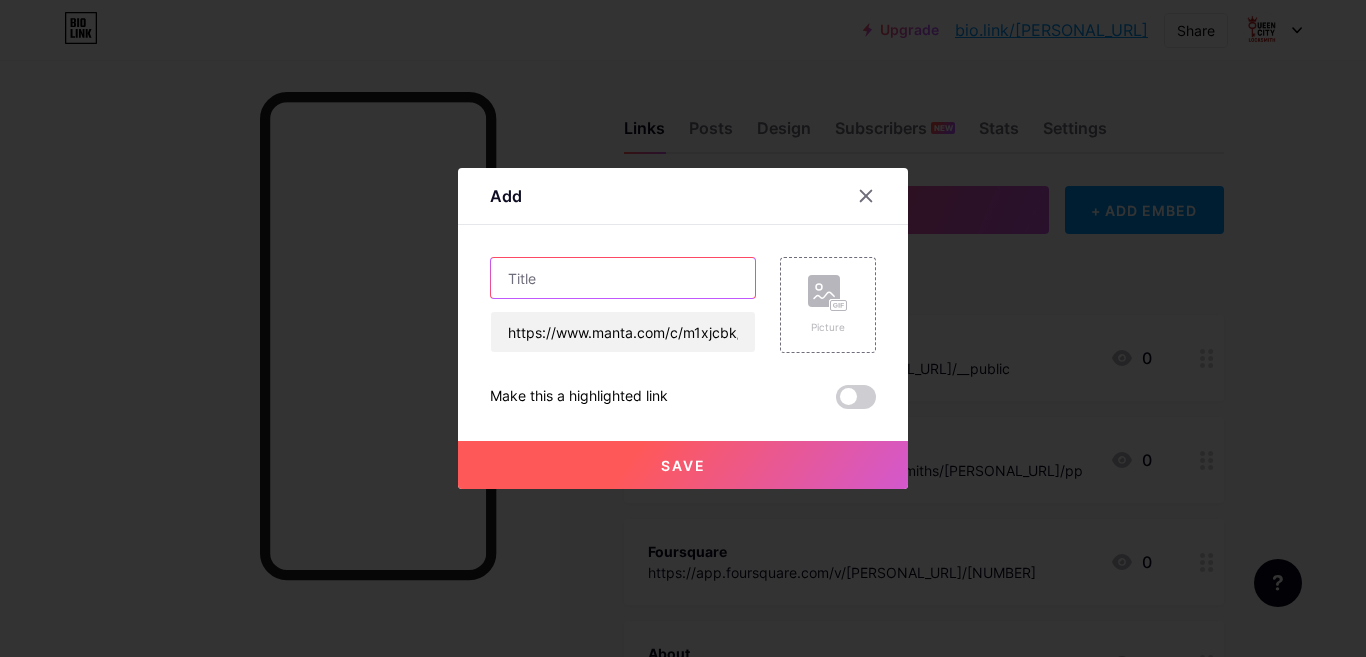 click at bounding box center (623, 278) 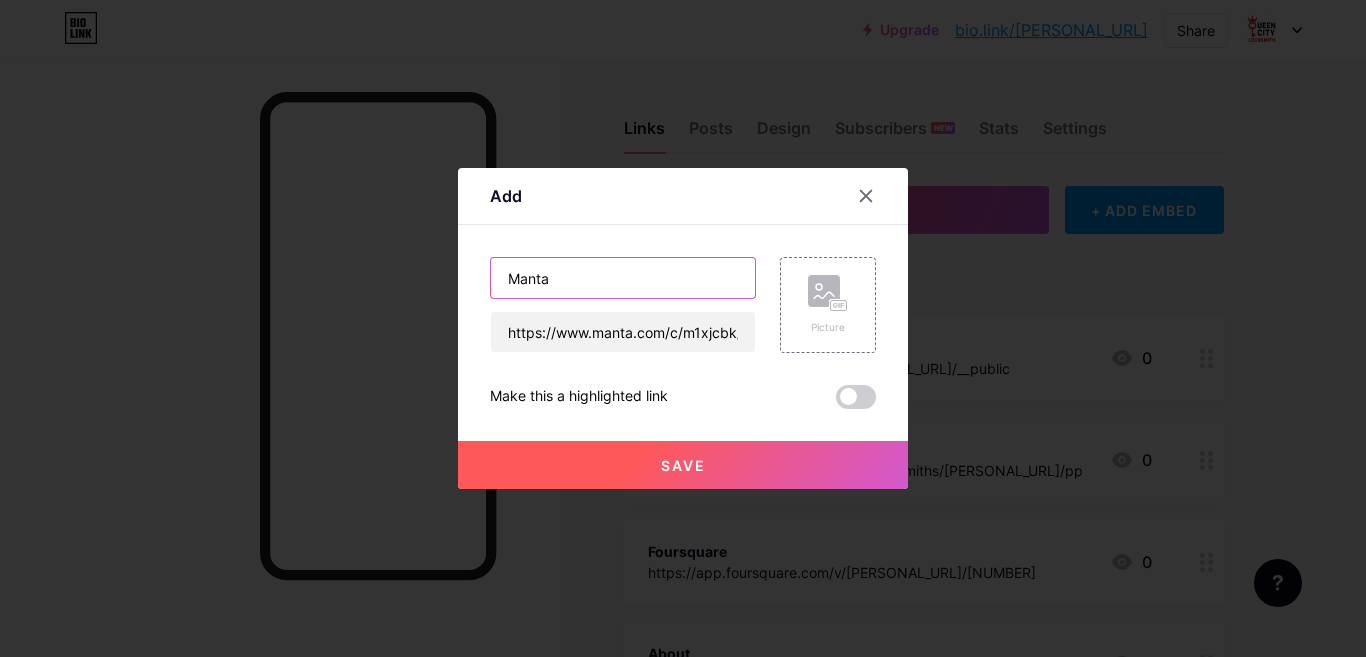 type on "Manta" 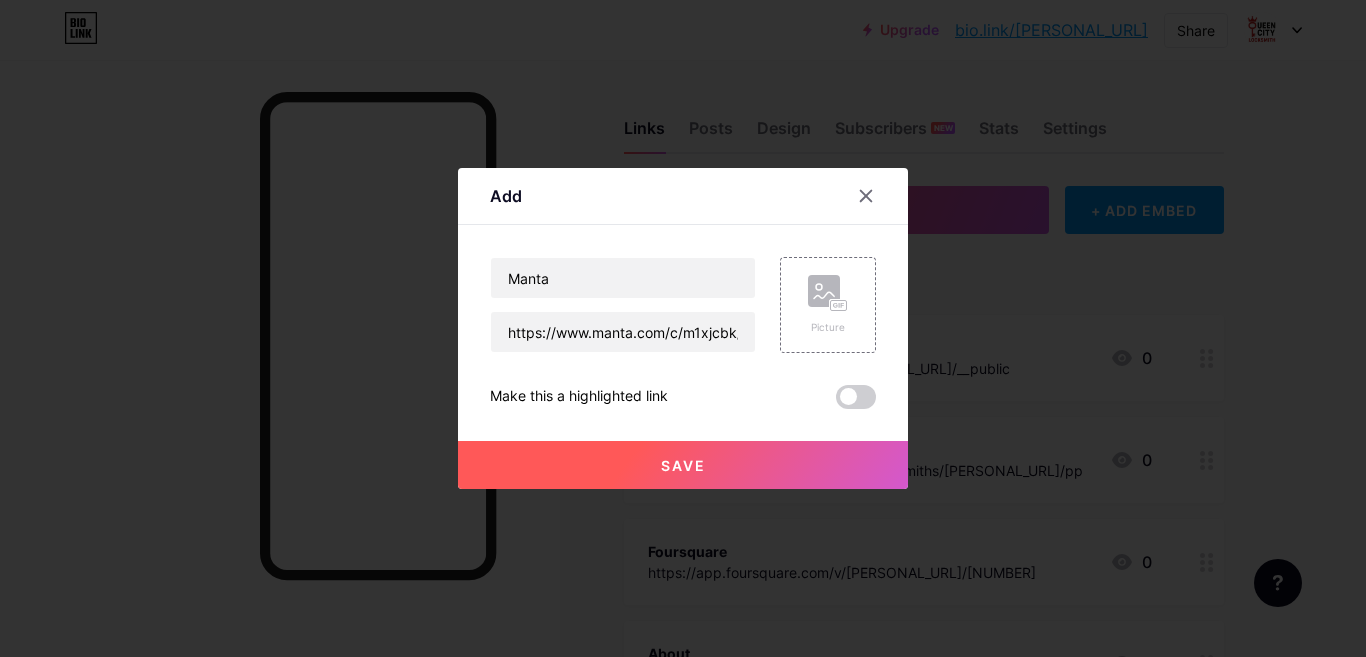 click on "Save" at bounding box center (683, 465) 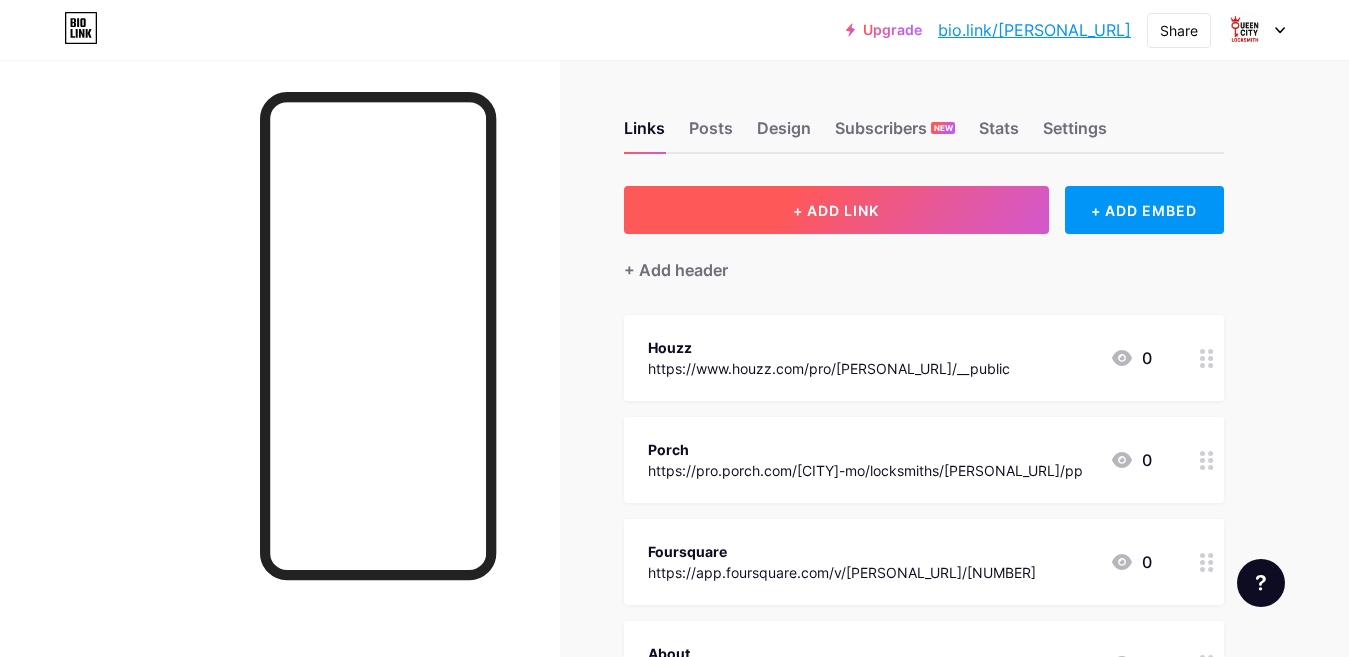 click on "+ ADD LINK" at bounding box center [836, 210] 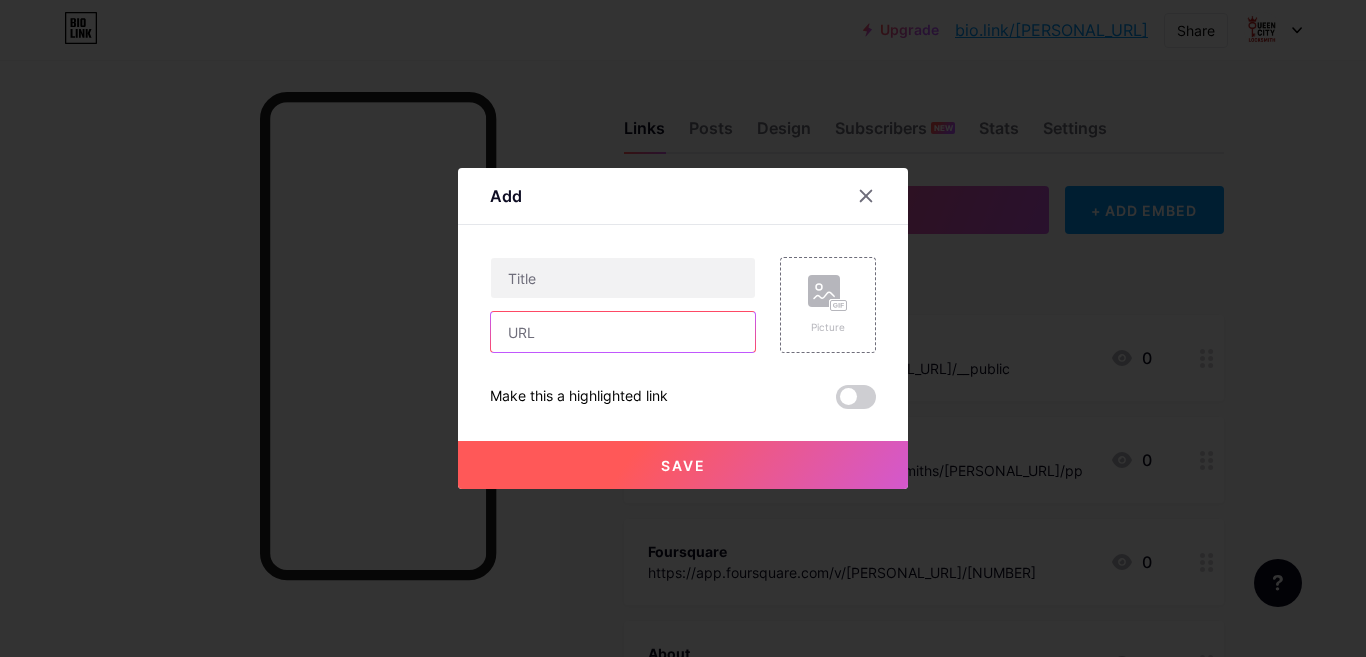drag, startPoint x: 603, startPoint y: 344, endPoint x: 591, endPoint y: 286, distance: 59.22837 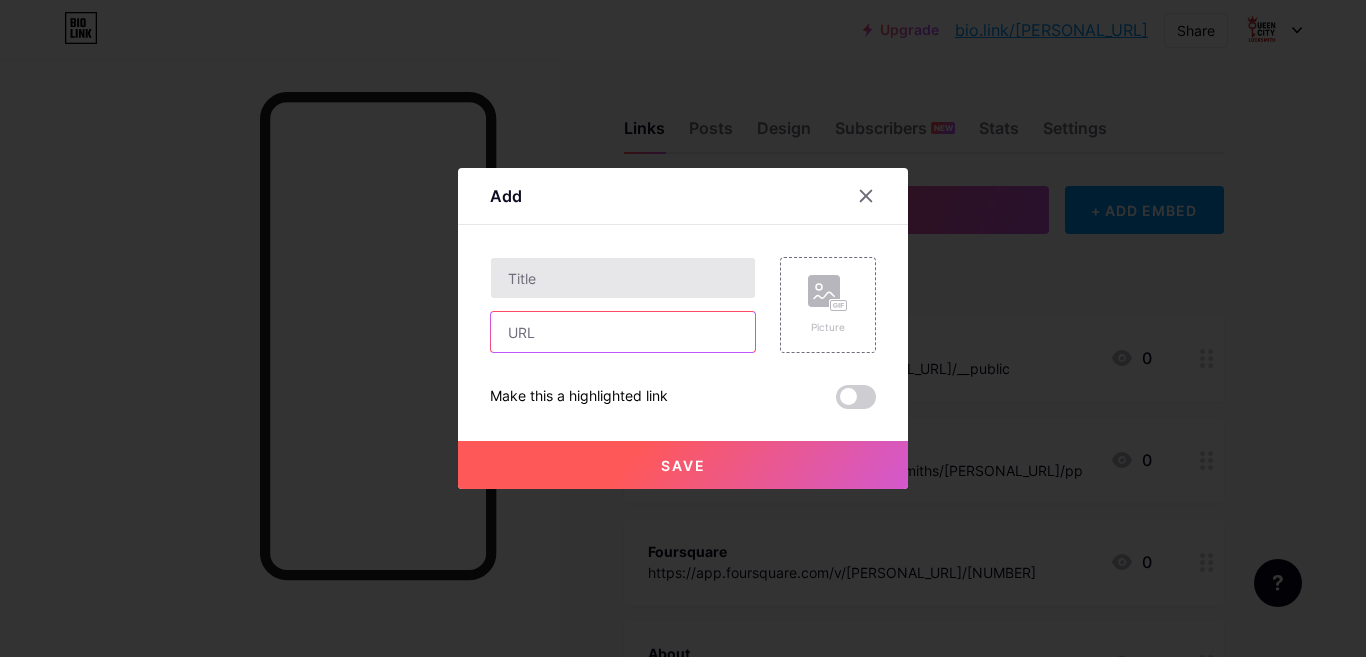 click at bounding box center (623, 332) 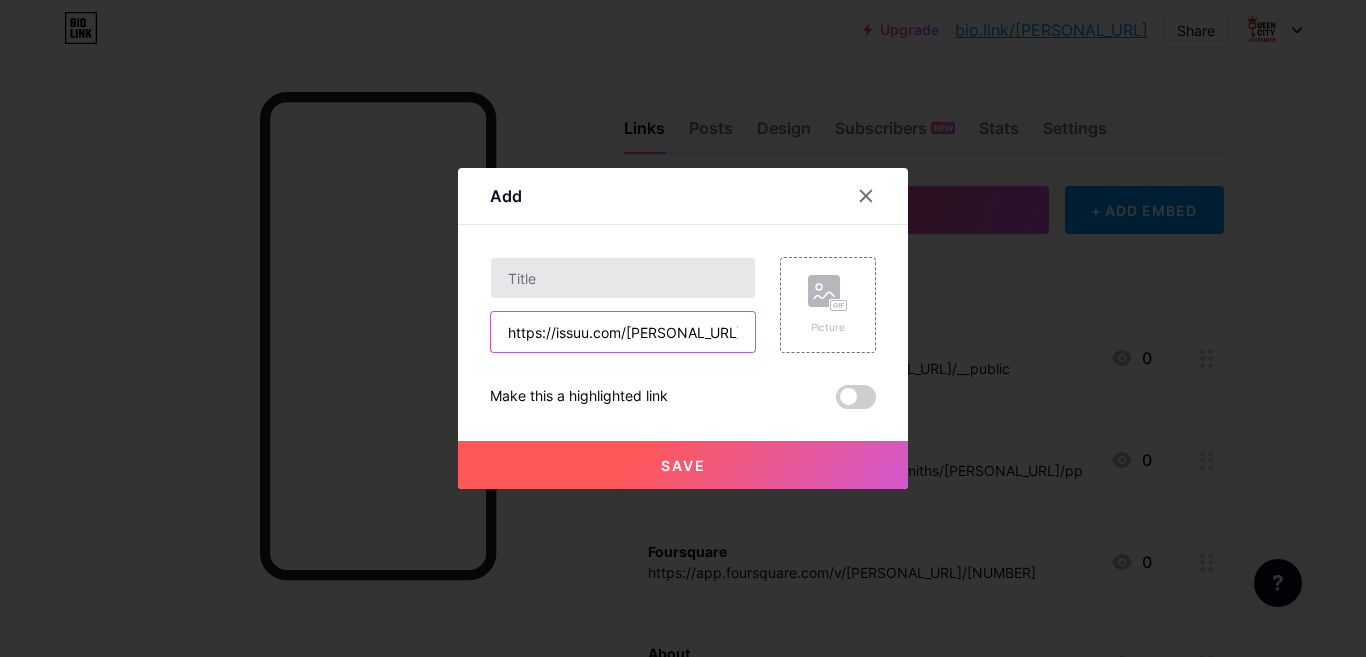 scroll, scrollTop: 0, scrollLeft: 18, axis: horizontal 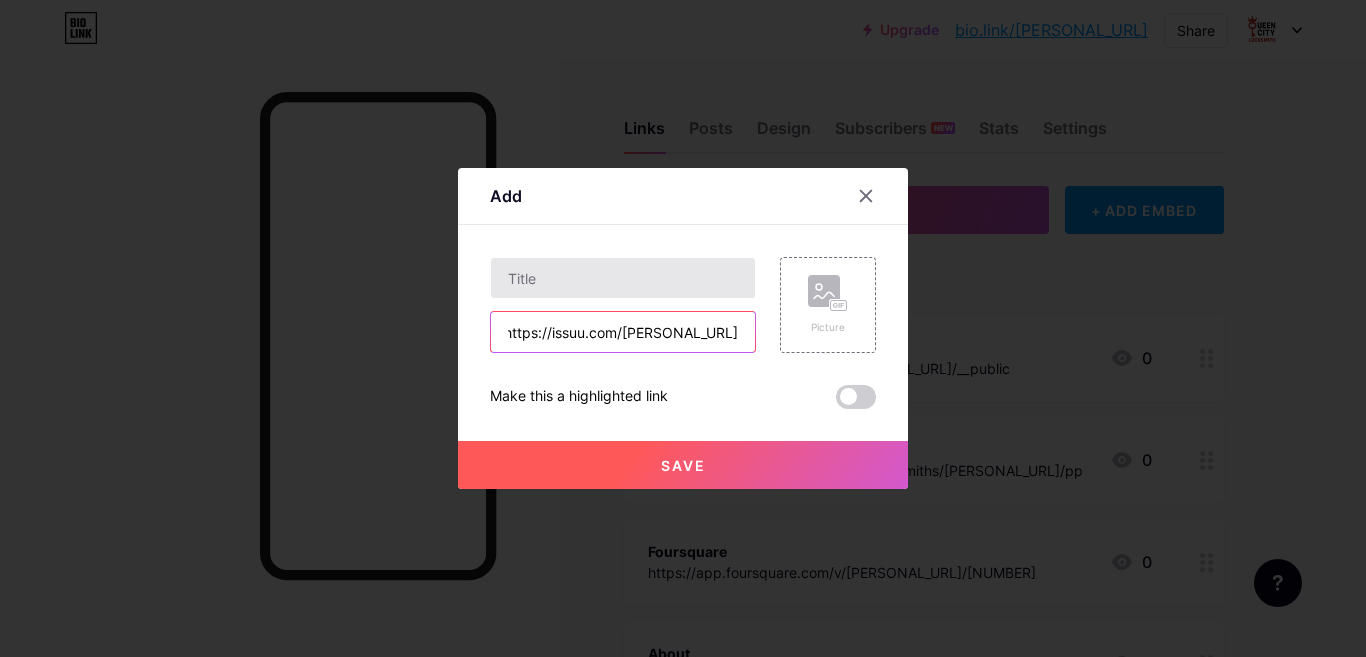 type on "https://issuu.com/[PERSONAL_URL]" 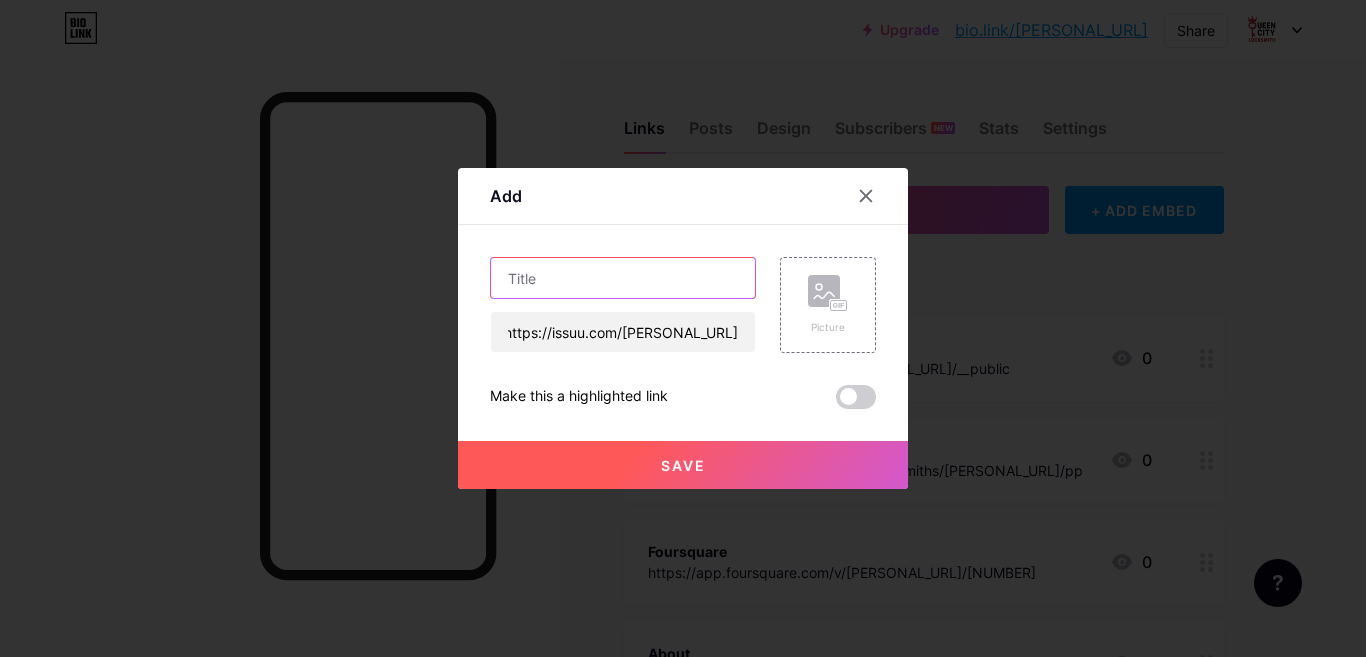 click at bounding box center (623, 278) 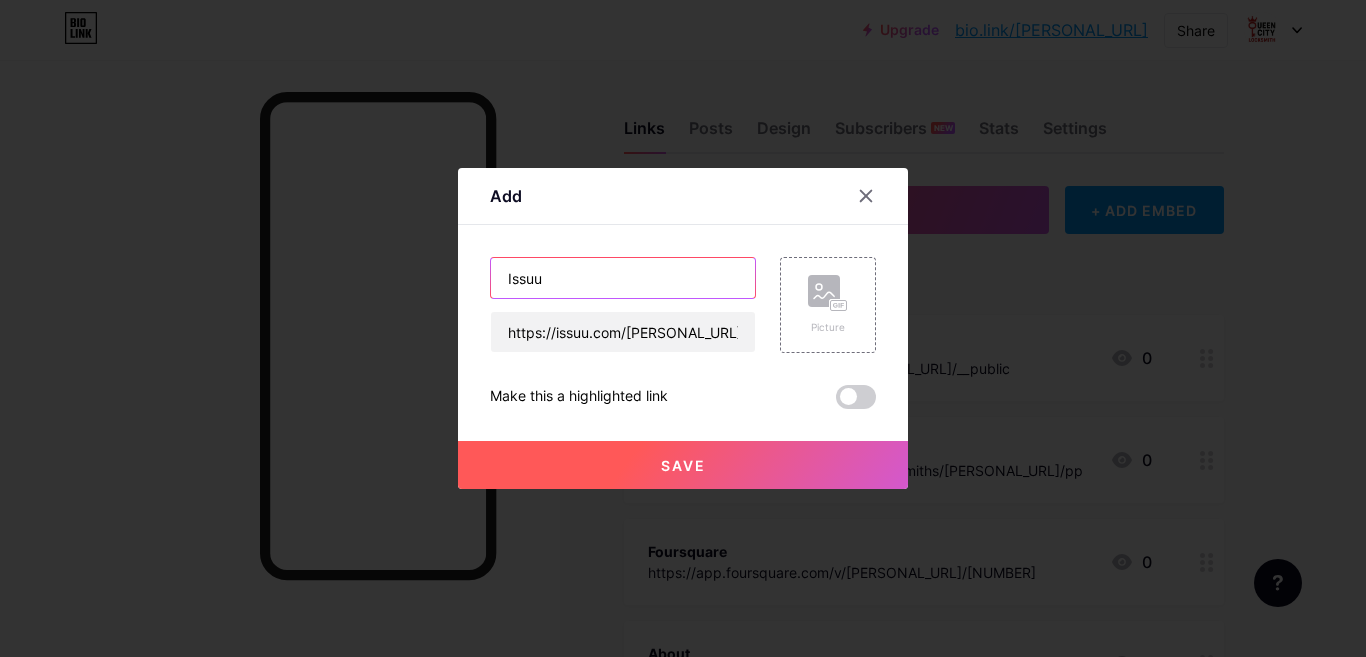 type on "Issuu" 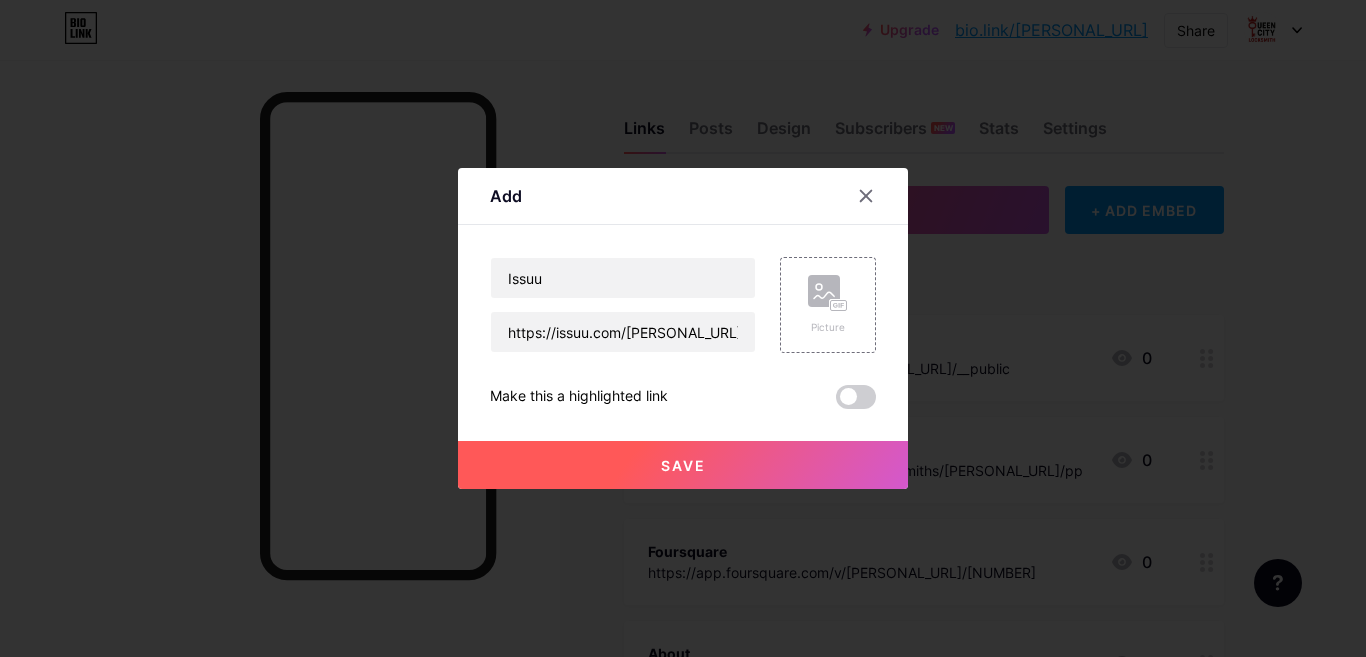 drag, startPoint x: 658, startPoint y: 457, endPoint x: 916, endPoint y: 45, distance: 486.1152 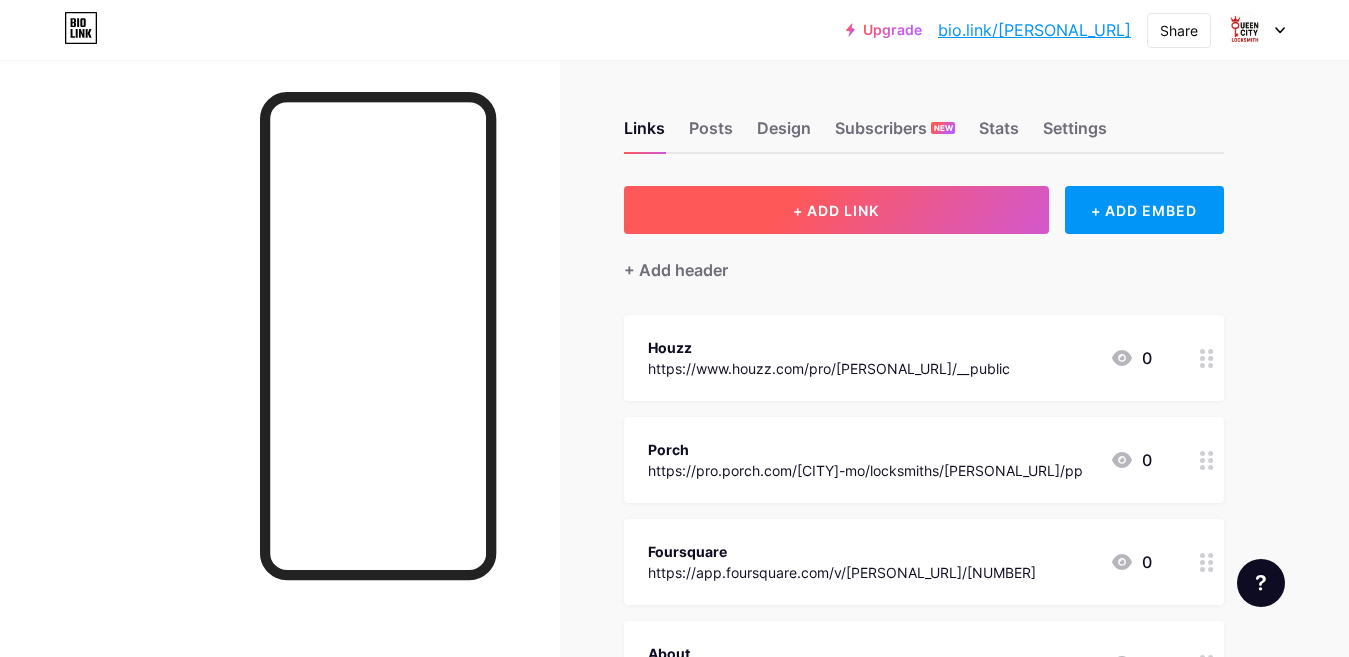 click on "Links
Posts
Design
Subscribers
NEW
Stats
Settings       + ADD LINK     + ADD EMBED
+ Add header
Houzz
https://www.houzz.com/pro/[PERSONAL_URL]/__public
0
Porch
https://pro.porch.com/[CITY]-mo/locksmiths/[PERSONAL_URL]/pp
0
Foursquare
https://app.foursquare.com/v/[PERSONAL_URL]/[NUMBER]
0
About
https://about.me/[PERSONAL_URL]
0
Linktr
https://linktr.ee/[PERSONAL_URL]
0
Lnk
https://lnk.bio/[PERSONAL_URL]" at bounding box center (654, 1214) 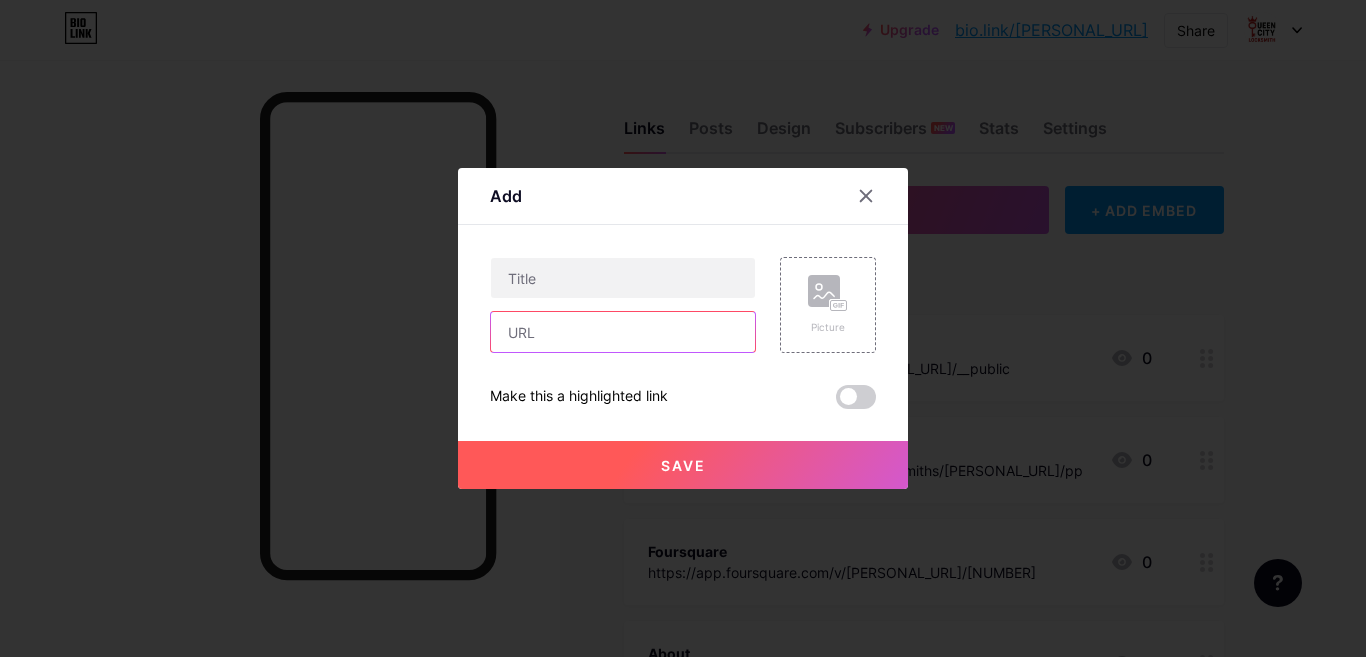 click at bounding box center (623, 332) 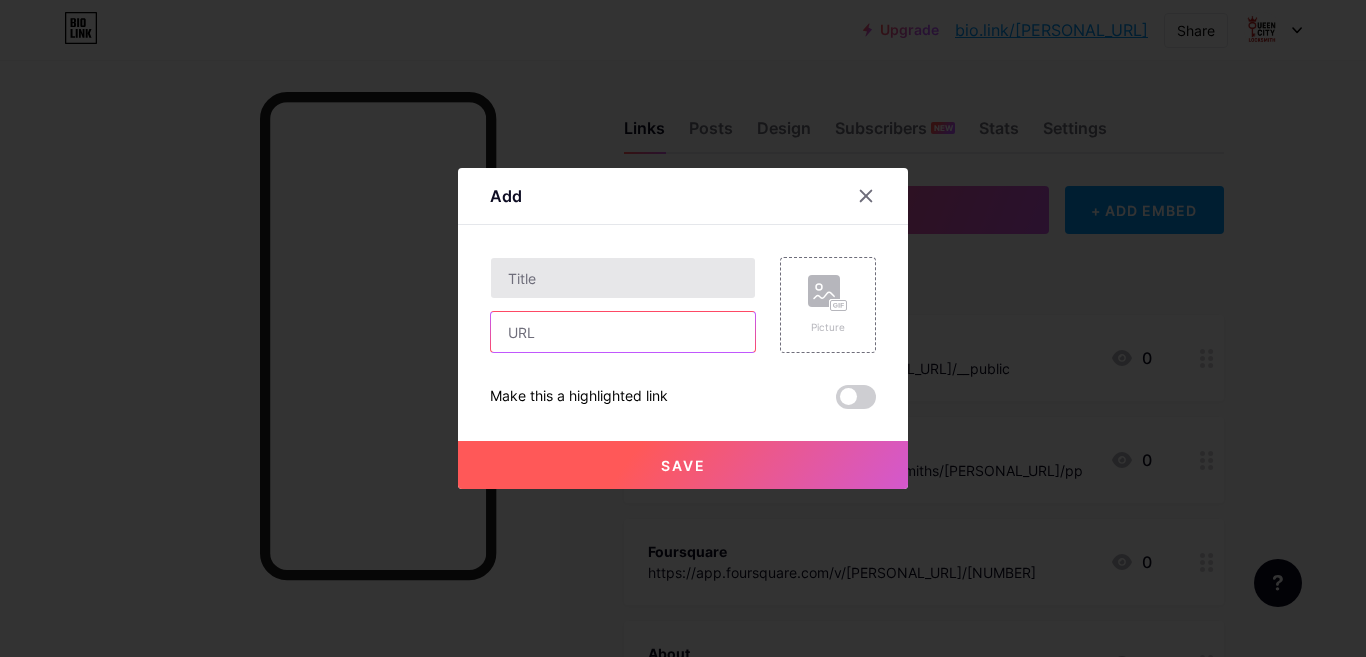 paste on "https://www.quora.com/profile/[PERSONAL_URL]" 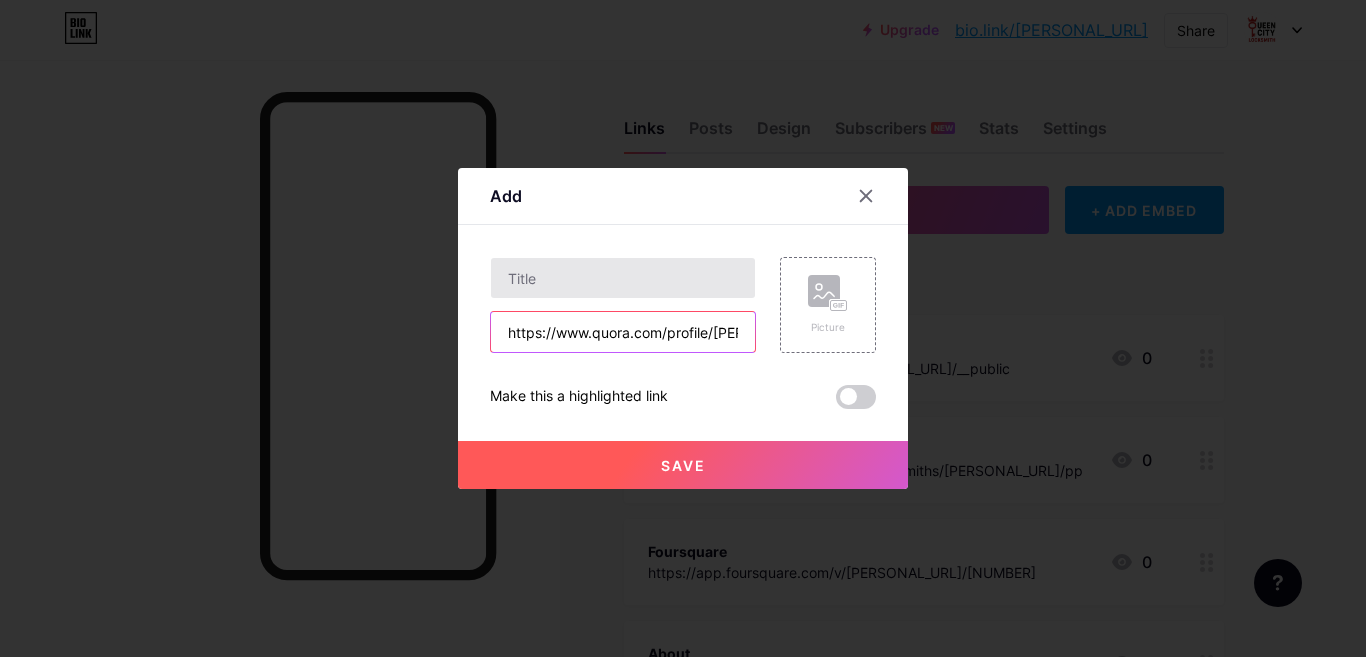type on "https://www.quora.com/profile/[PERSONAL_URL]" 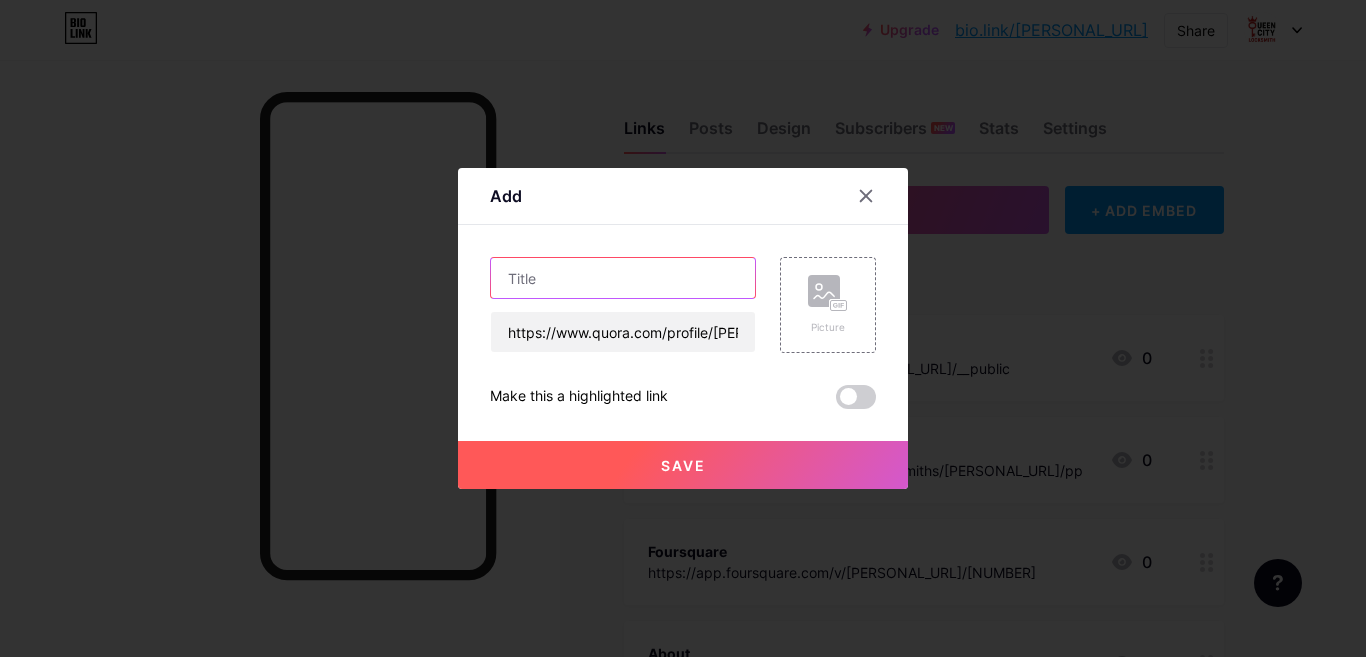 scroll, scrollTop: 0, scrollLeft: 0, axis: both 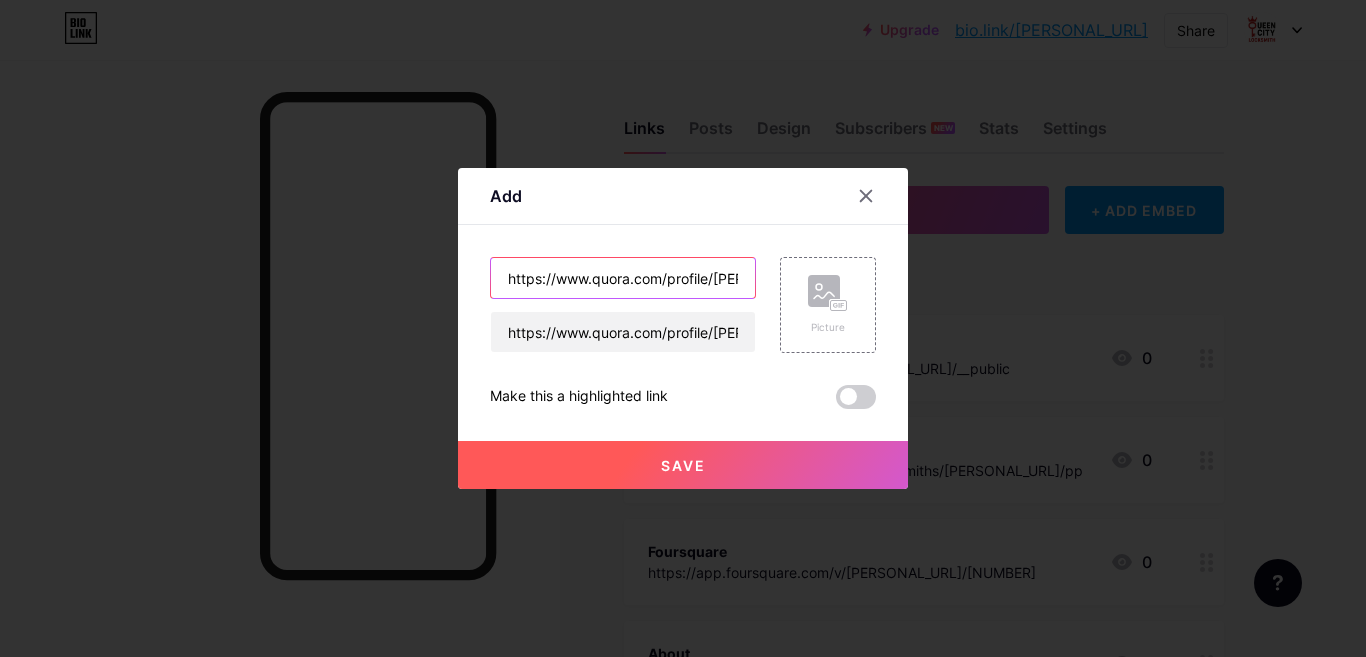 type on "https://www.quora.com/profile/[PERSONAL_URL]" 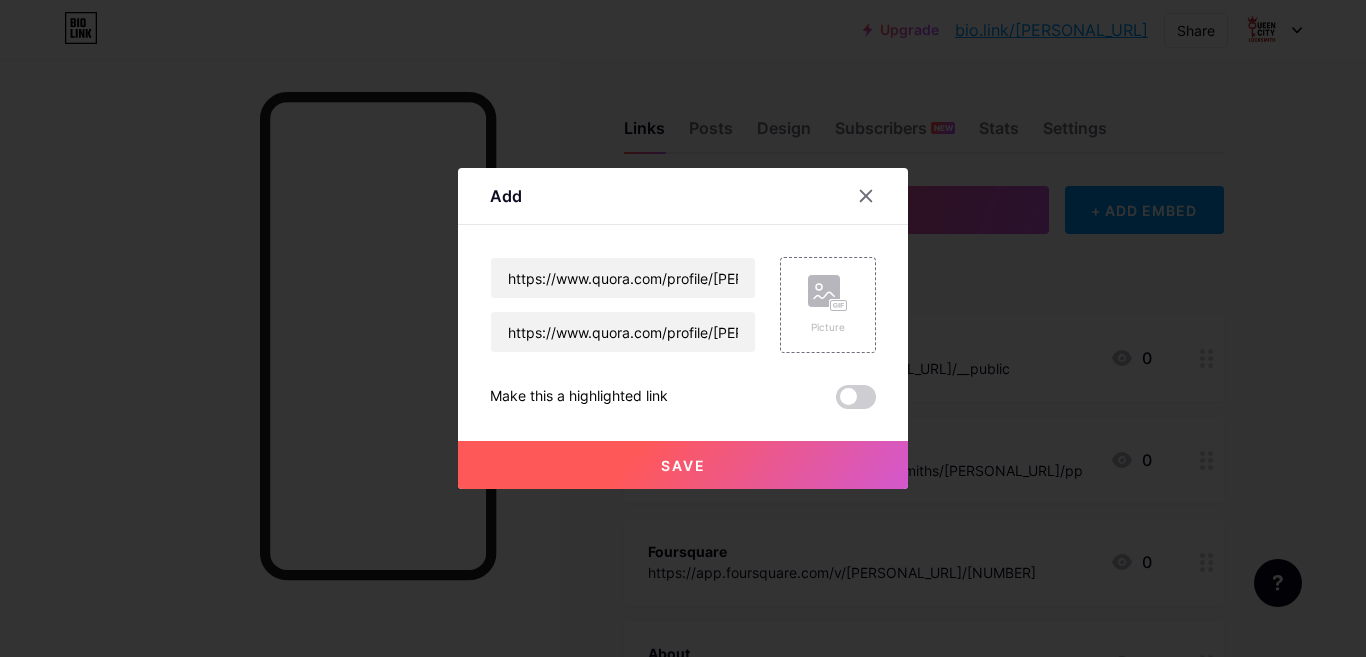 click on "Save" at bounding box center (683, 465) 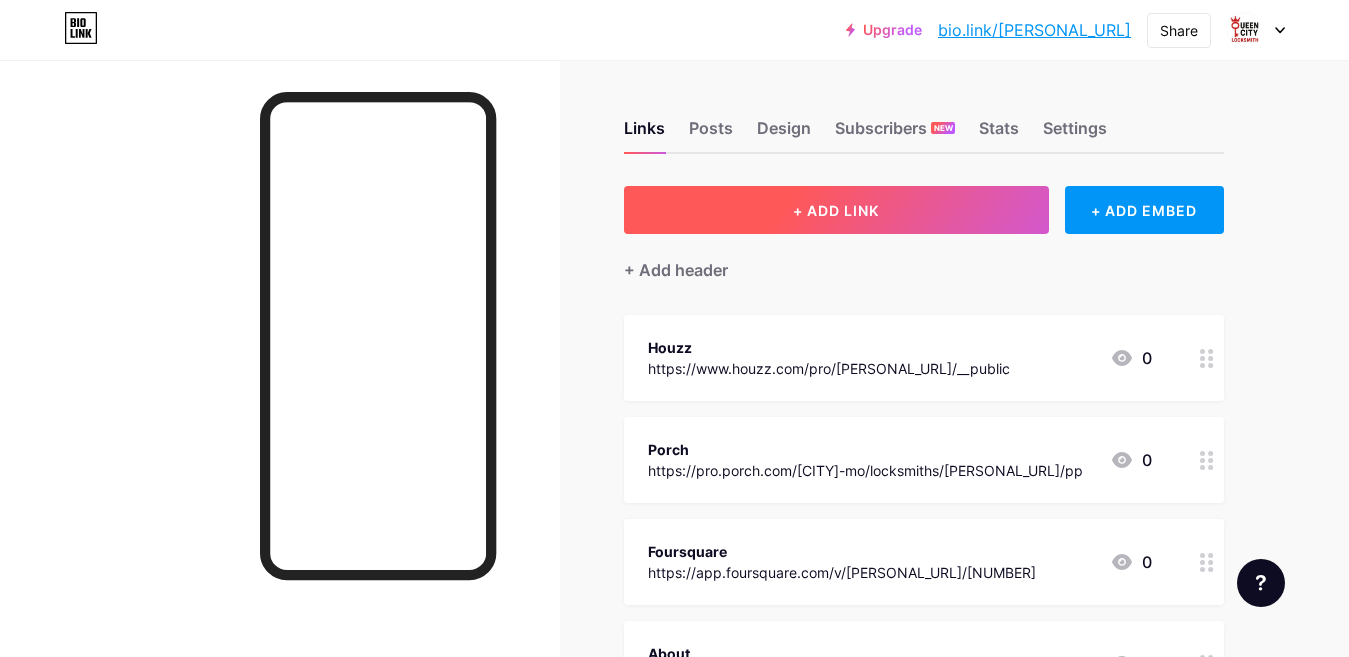 click on "+ ADD LINK" at bounding box center (836, 210) 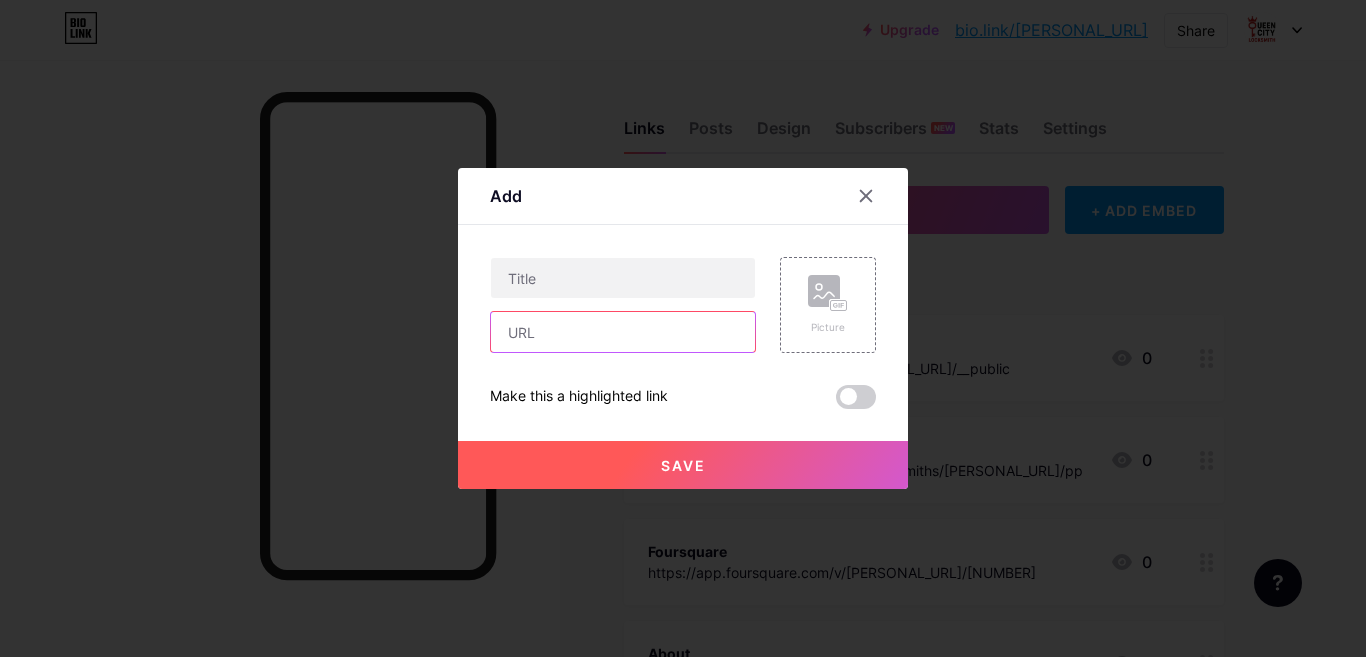 click at bounding box center (623, 332) 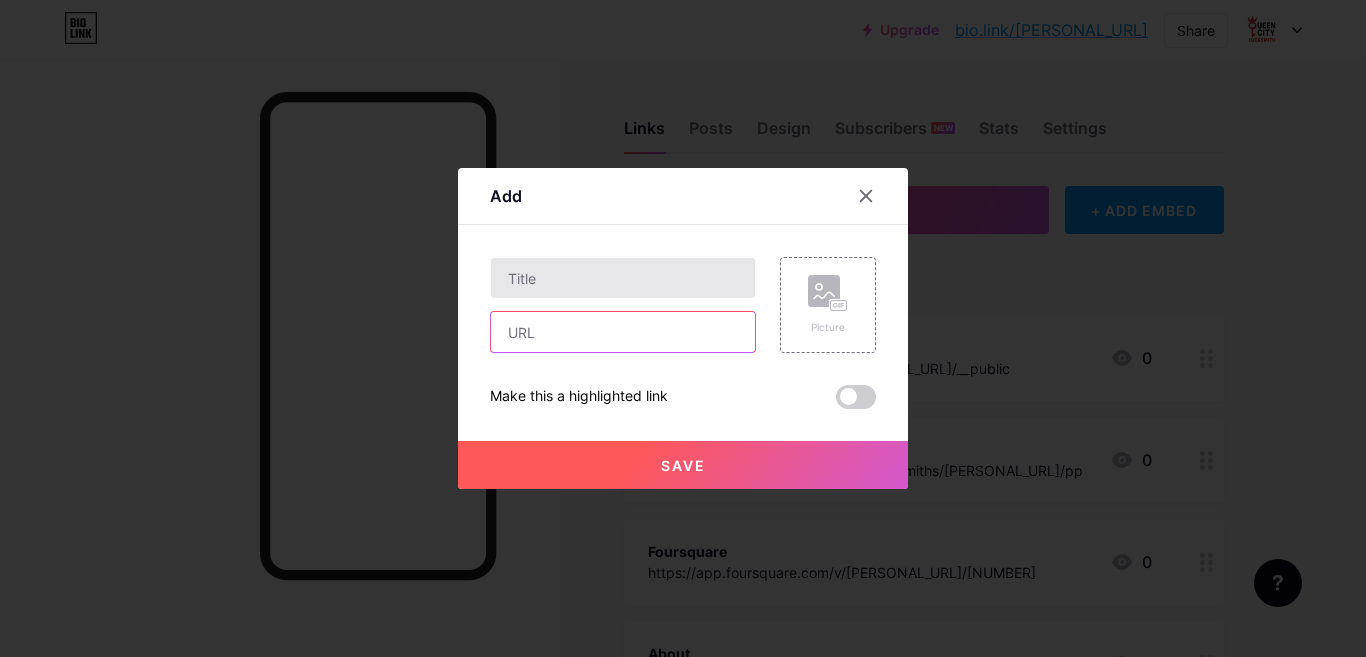 paste on "https://www.behance.net/[PERSONAL_URL]" 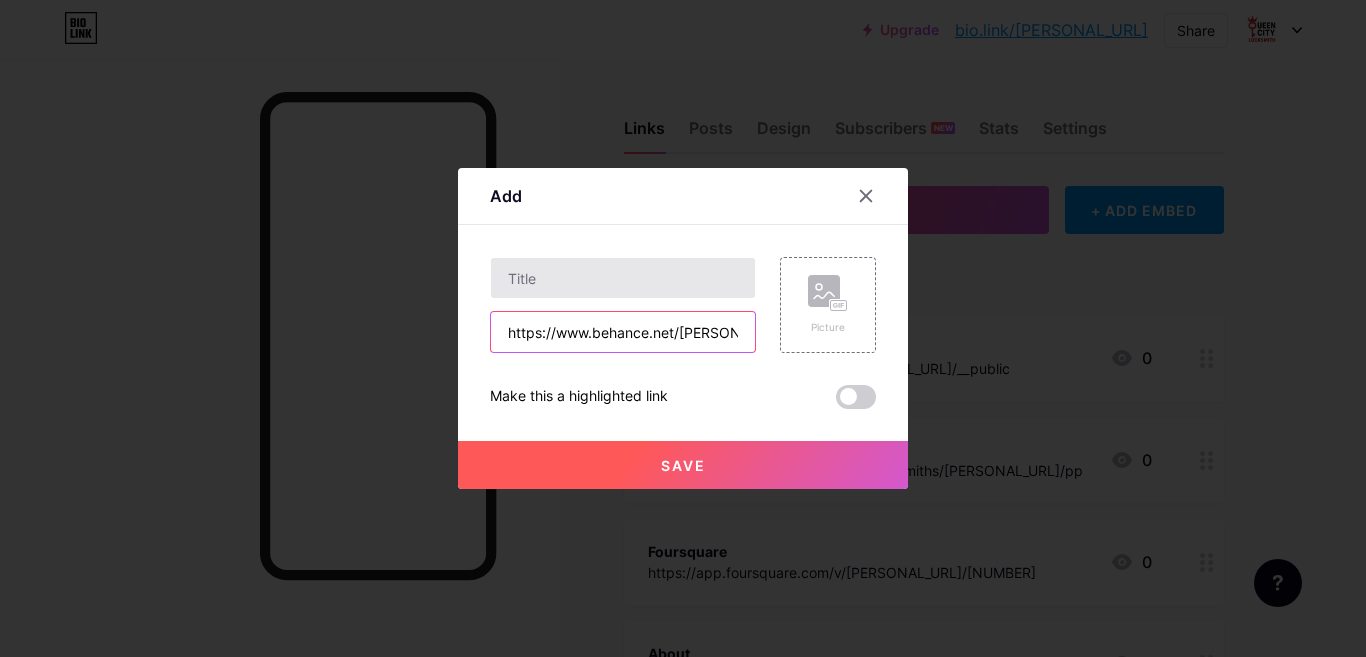 scroll, scrollTop: 0, scrollLeft: 41, axis: horizontal 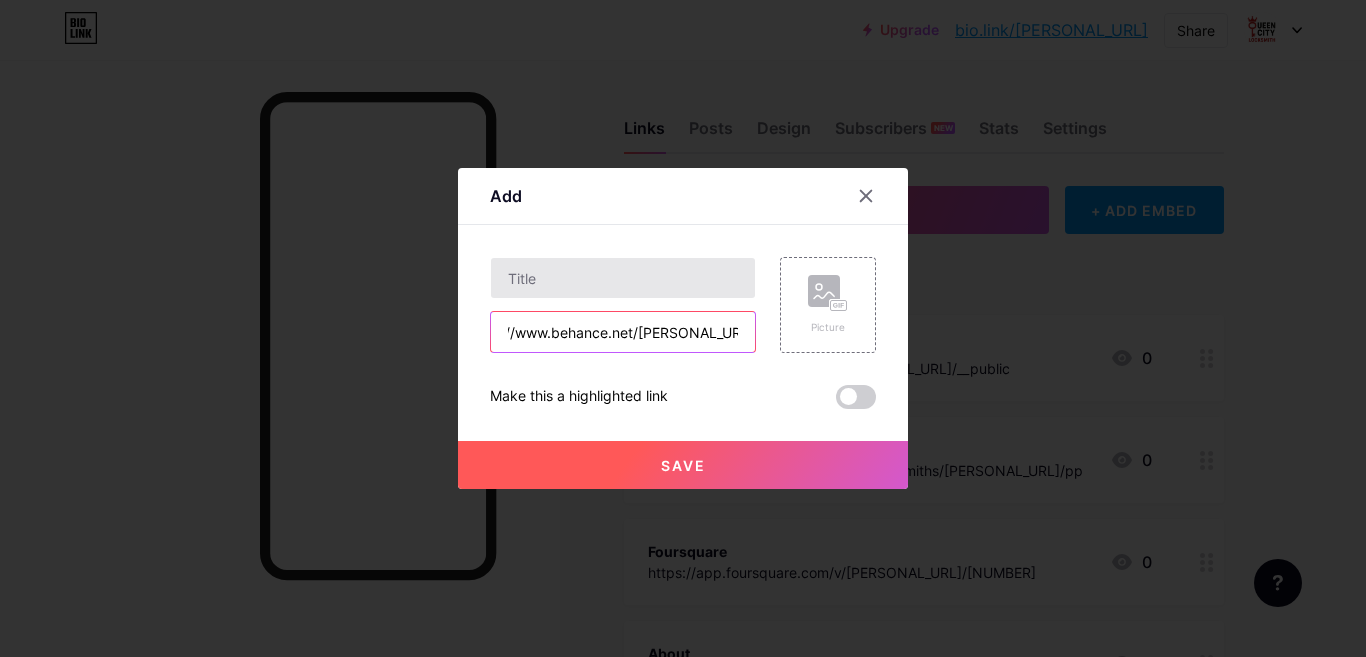 type on "https://www.behance.net/[PERSONAL_URL]" 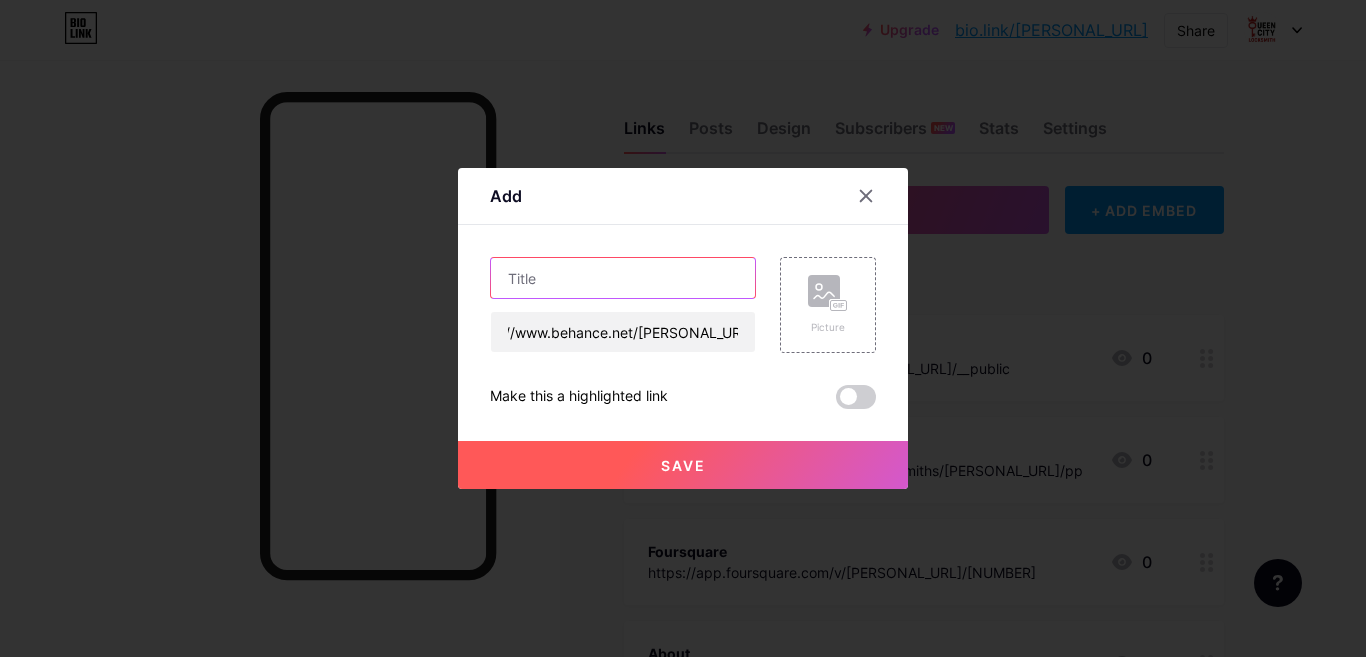 click at bounding box center (623, 278) 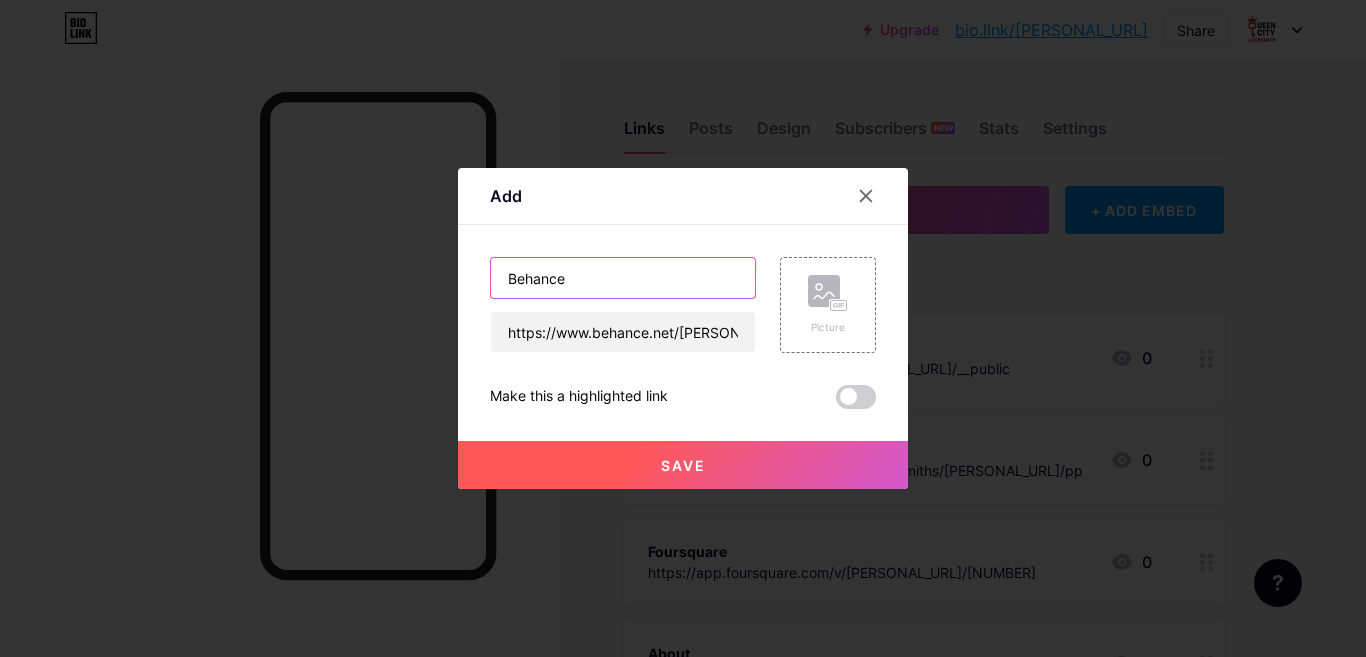 type on "Behance" 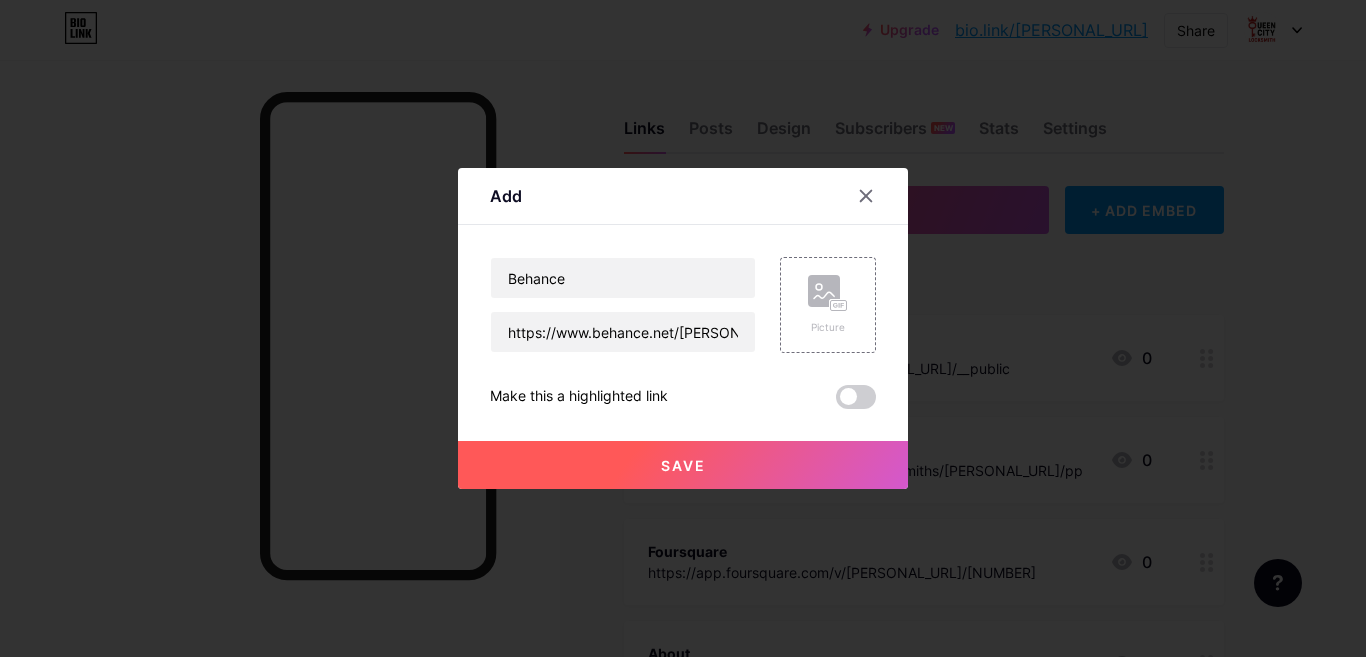 click on "Save" at bounding box center [683, 465] 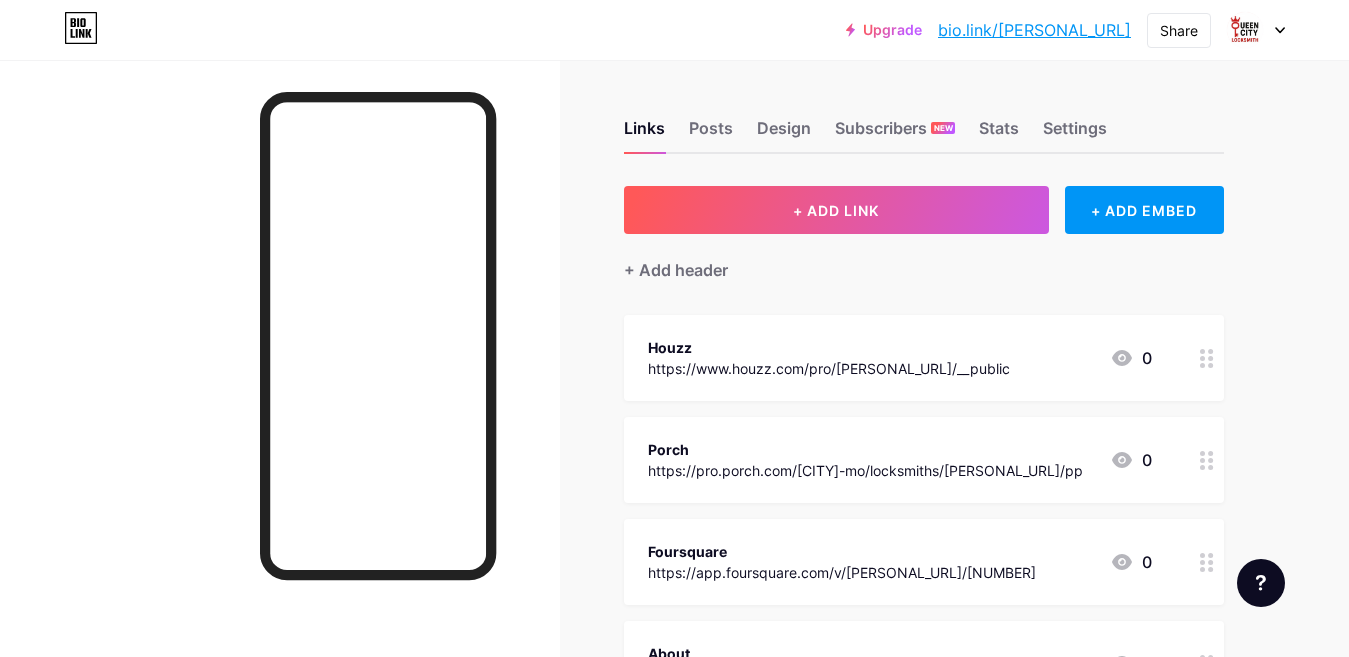 click on "Links
Posts
Design
Subscribers
NEW
Stats
Settings       + ADD LINK     + ADD EMBED
+ Add header
Houzz
https://www.houzz.com/pro/[PERSONAL_URL]/__public
0
Porch
https://pro.porch.com/[CITY]-mo/locksmiths/[PERSONAL_URL]/pp
0
Foursquare
https://app.foursquare.com/v/[PERSONAL_URL]/[NUMBER]
0
About
https://about.me/[PERSONAL_URL]
0
Linktr
https://linktr.ee/[PERSONAL_URL]
0
Lnk
https://lnk.bio/[PERSONAL_URL]" at bounding box center (654, 1316) 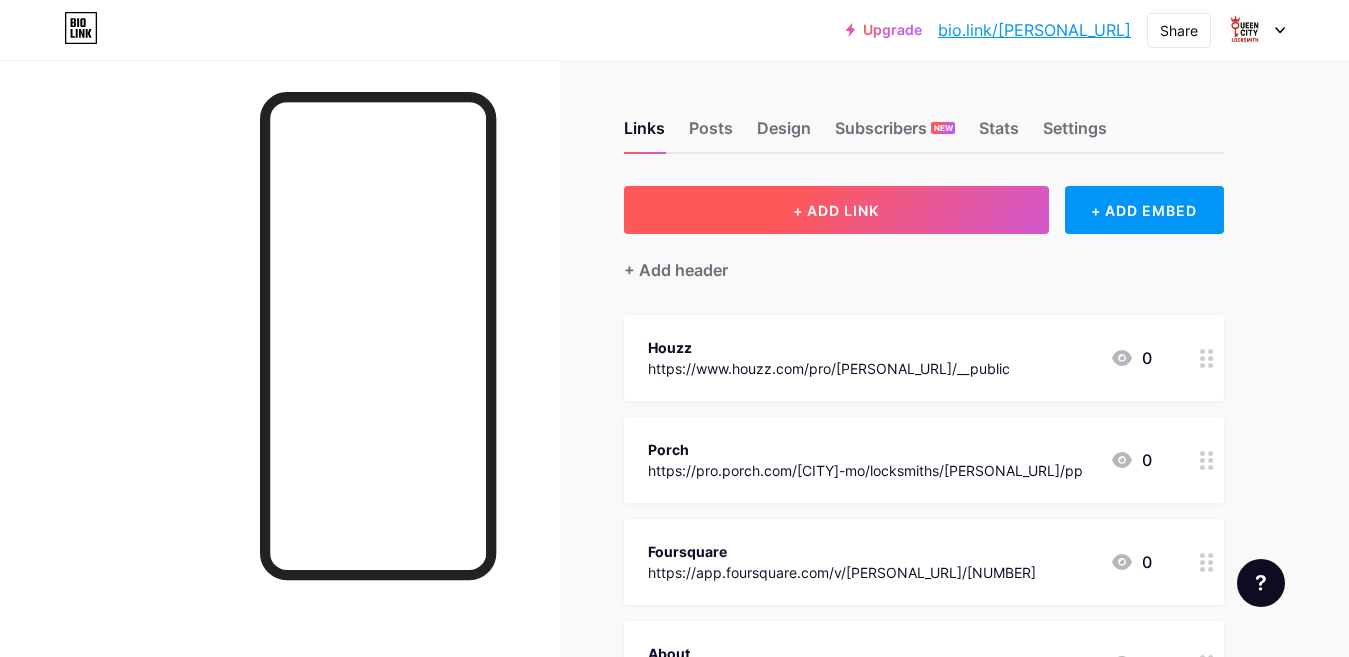 click on "+ ADD LINK" at bounding box center [836, 210] 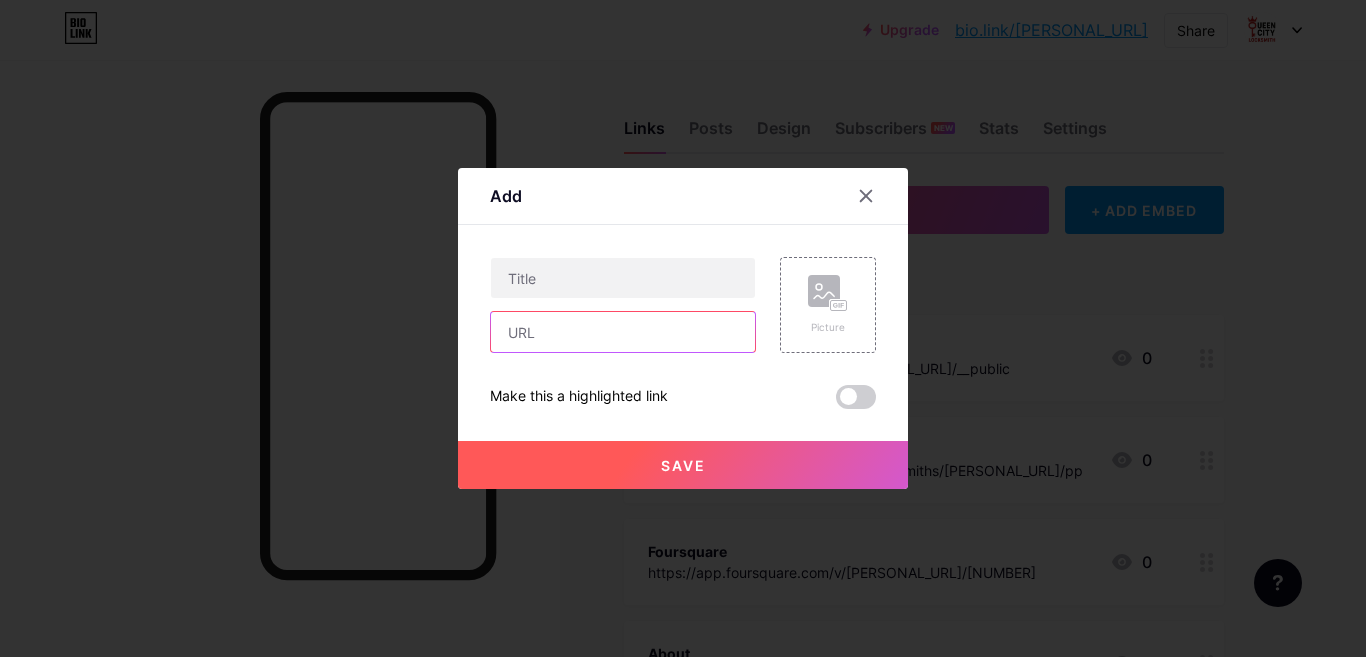 click at bounding box center [623, 332] 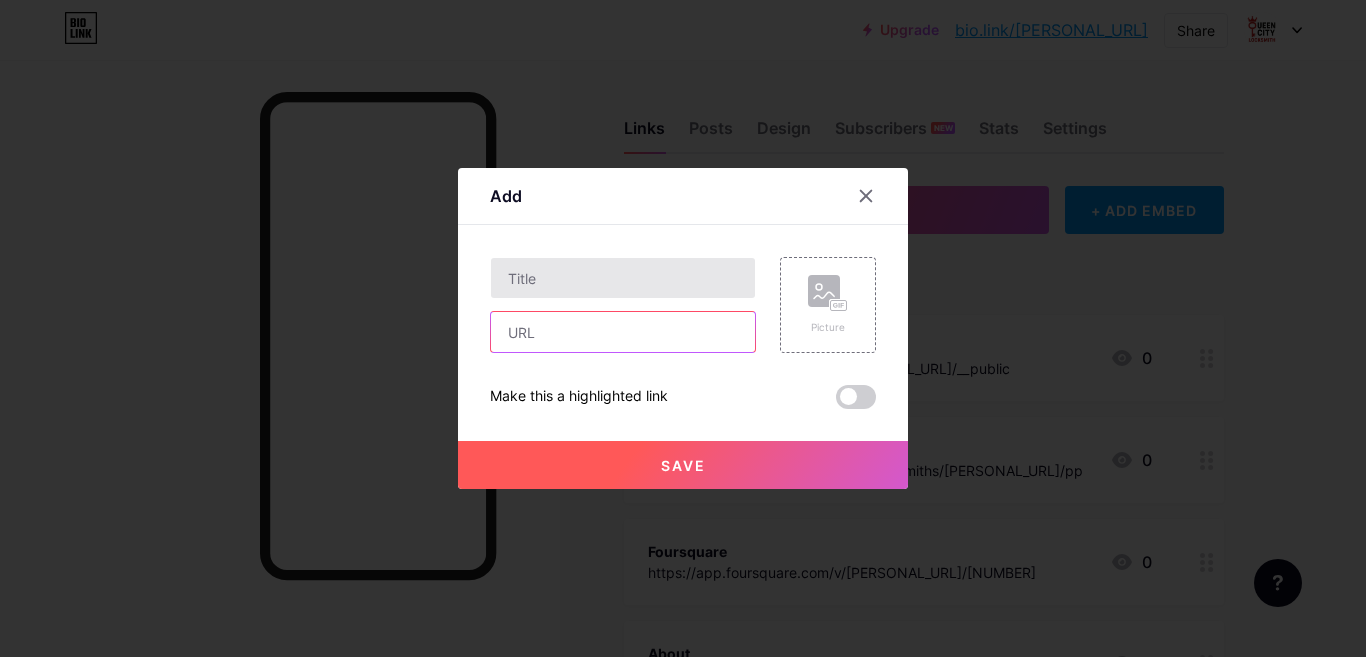 paste on "https://www.skillshare.com/en/profile/[PERSONAL_URL]" 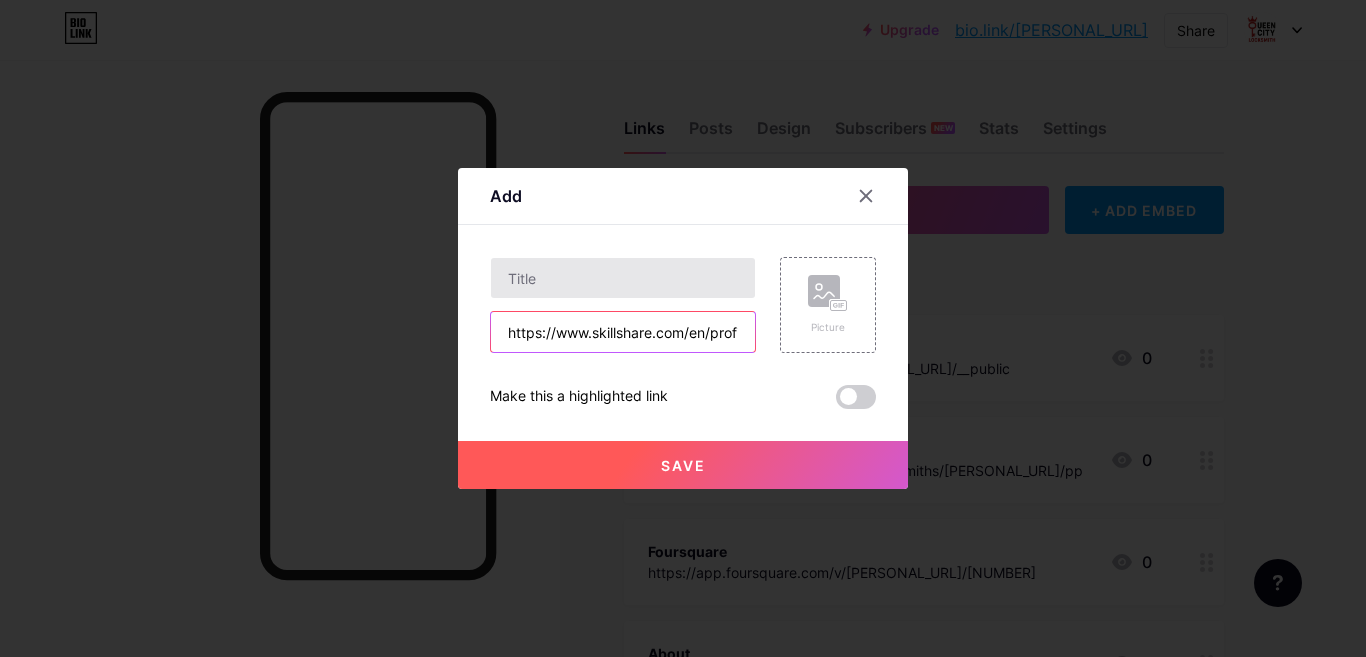 type on "https://www.skillshare.com/en/profile/[PERSONAL_URL]" 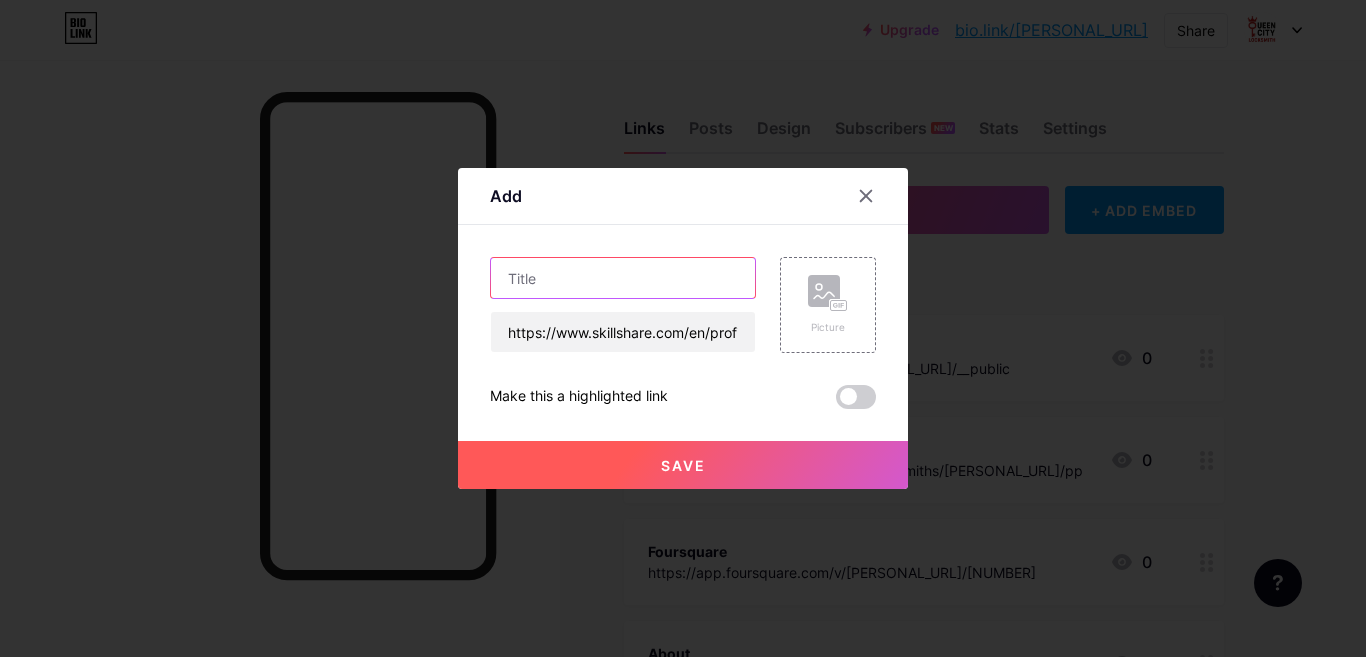 scroll, scrollTop: 0, scrollLeft: 0, axis: both 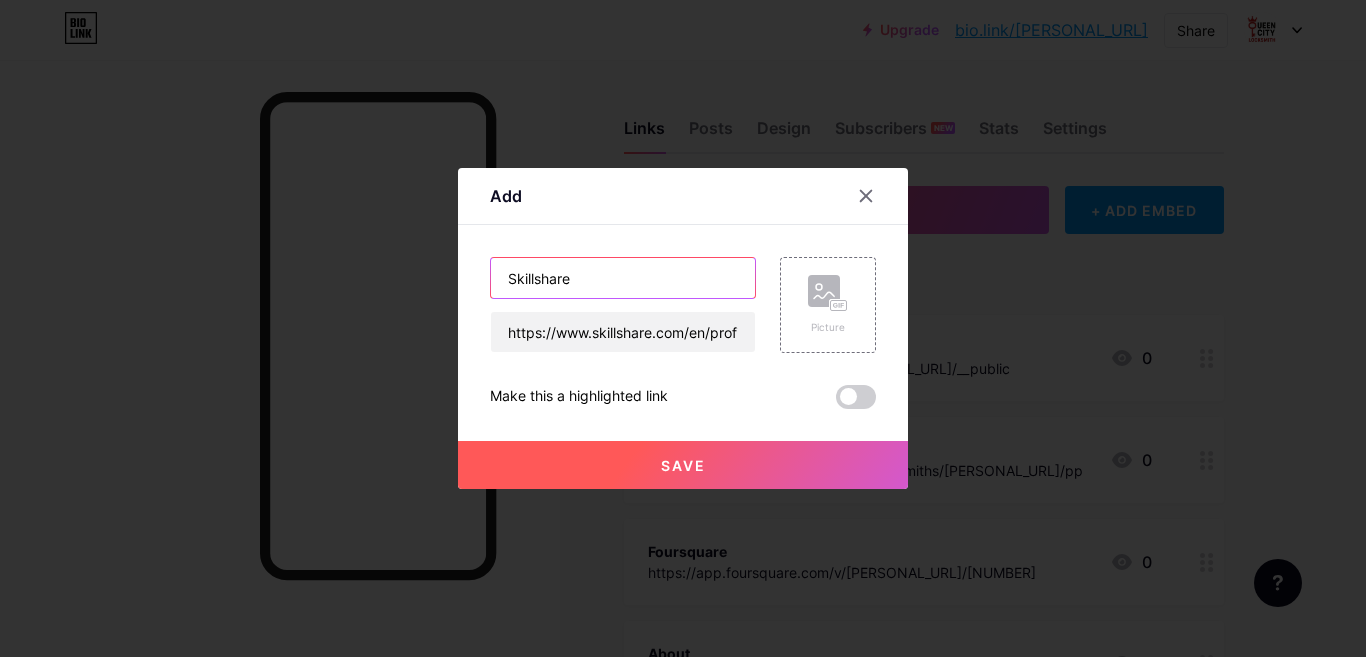 type on "Skillshare" 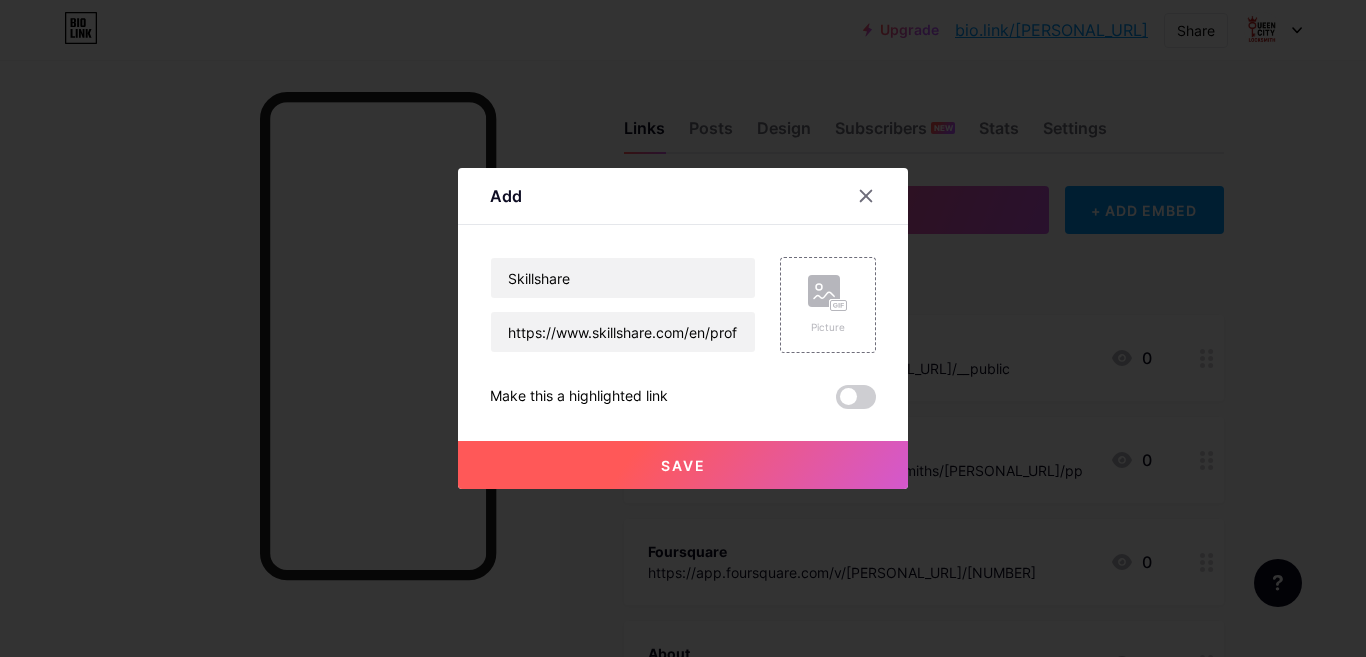 click on "Save" at bounding box center (683, 465) 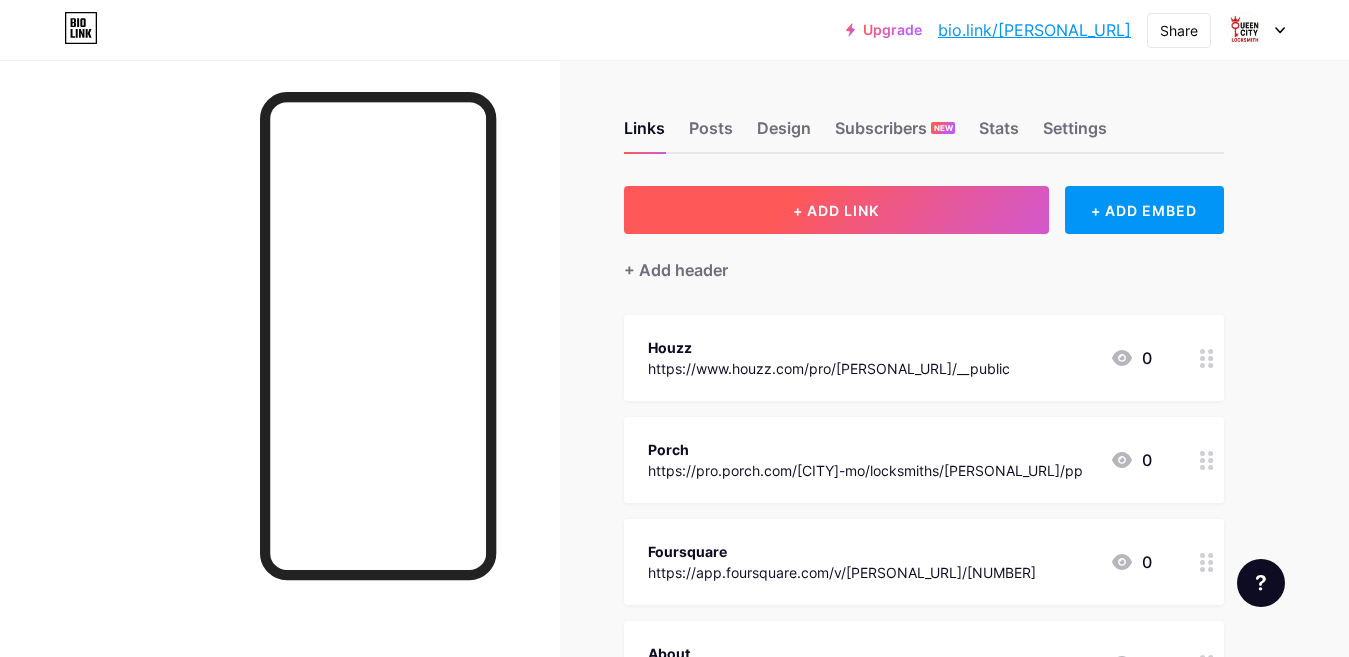 click on "+ ADD LINK" at bounding box center (836, 210) 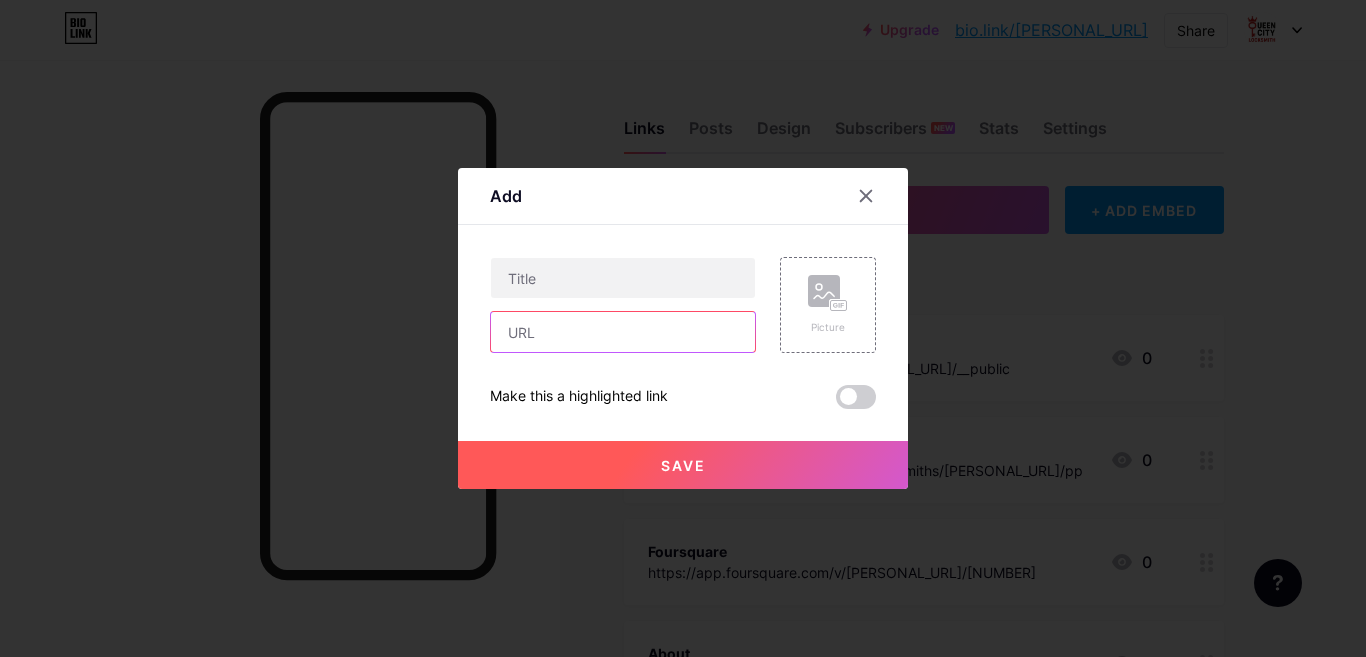 click at bounding box center (623, 332) 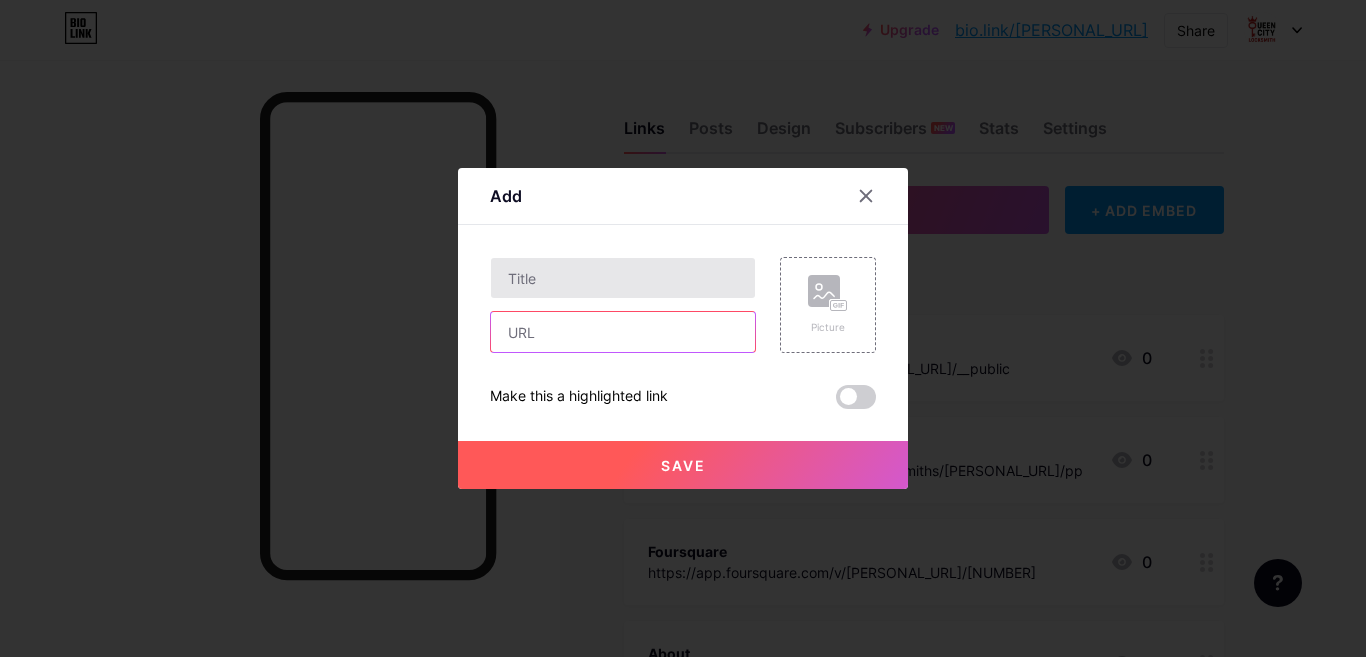 paste on "https://us.enrollbusiness.com/BusinessProfile/[NUMBER]/[COMPANY_NAME]-[CITY]-[POSTAL_CODE]" 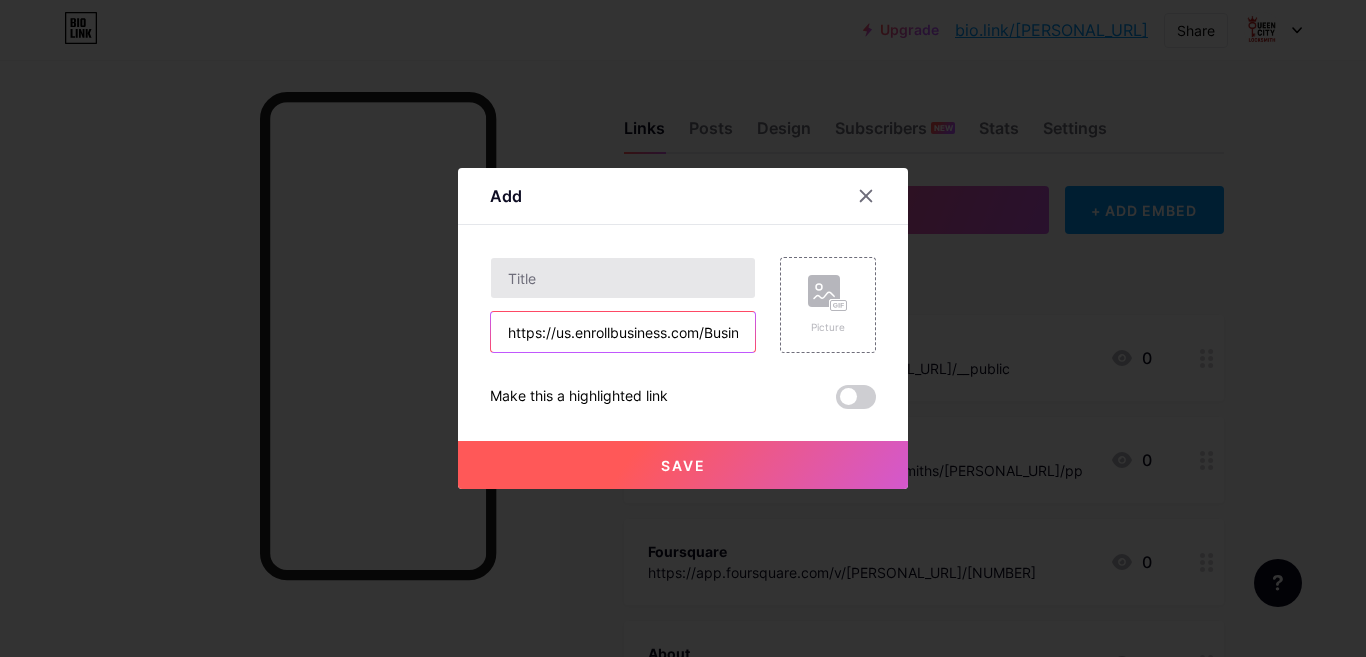type on "https://us.enrollbusiness.com/BusinessProfile/[NUMBER]/[COMPANY_NAME]-[CITY]-[POSTAL_CODE]" 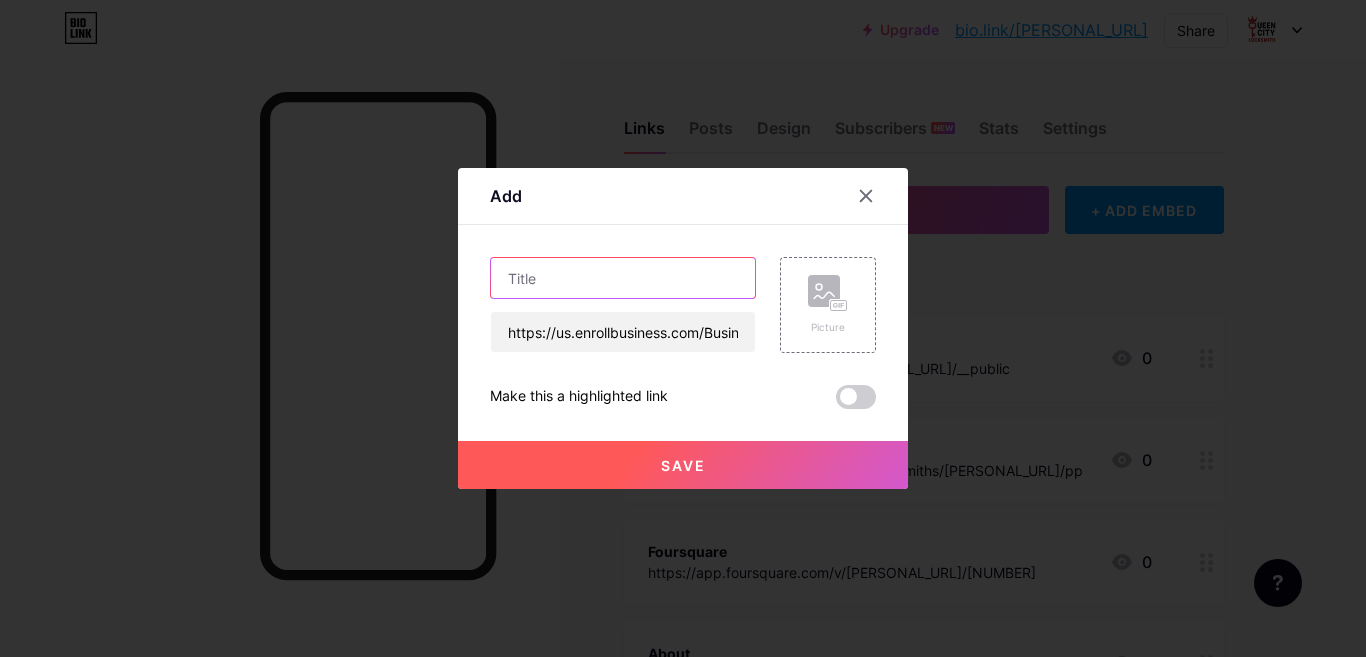 scroll, scrollTop: 0, scrollLeft: 0, axis: both 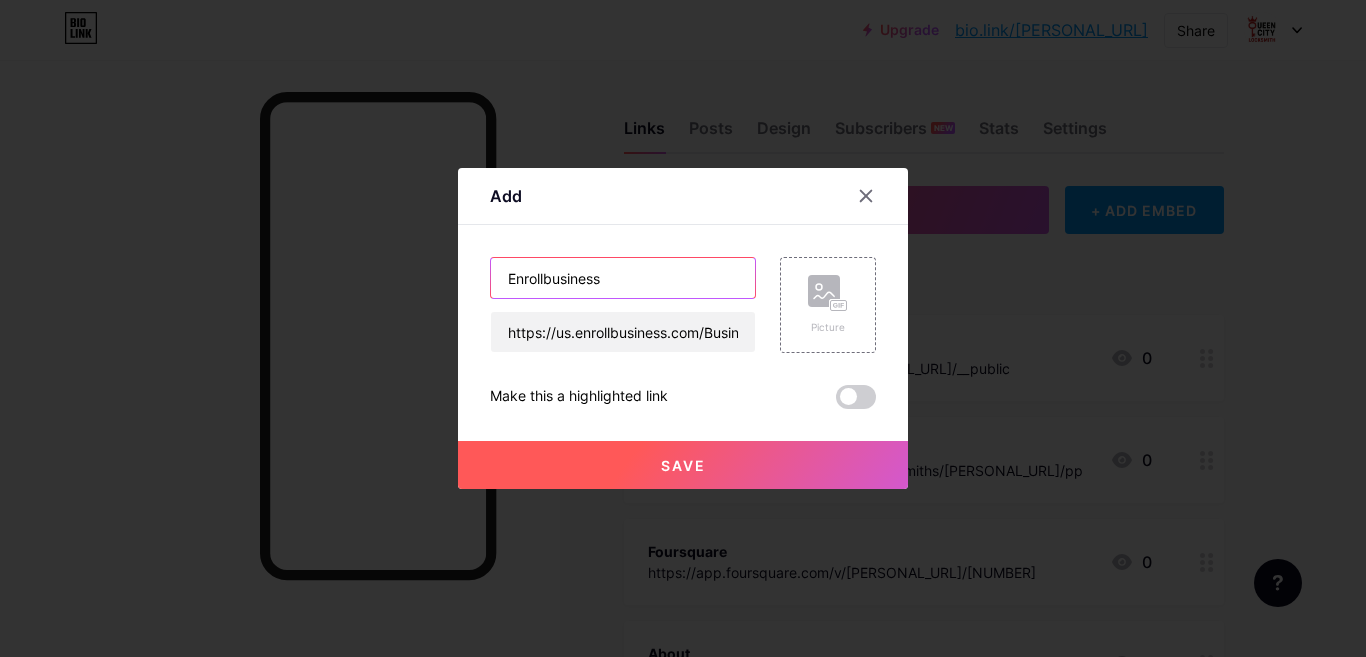 type on "Enrollbusiness" 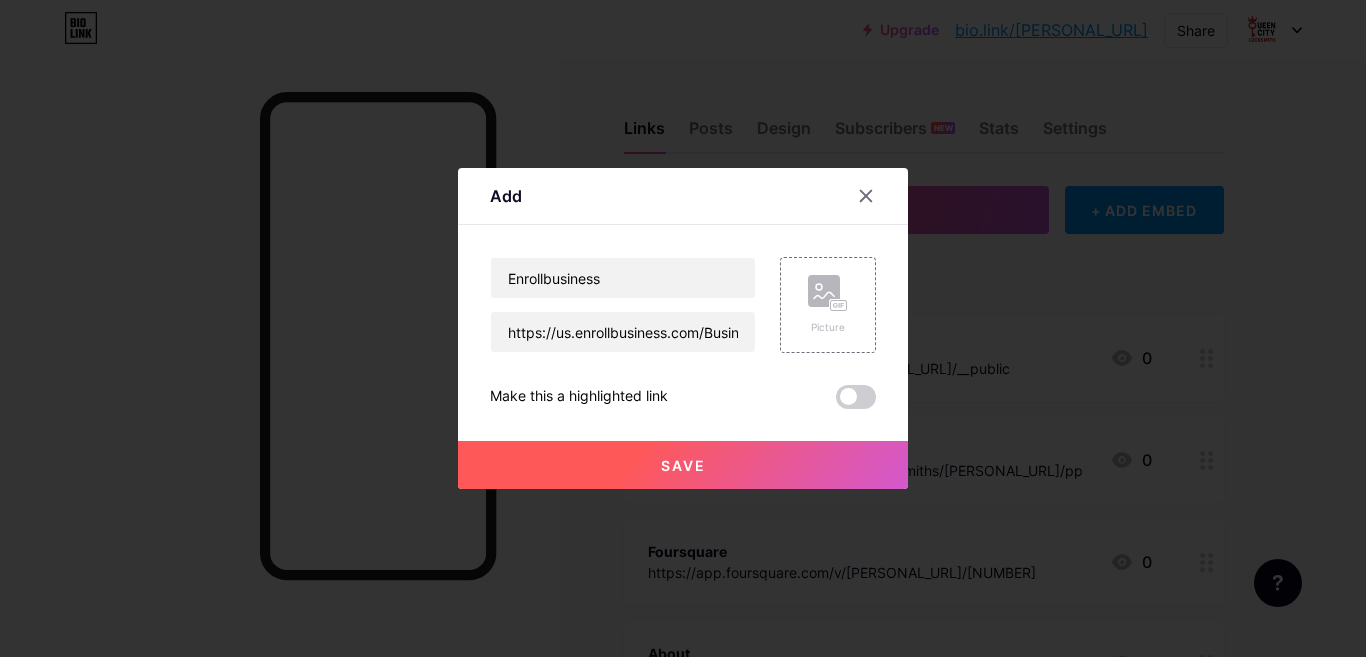 click on "Save" at bounding box center (683, 465) 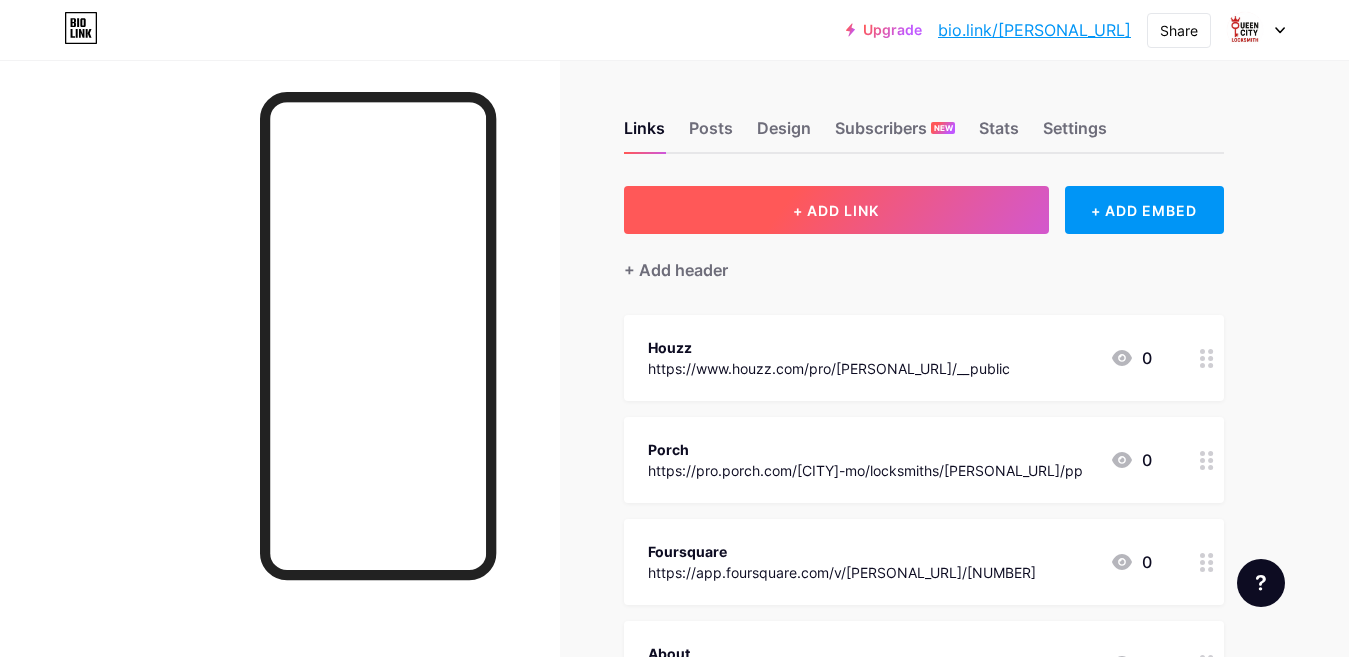 click on "+ ADD LINK" at bounding box center (836, 210) 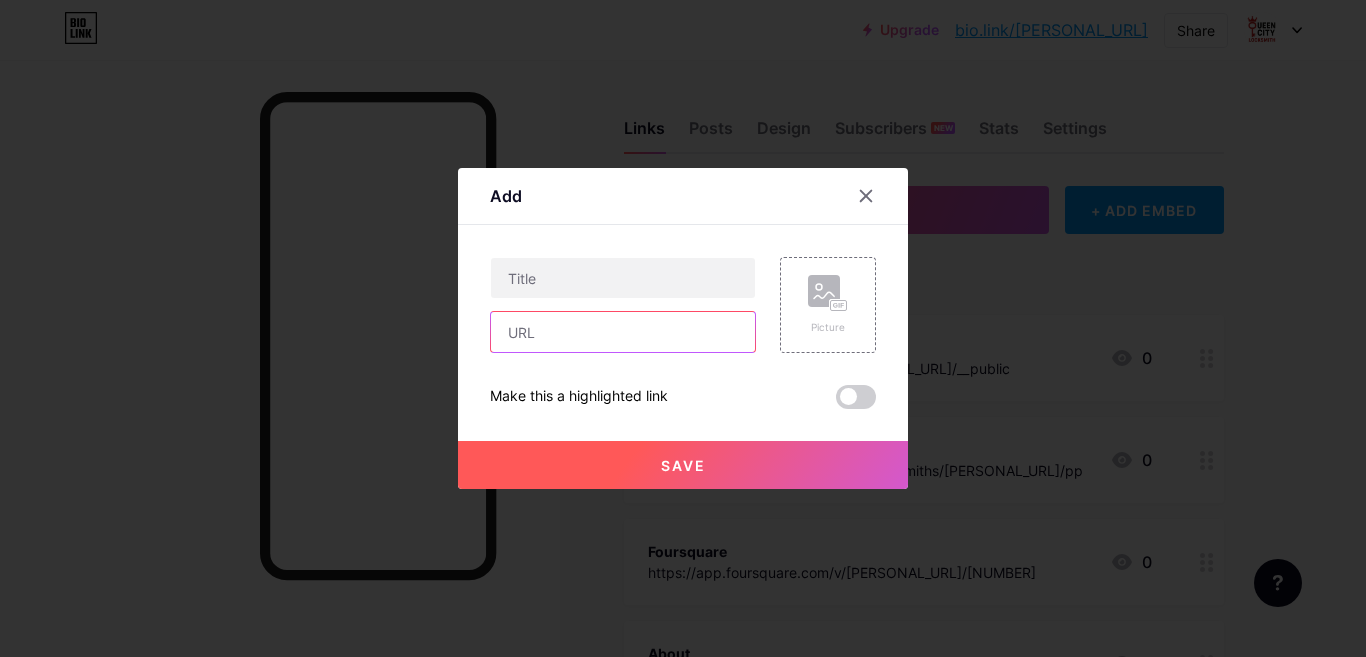 click at bounding box center [623, 332] 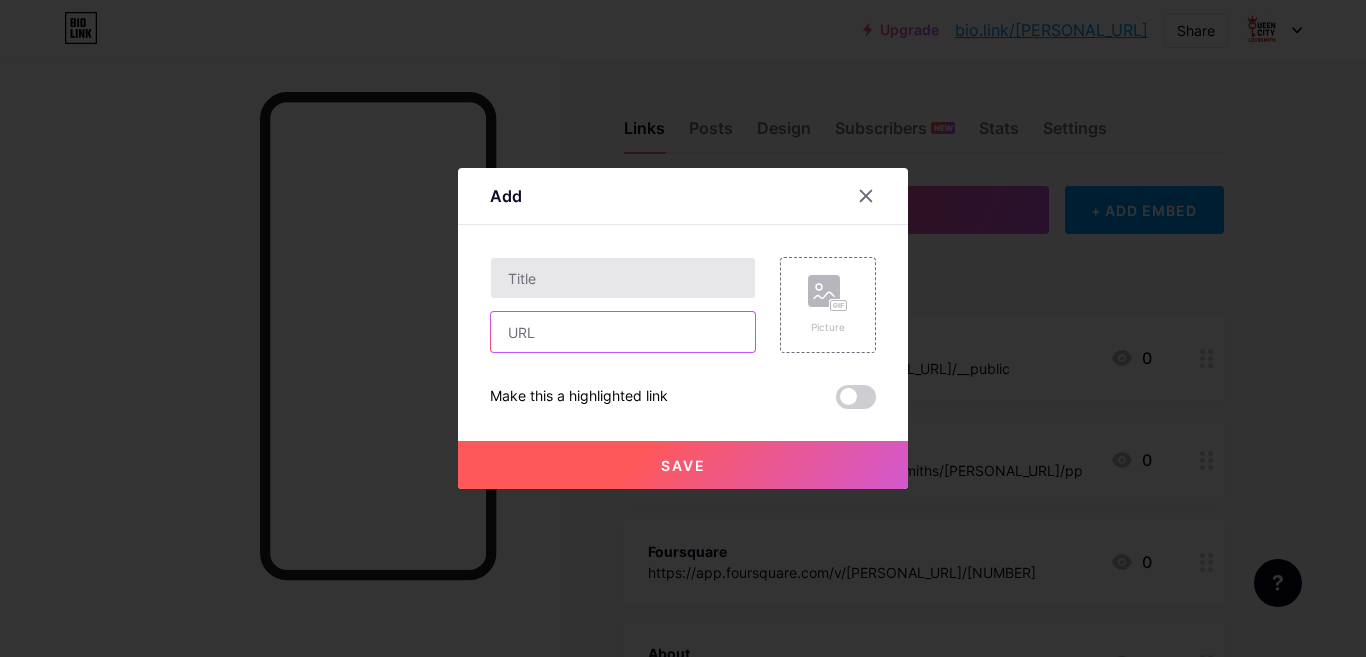 paste on "https://www.merchantcircle.com/[PERSONAL_URL]-[CITY]-mo" 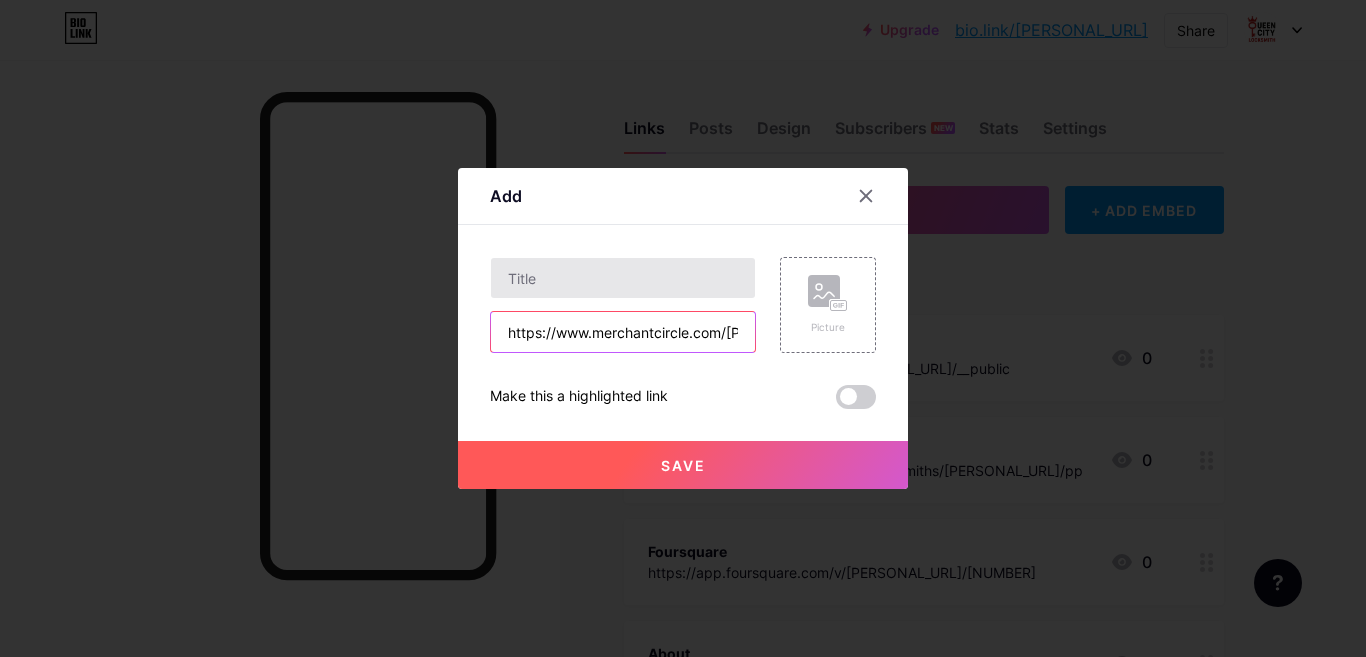 scroll, scrollTop: 0, scrollLeft: 235, axis: horizontal 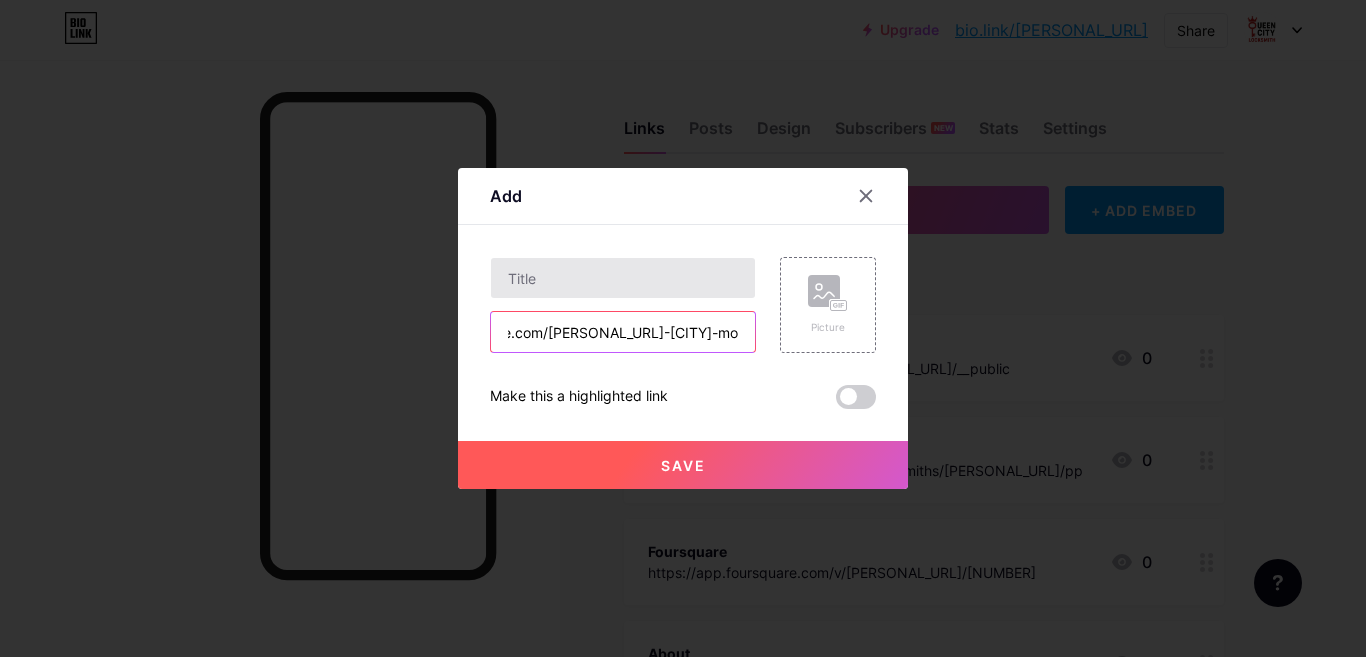 type on "https://www.merchantcircle.com/[PERSONAL_URL]-[CITY]-mo" 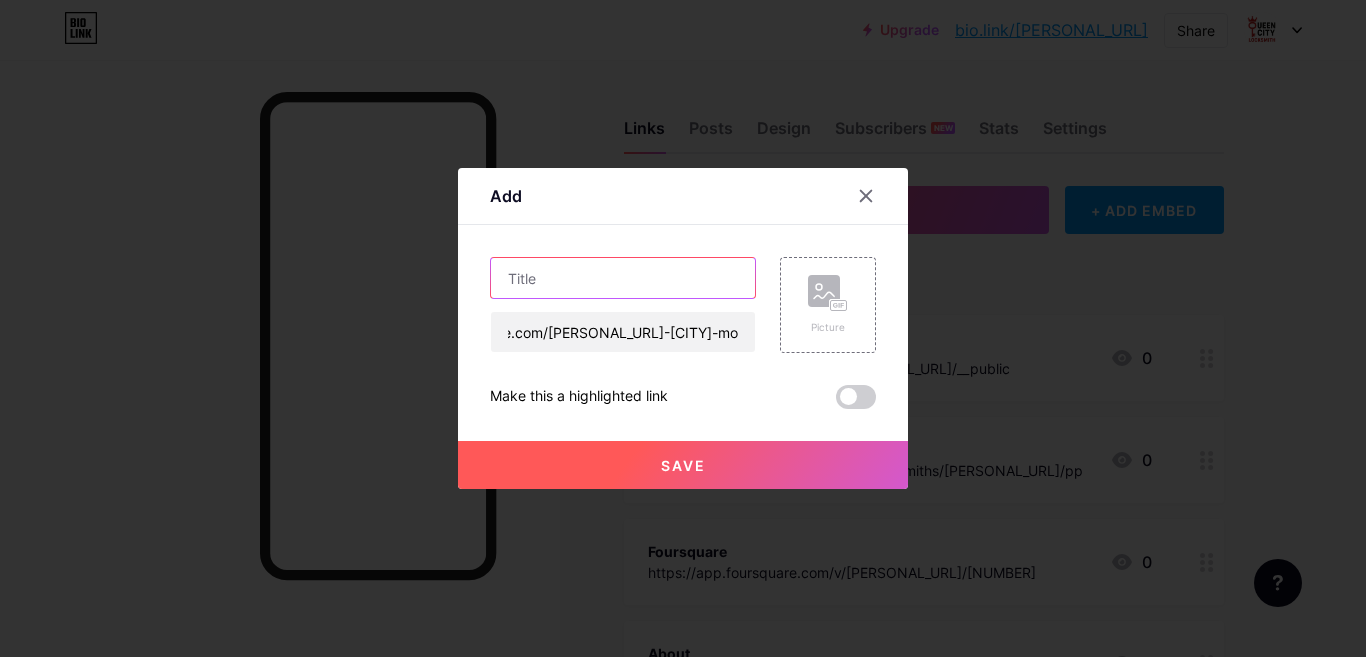 click at bounding box center [623, 278] 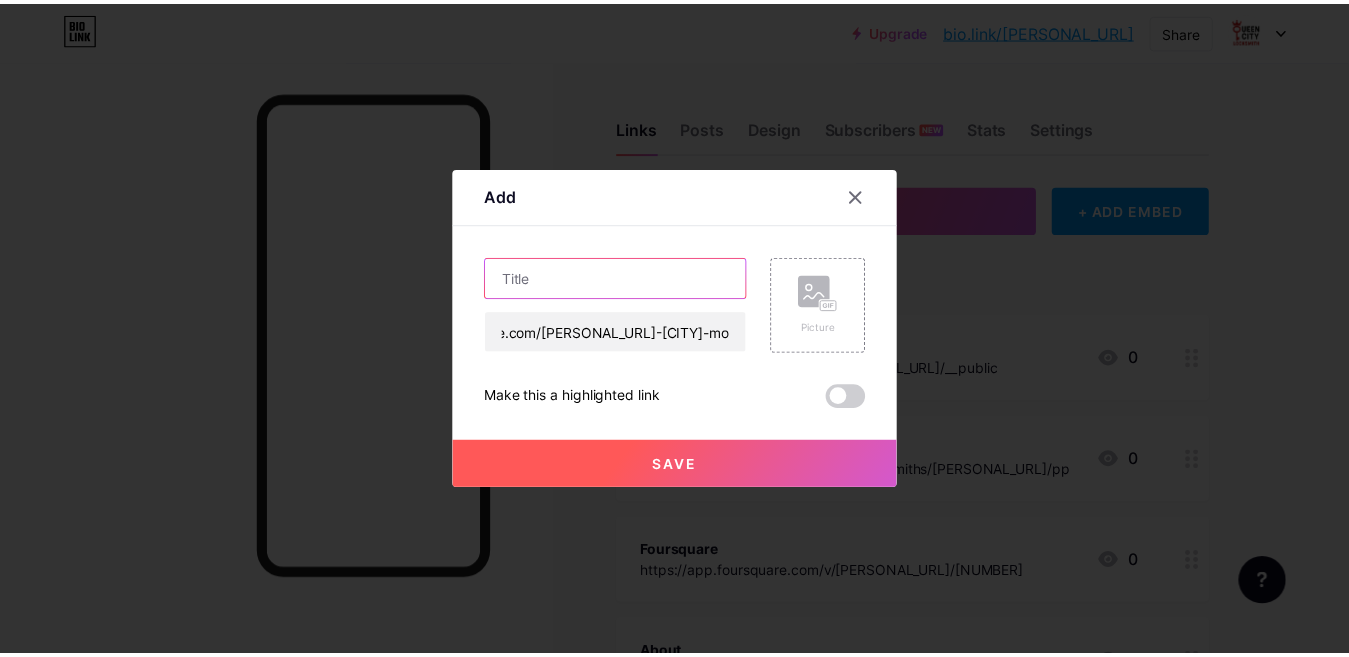 scroll, scrollTop: 0, scrollLeft: 0, axis: both 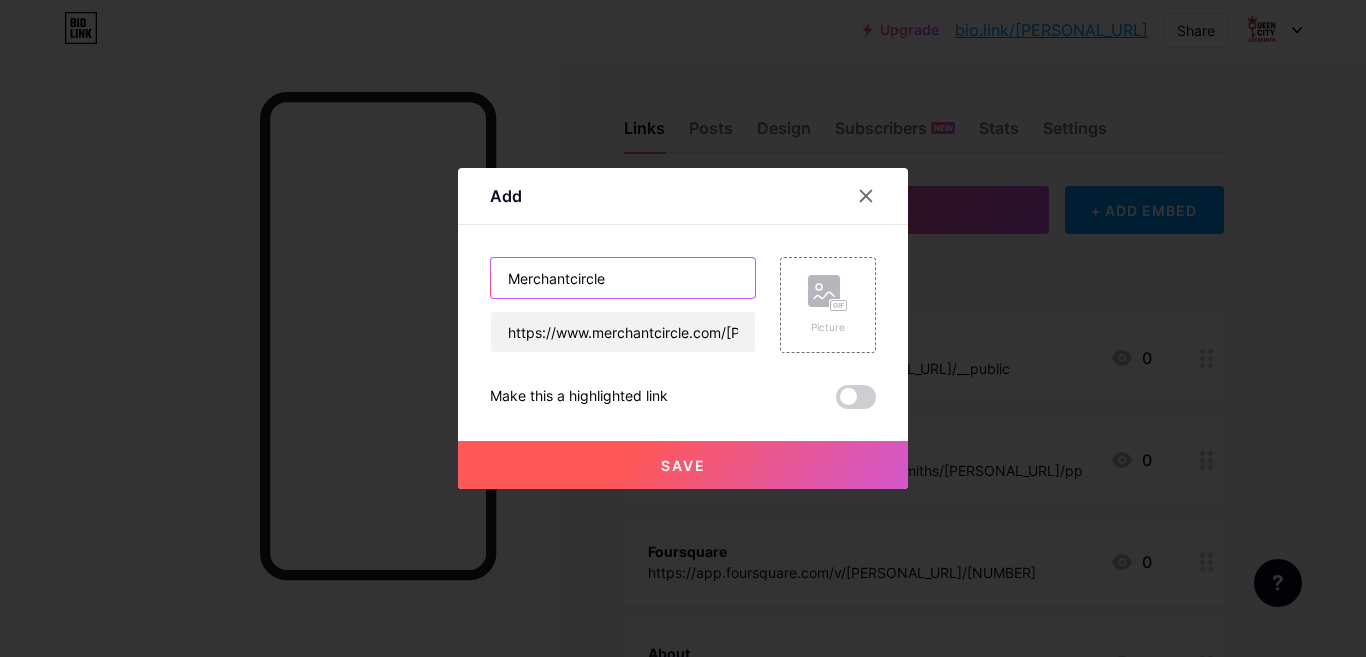 type on "Merchantcircle" 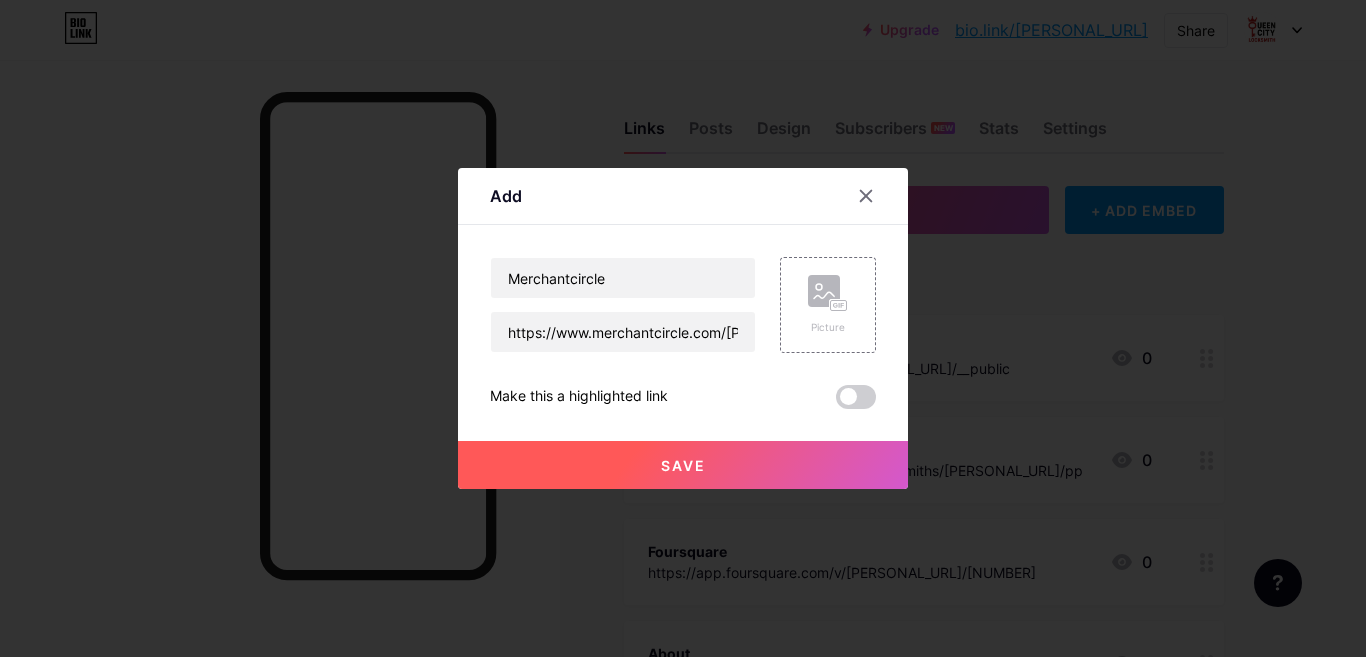 click on "Save" at bounding box center (683, 465) 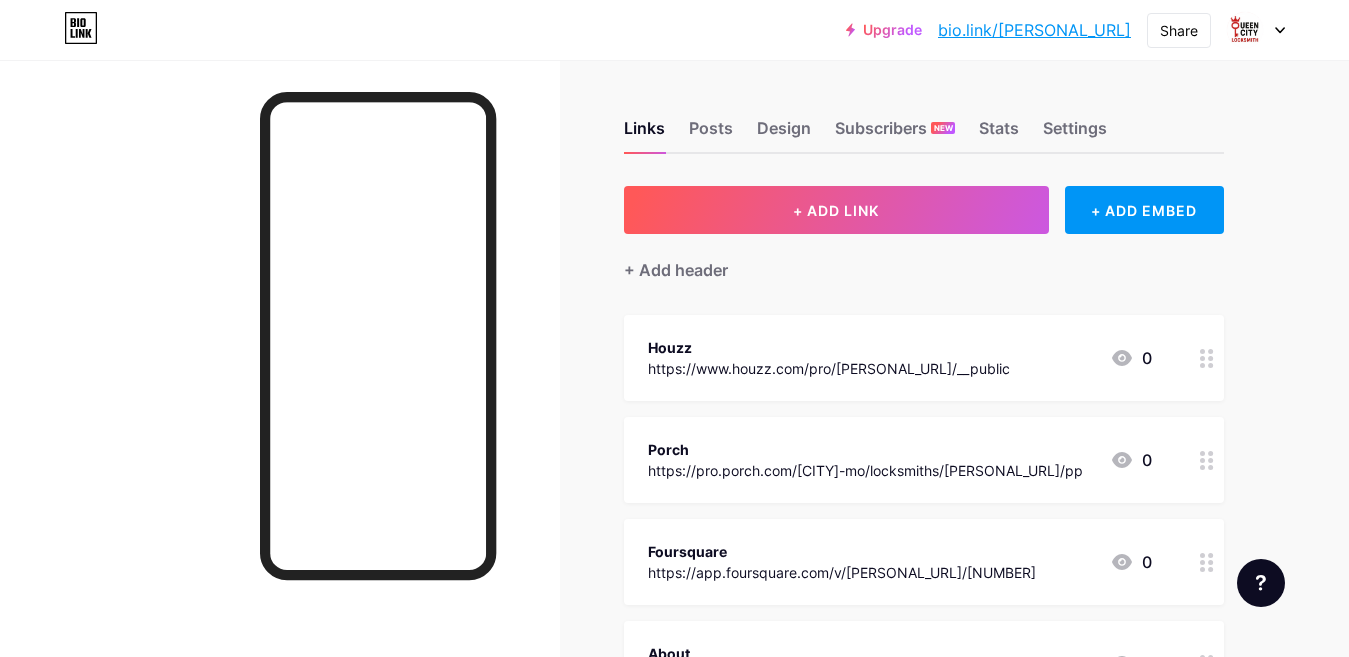 click on "bio.link/[PERSONAL_URL]" at bounding box center (1034, 30) 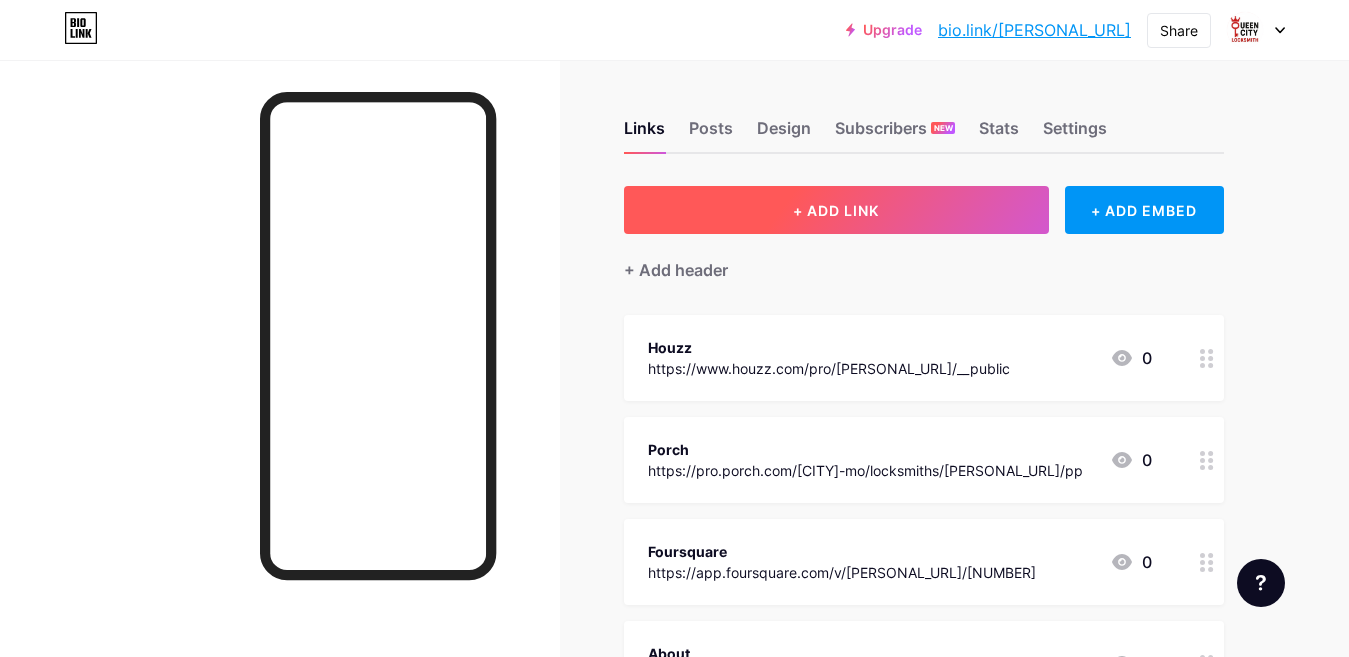 click on "+ ADD LINK" at bounding box center [836, 210] 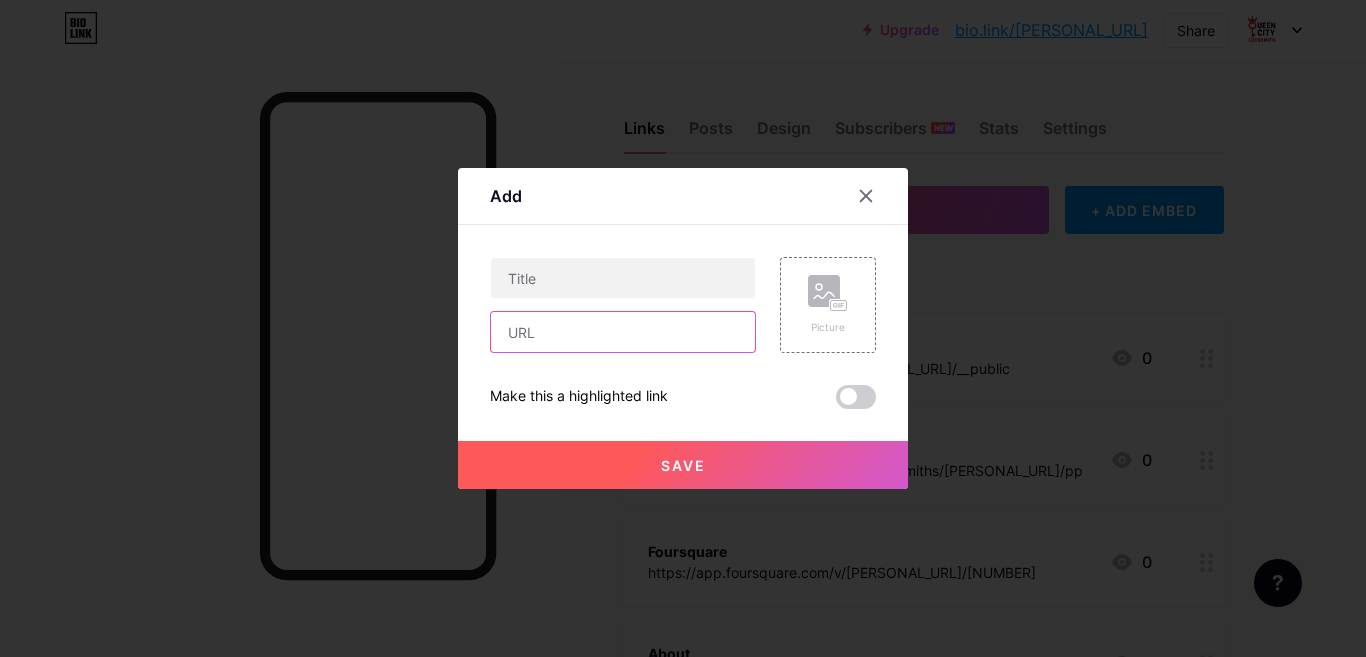 click at bounding box center (623, 332) 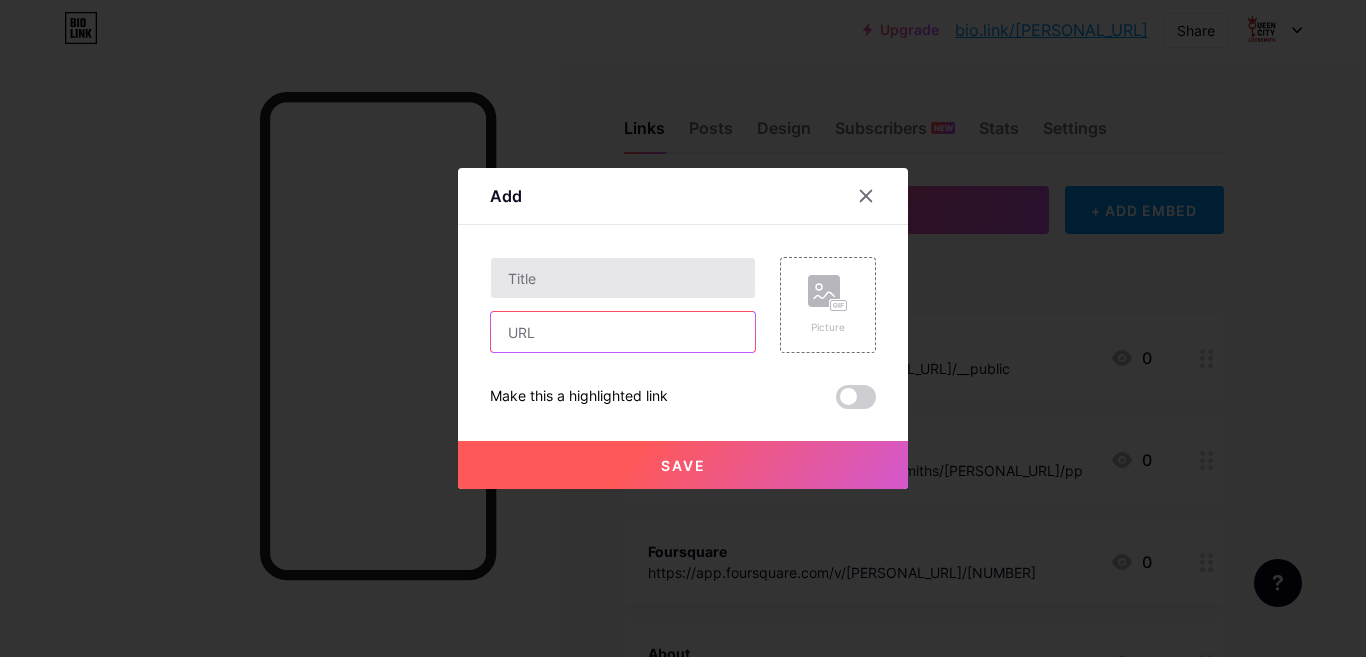 paste on "https://[PERSONAL_URL].com/" 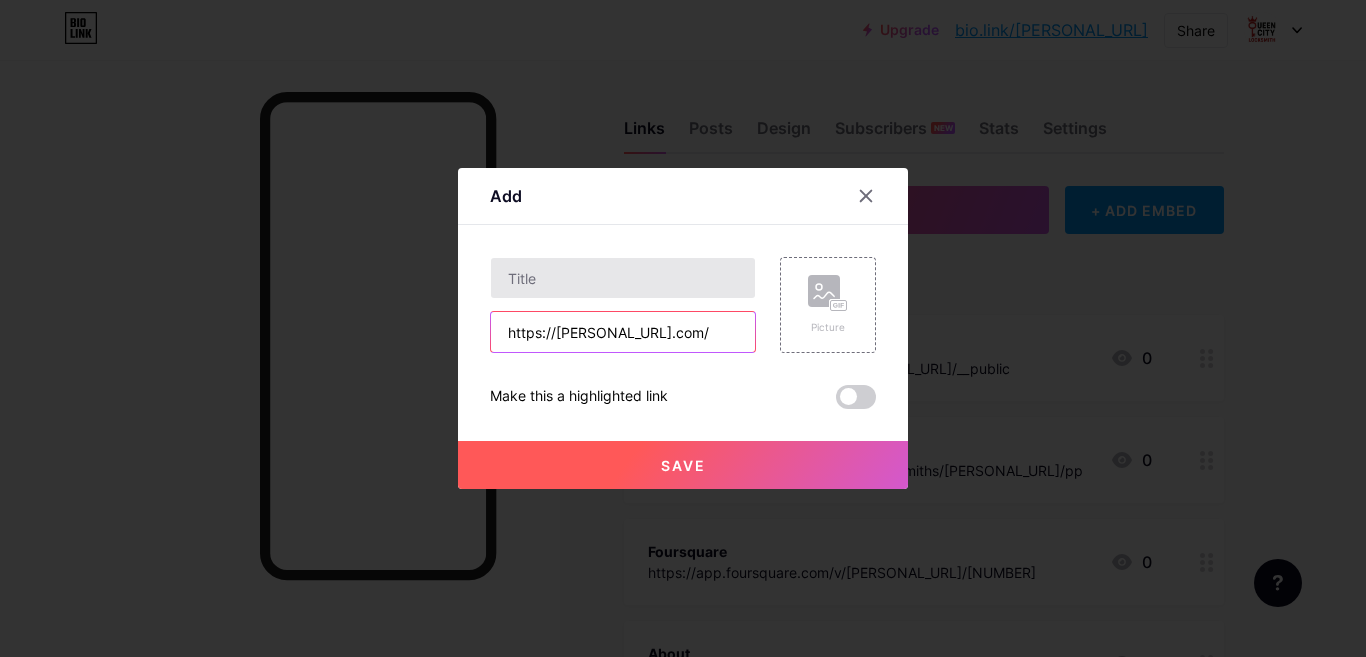 type on "https://[PERSONAL_URL].com/" 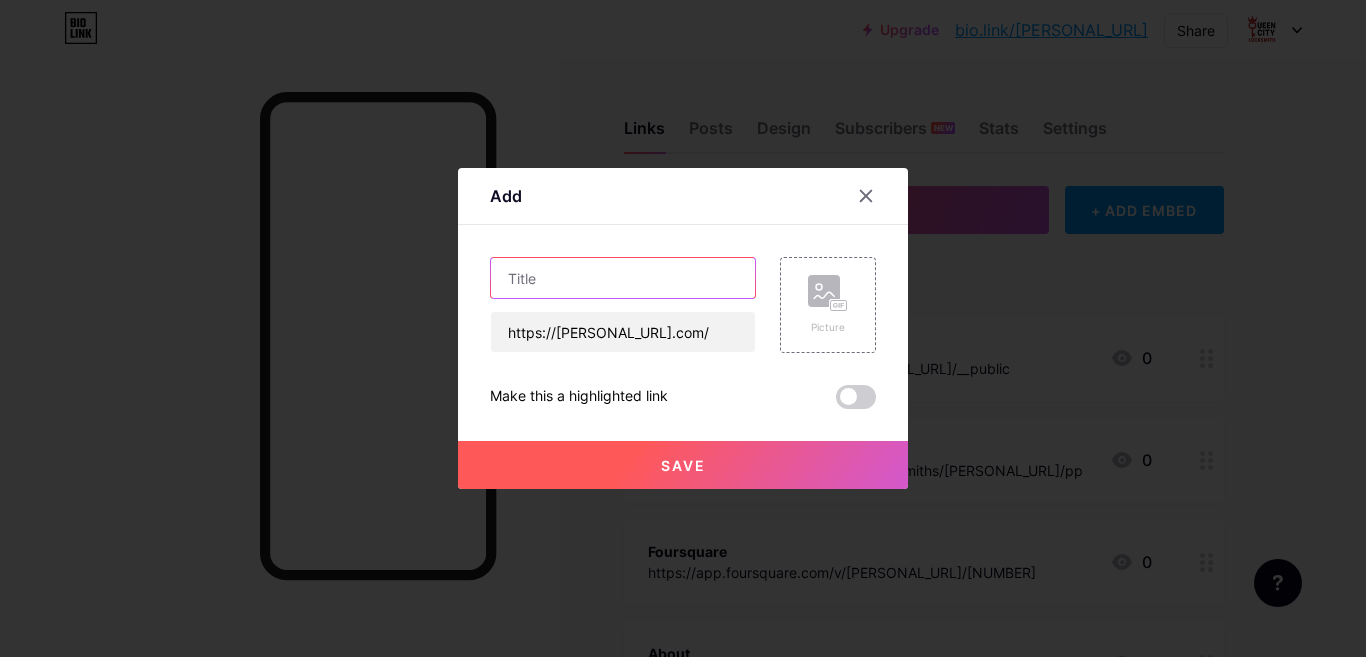 click at bounding box center [623, 278] 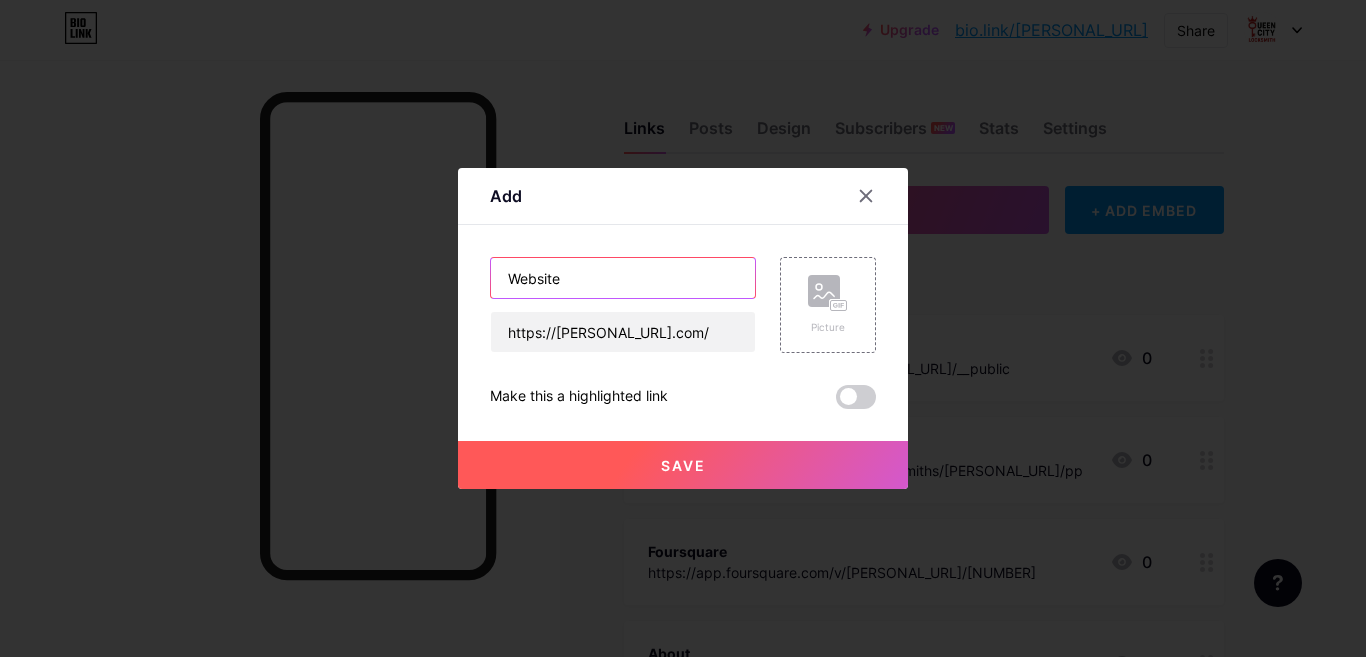 type on "Website" 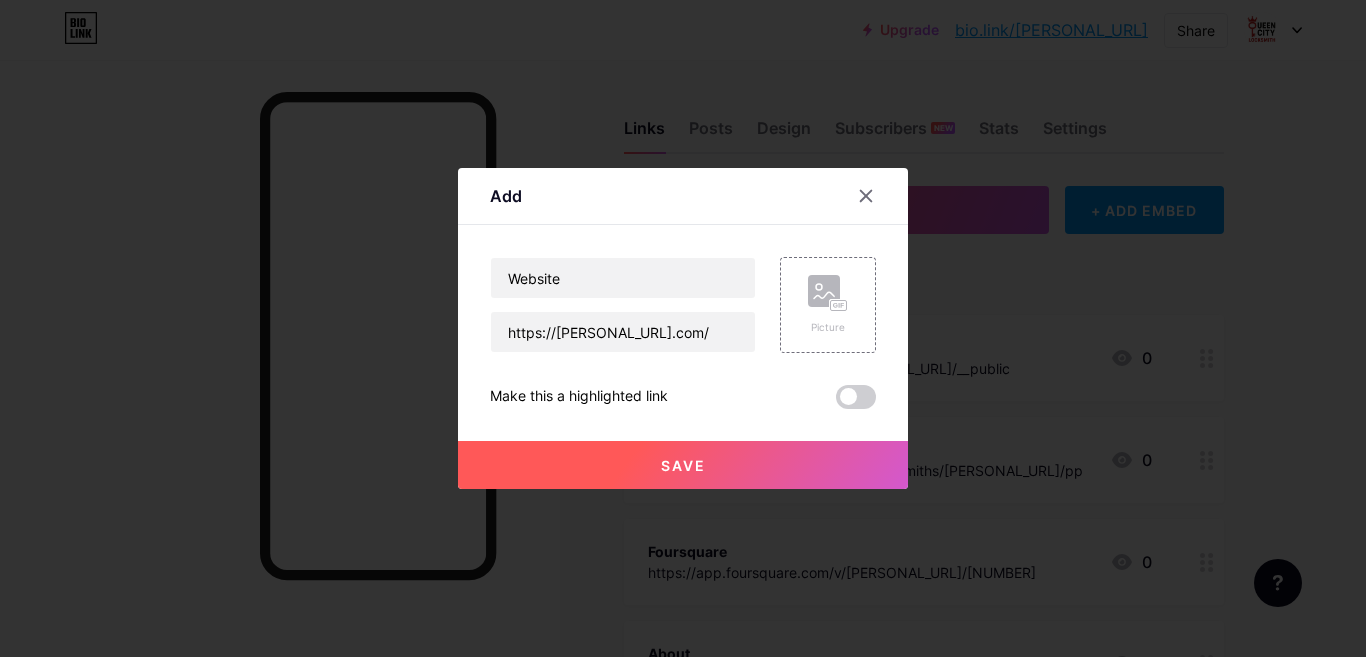 drag, startPoint x: 669, startPoint y: 472, endPoint x: 672, endPoint y: 448, distance: 24.186773 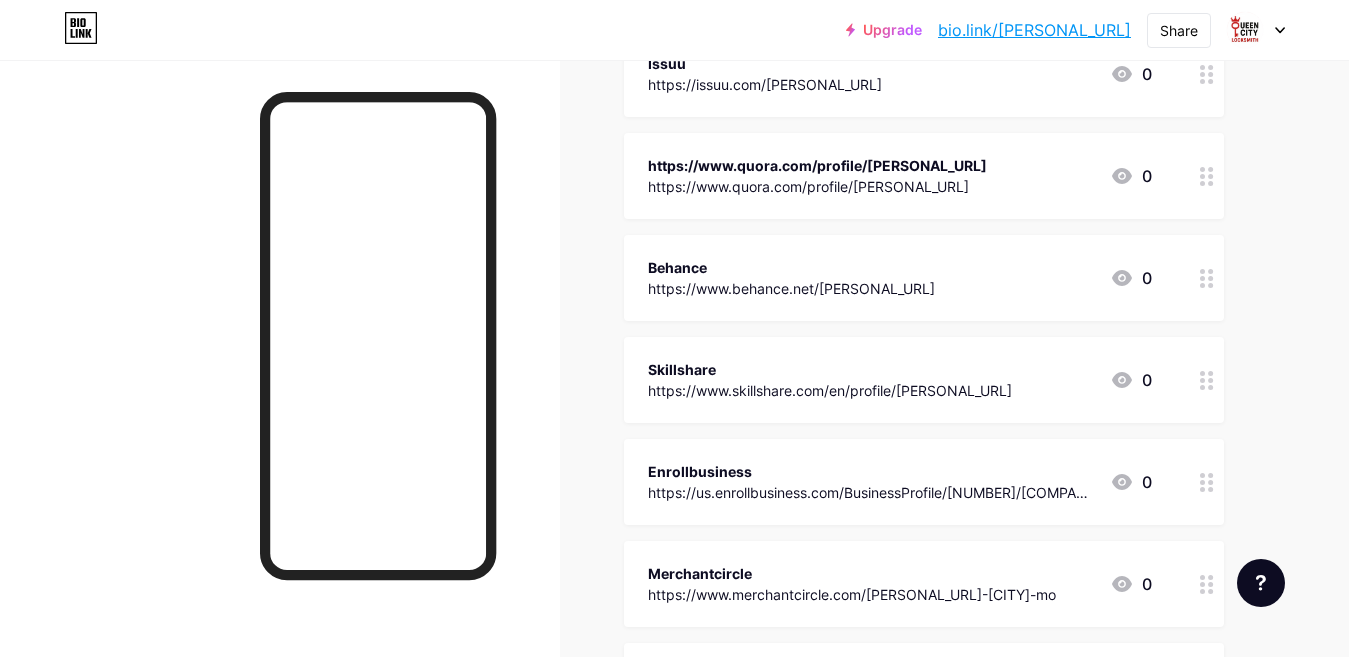 scroll, scrollTop: 1400, scrollLeft: 0, axis: vertical 